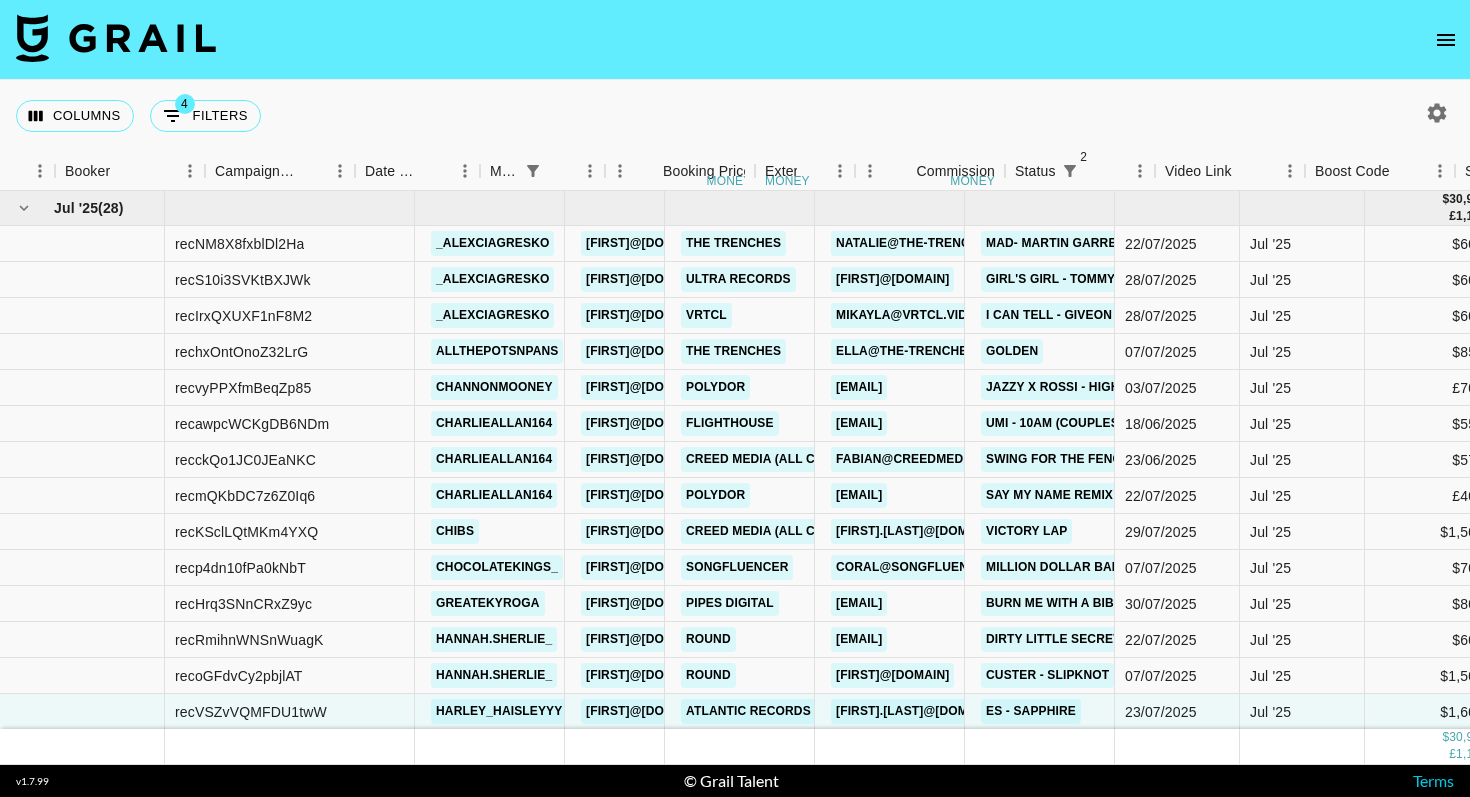 scroll, scrollTop: 0, scrollLeft: 0, axis: both 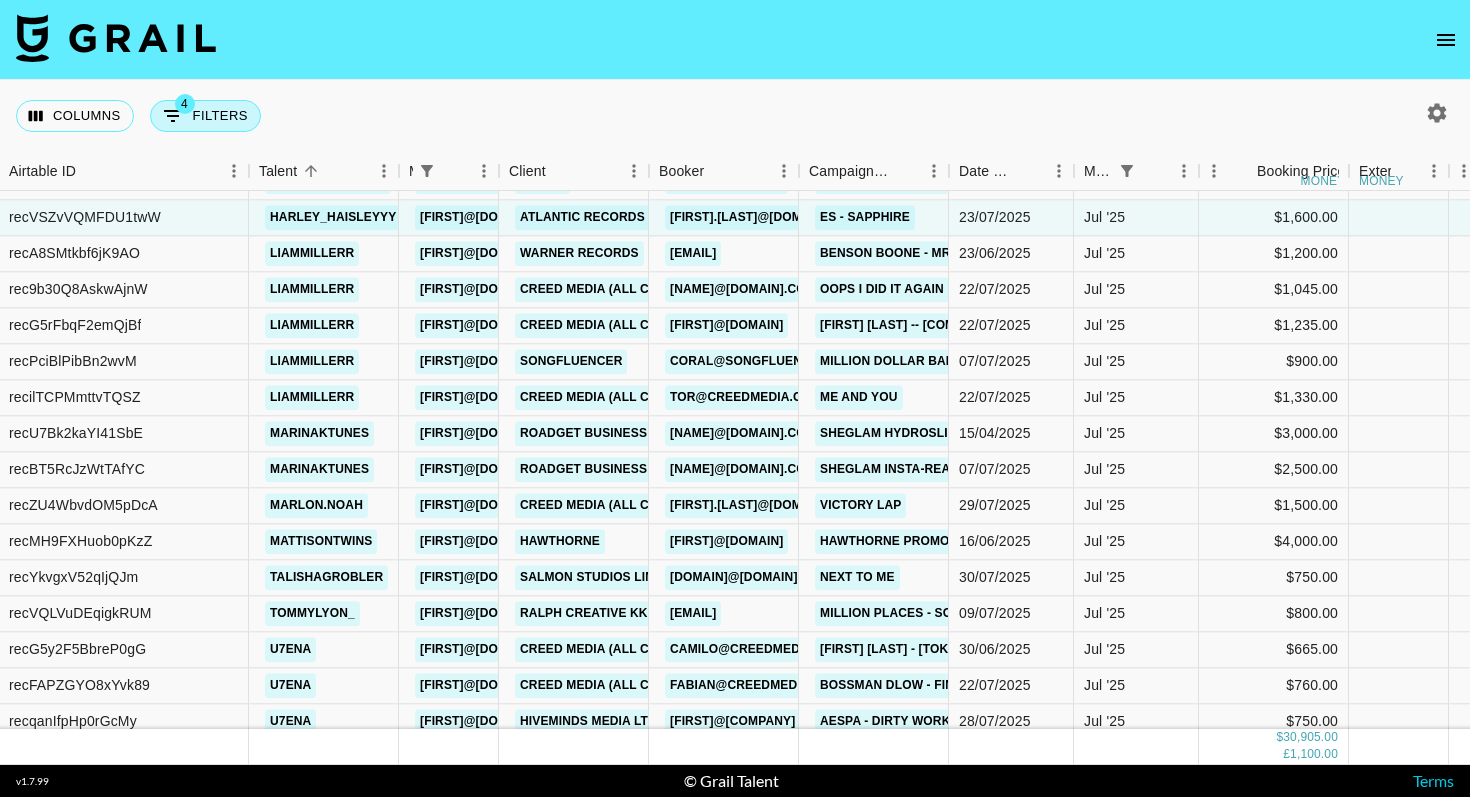 click on "4 Filters" at bounding box center (205, 116) 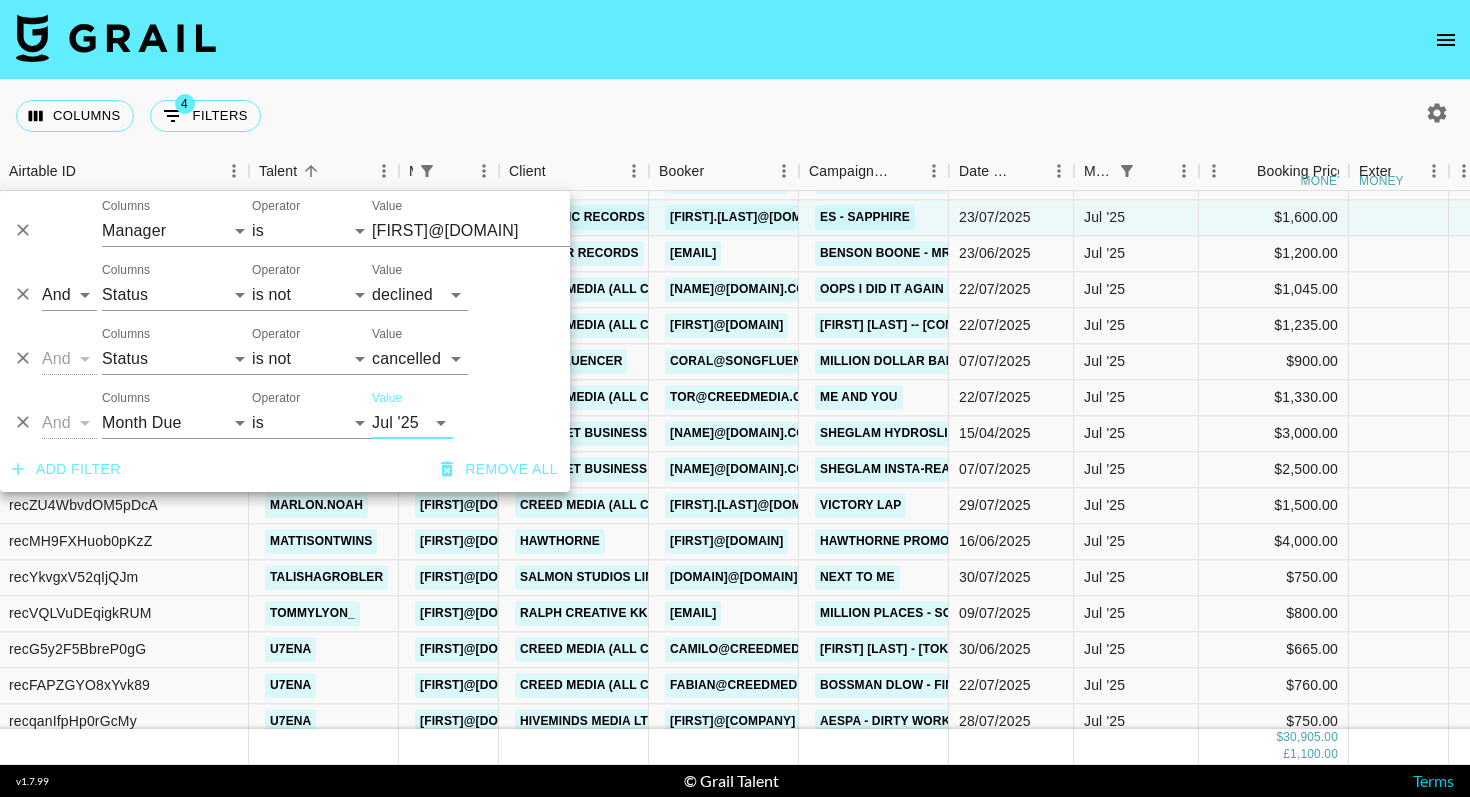 click on "And Or Columns Grail Platform ID Airtable ID Talent Manager Client Booker Campaign (Type) Date Created Created by Grail Team Month Due Currency Booking Price Creator Commmission Override External Commission Expenses: Remove Commission? Commission Status Video Link Boost Code Special Booking Type PO Number Invoice Notes Uniport Contact Email Contract File Payment Sent Payment Sent Date Invoice Link Operator is is not is any of Value Aug '26 Jul '26 Jun '26 May '26 Apr '26 Mar '26 Feb '26 Jan '26 Dec '25 Nov '25 Oct '25 Sep '25 Aug '25 Jul '25 Jun '25 May '25 Apr '25 Mar '25 Feb '25 Jan '25 Dec '24 Nov '24 Oct '24 Sep '24 Aug '24" at bounding box center [285, 415] 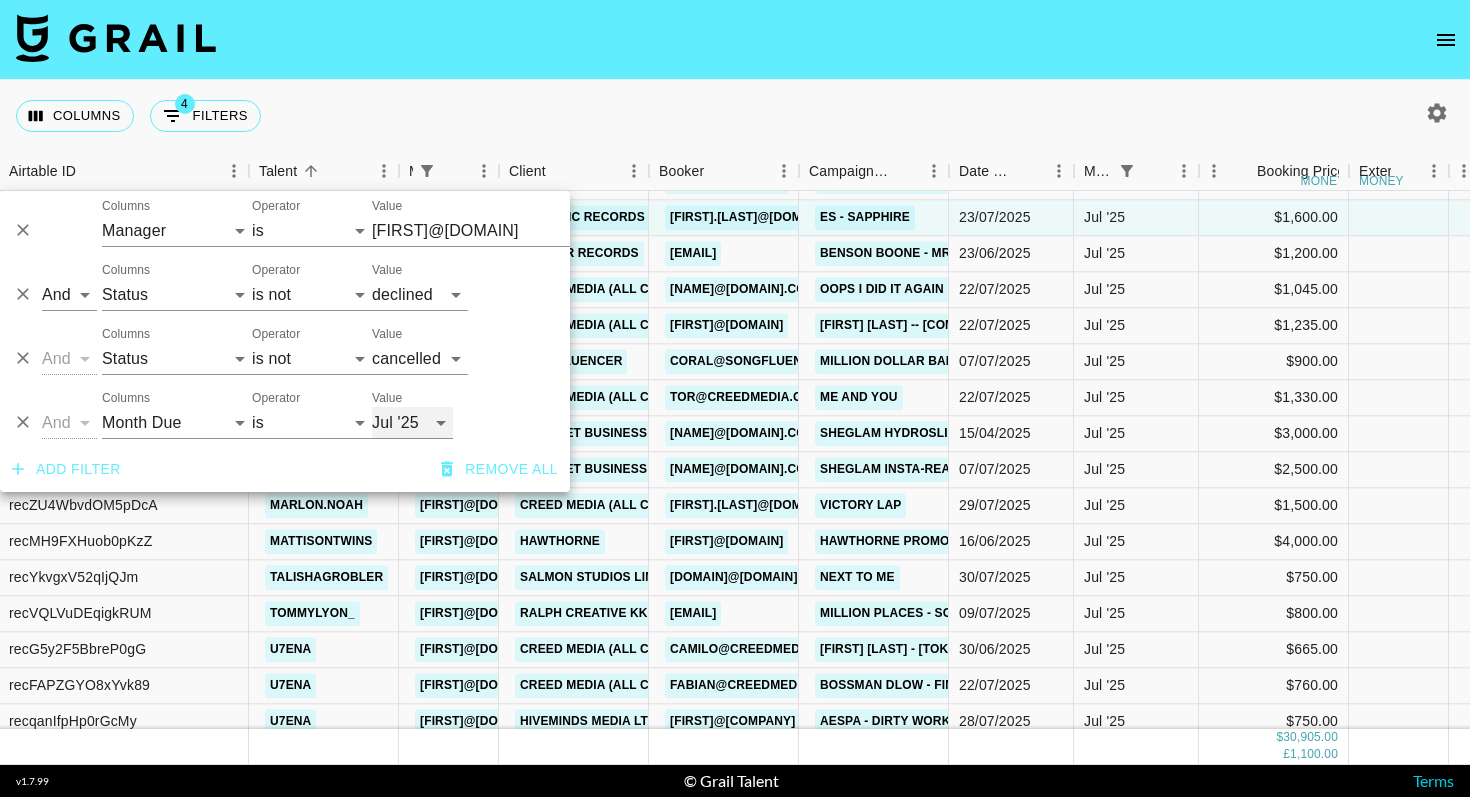 click on "Aug '26 Jul '26 Jun '26 May '26 Apr '26 Mar '26 Feb '26 Jan '26 Dec '25 Nov '25 Oct '25 Sep '25 Aug '25 Jul '25 Jun '25 May '25 Apr '25 Mar '25 Feb '25 Jan '25 Dec '24 Nov '24 Oct '24 Sep '24 Aug '24" at bounding box center (412, 423) 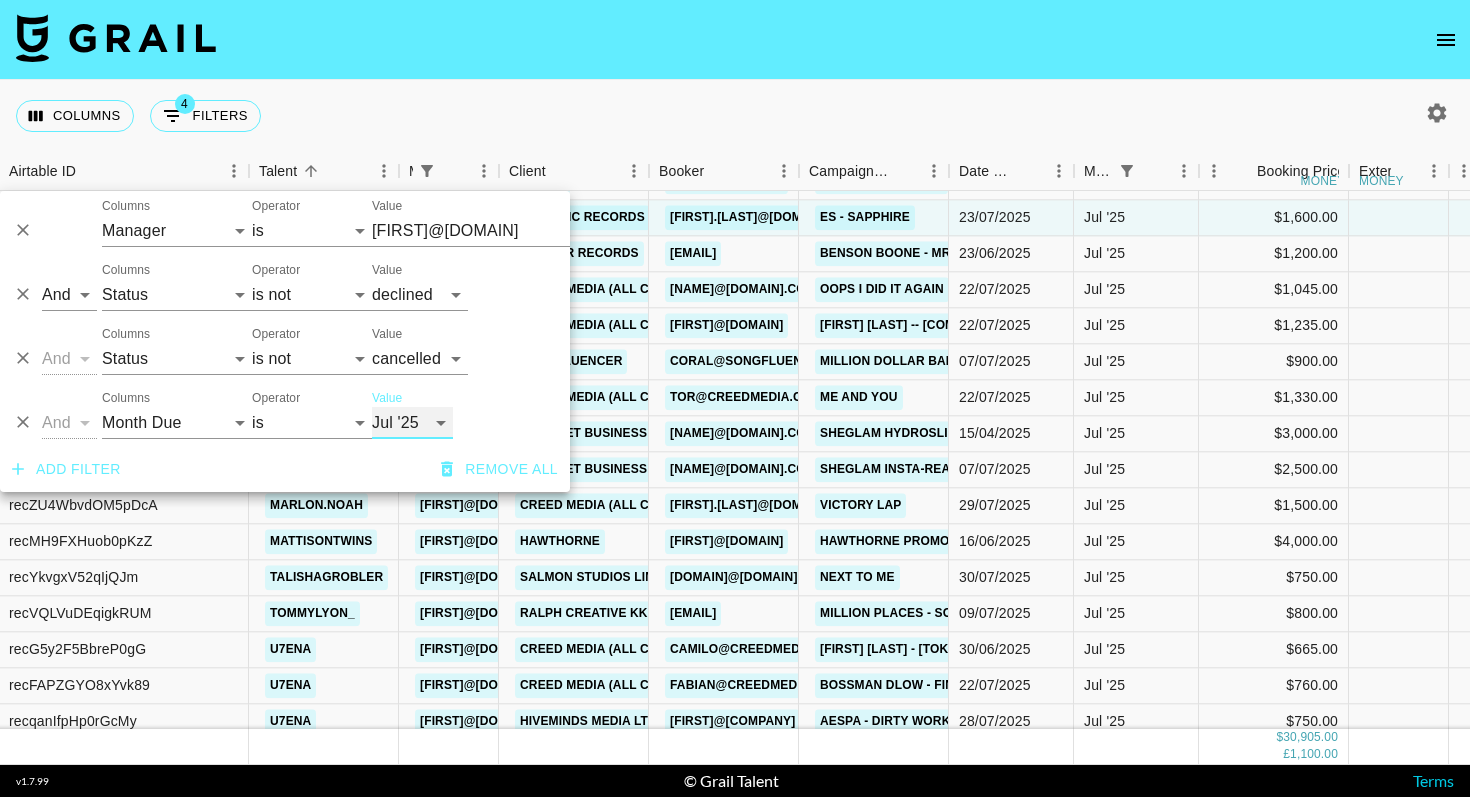 select on "Aug '25" 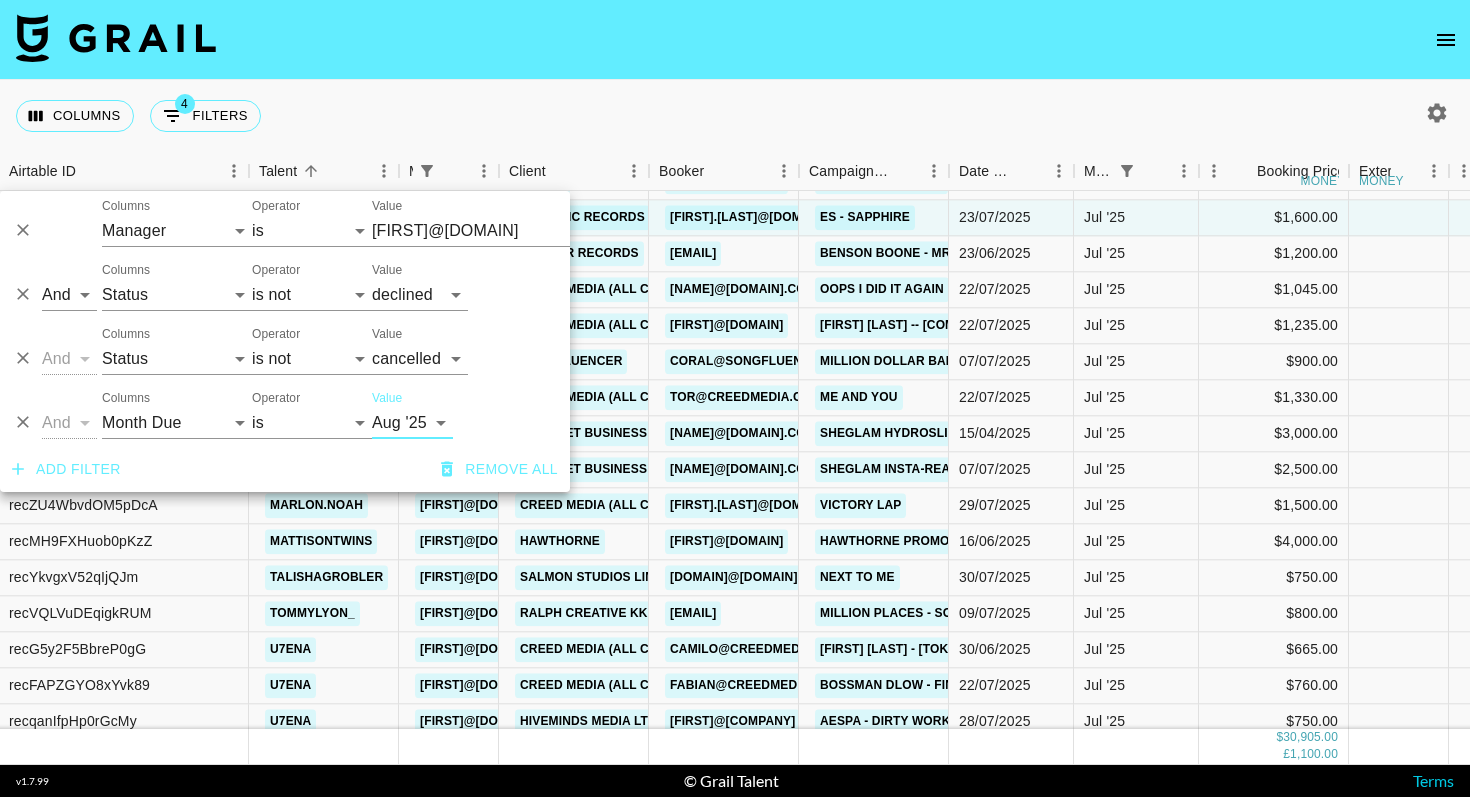 click on "Columns 4 Filters + Booking" at bounding box center [735, 116] 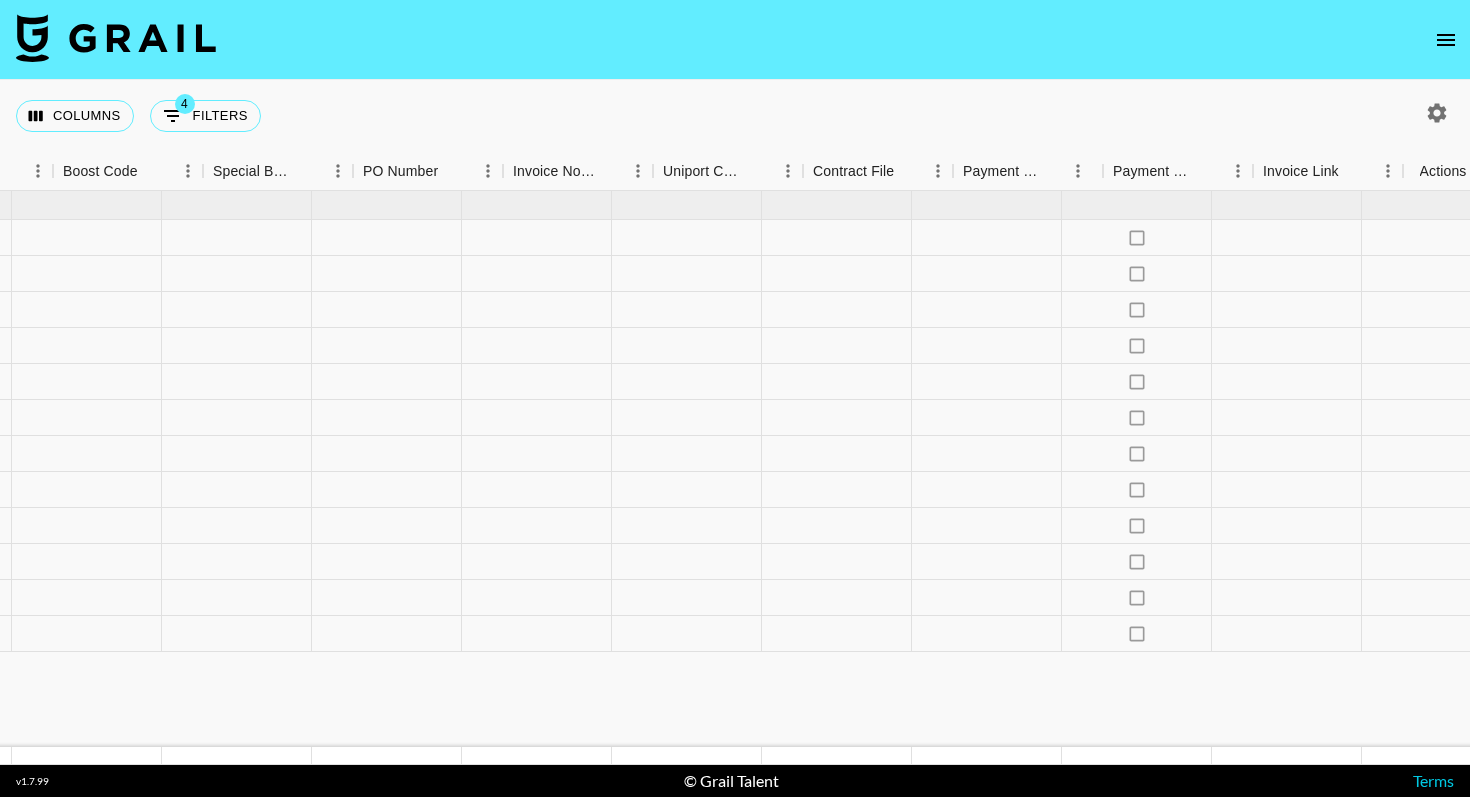 scroll, scrollTop: 0, scrollLeft: 2025, axis: horizontal 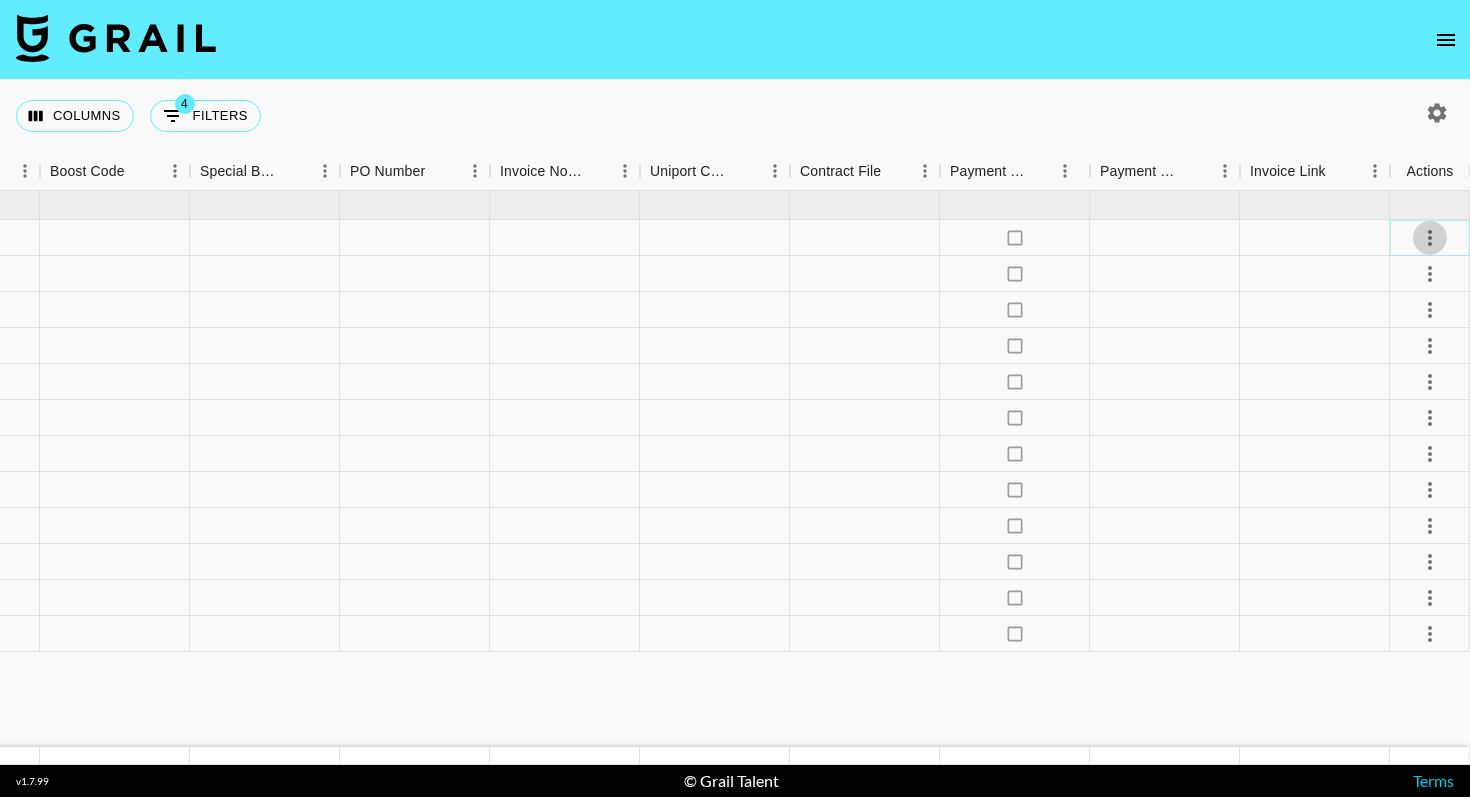 click 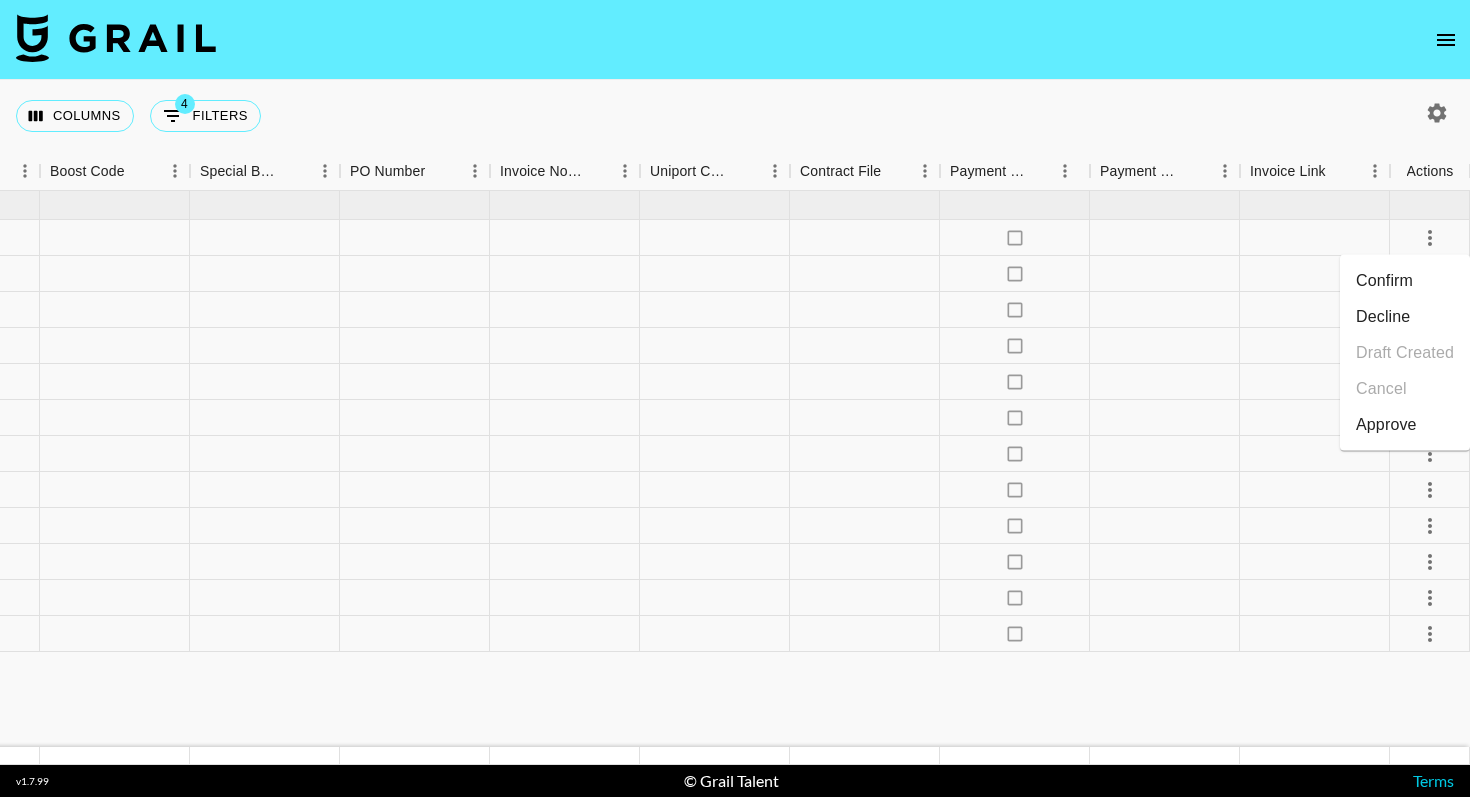 click on "Confirm" at bounding box center [1405, 281] 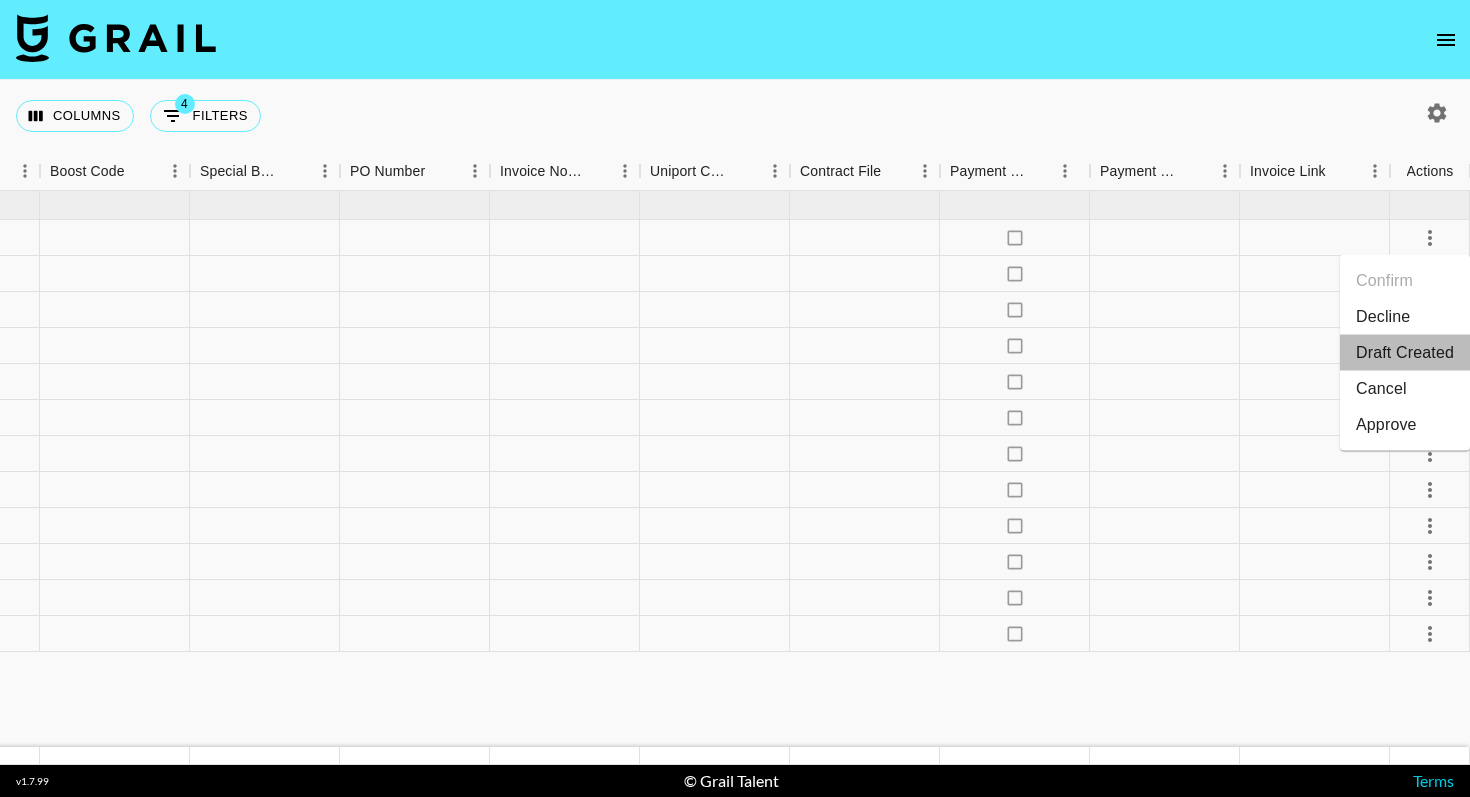 click on "Draft Created" at bounding box center [1405, 353] 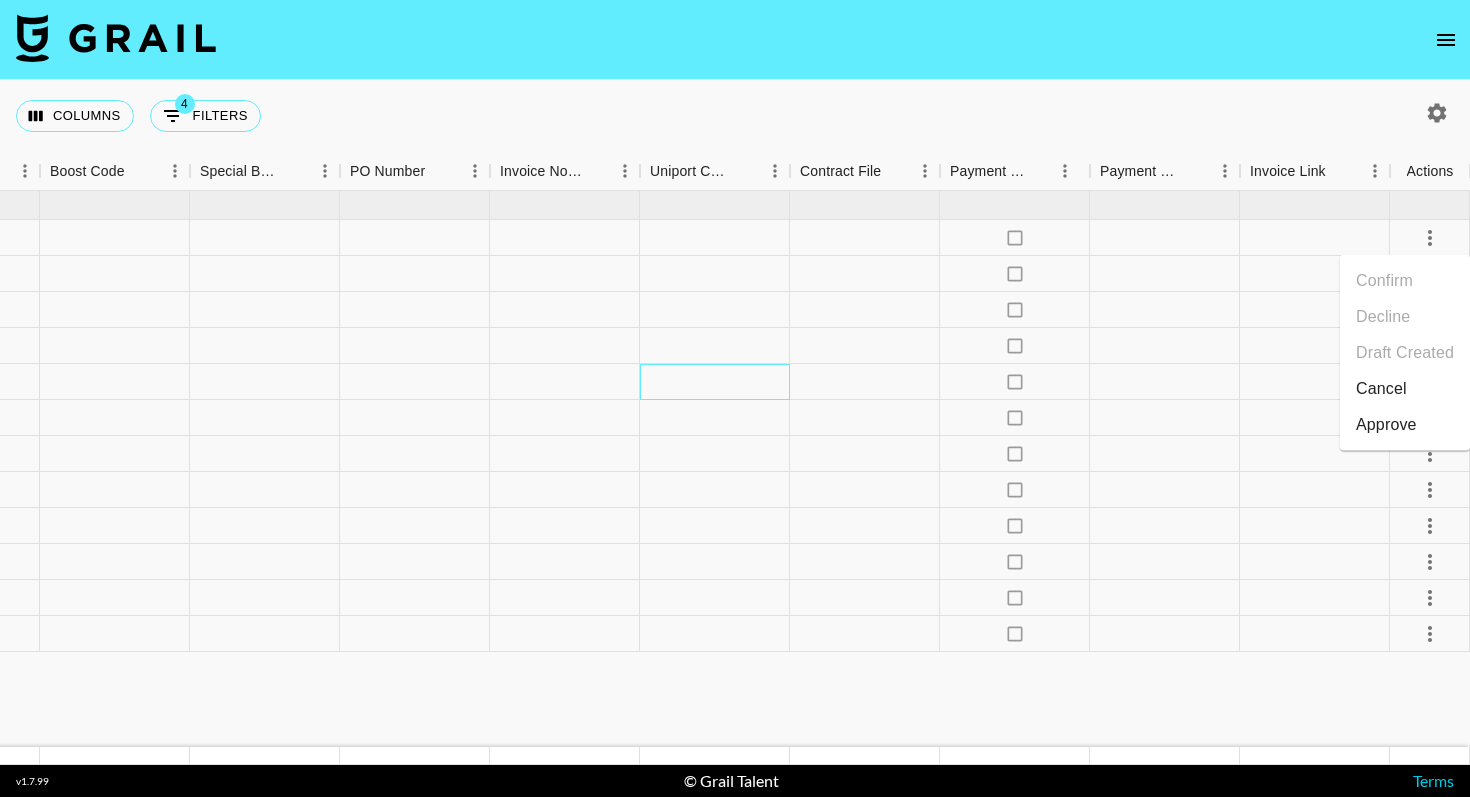 click at bounding box center (715, 382) 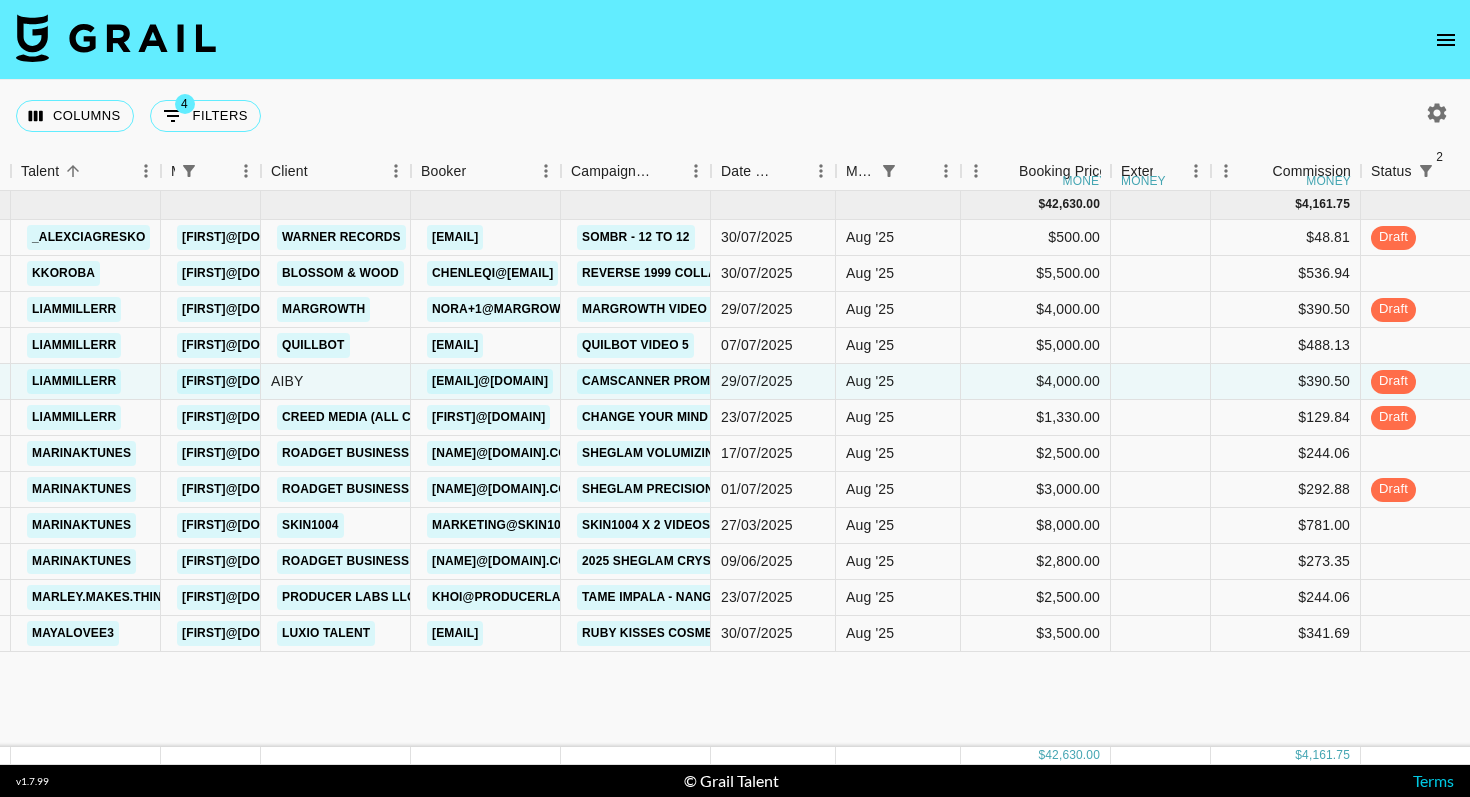 scroll, scrollTop: 0, scrollLeft: 189, axis: horizontal 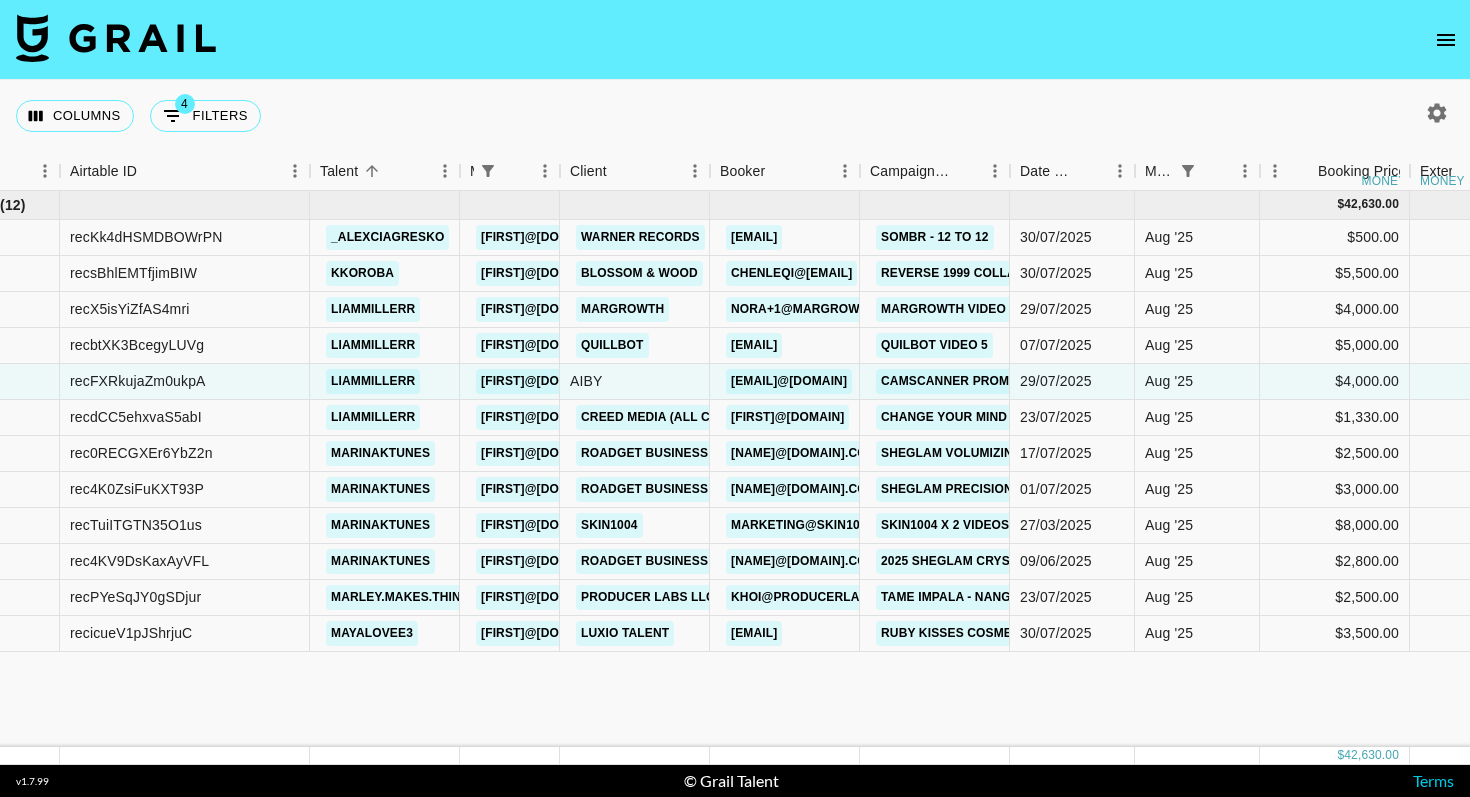 click at bounding box center (735, 40) 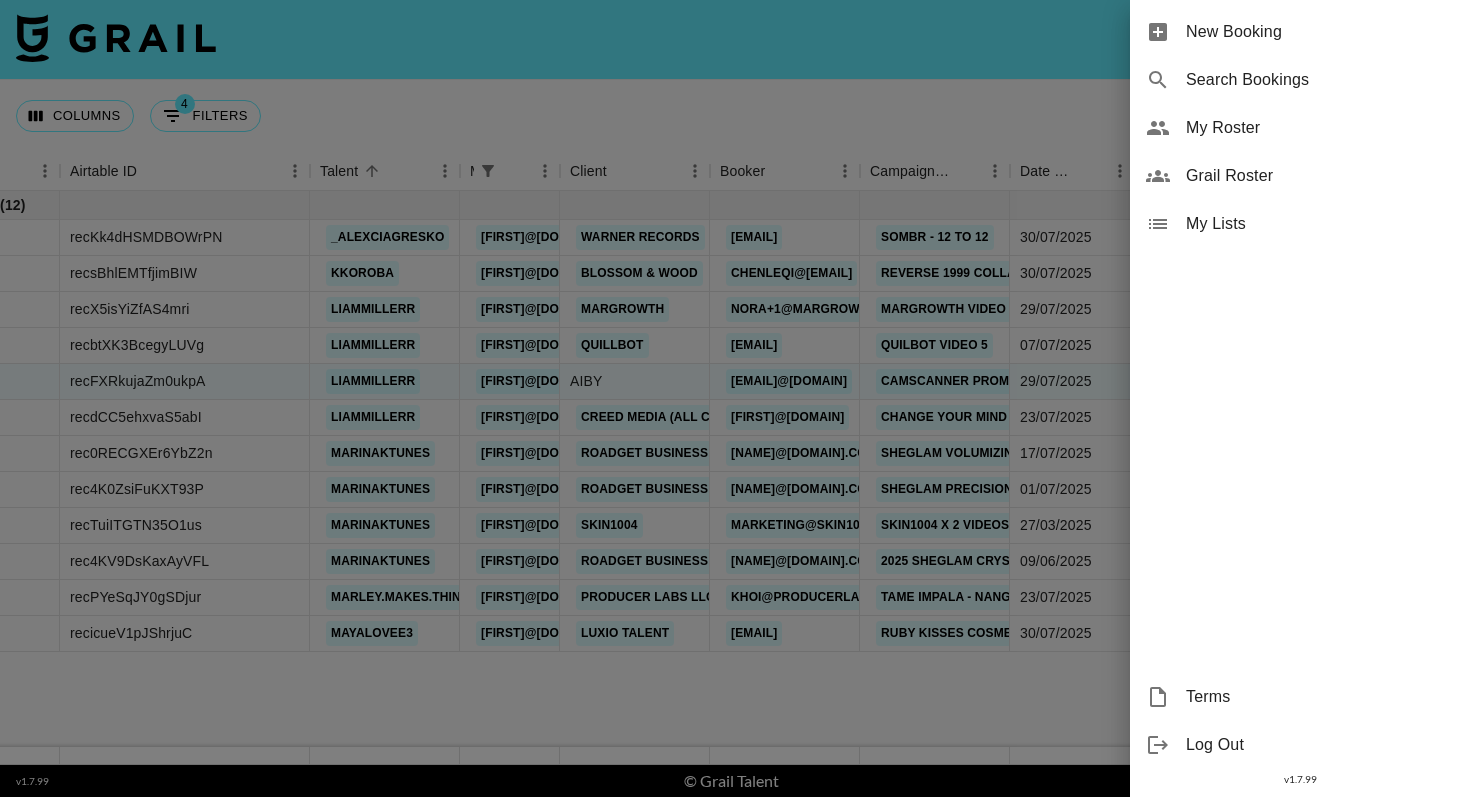 click on "New Booking" at bounding box center [1320, 32] 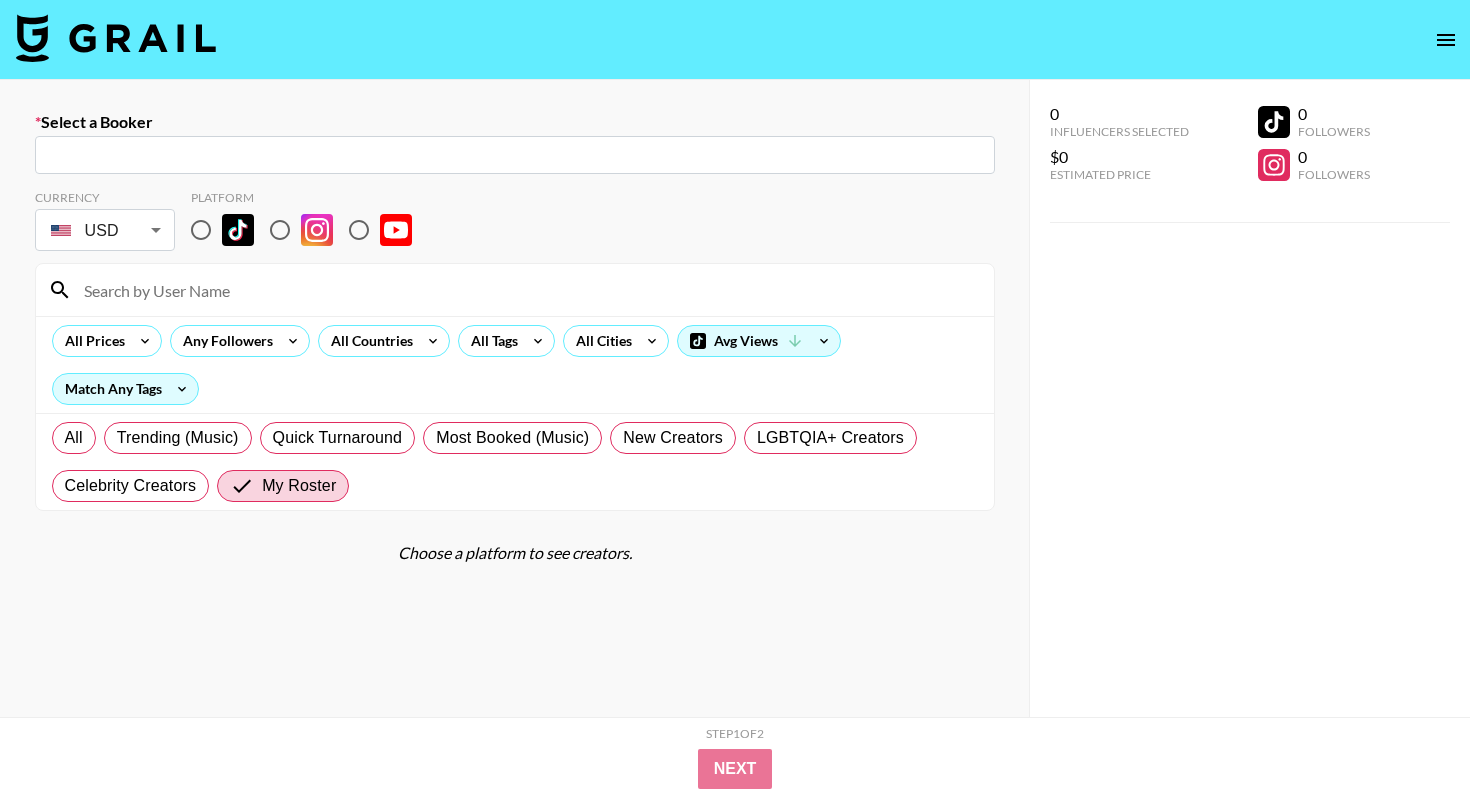 click at bounding box center (515, 155) 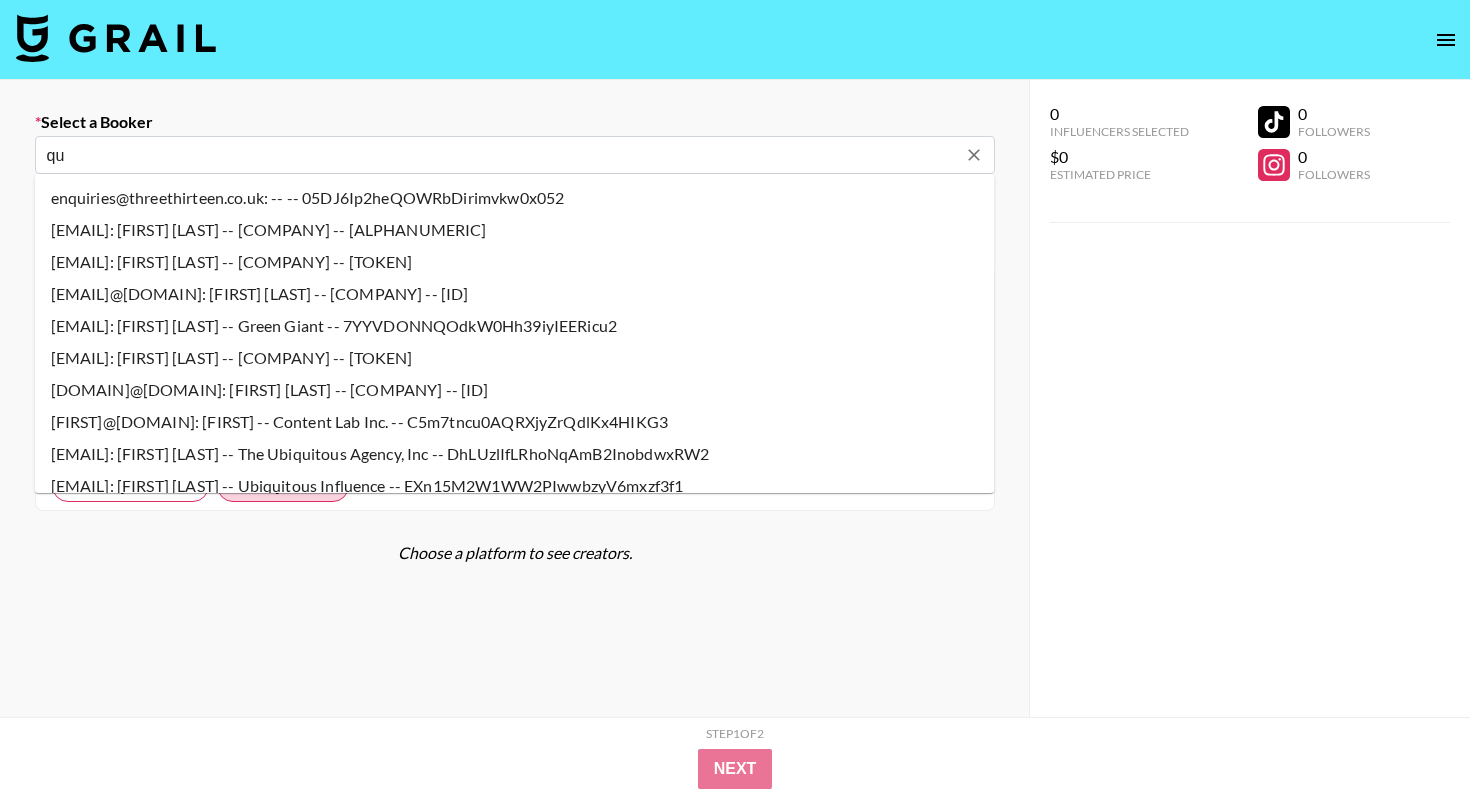 type on "q" 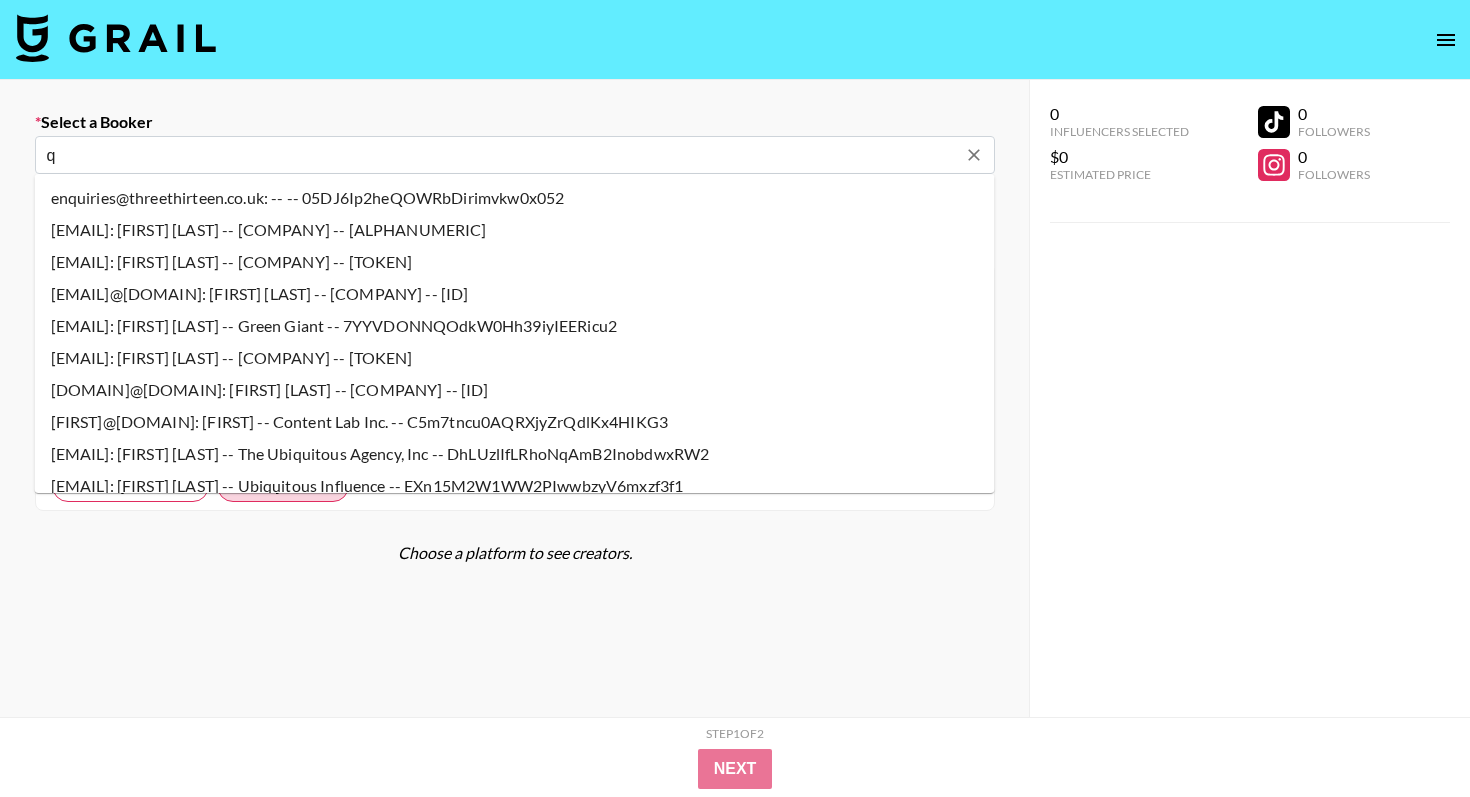 type 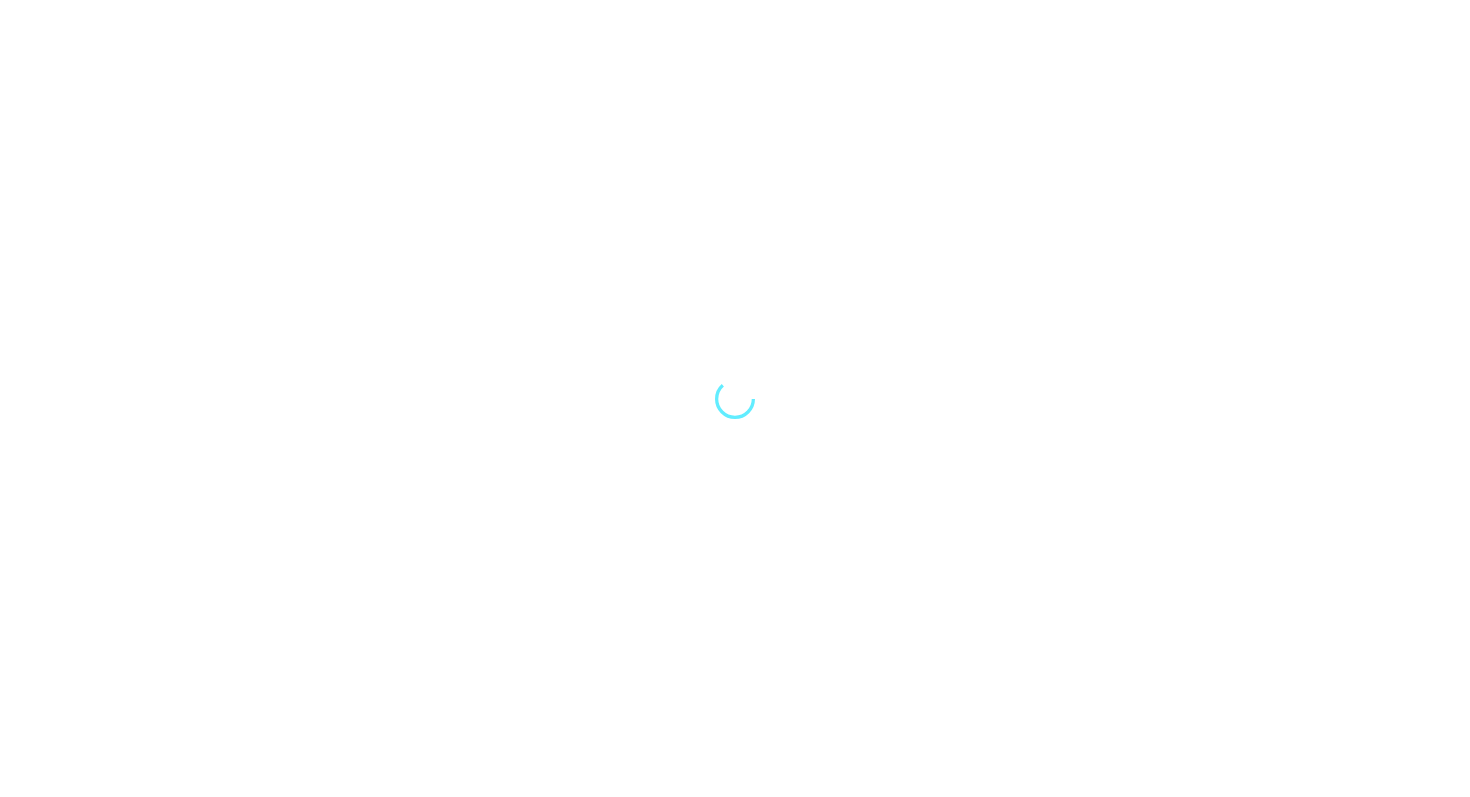 scroll, scrollTop: 0, scrollLeft: 0, axis: both 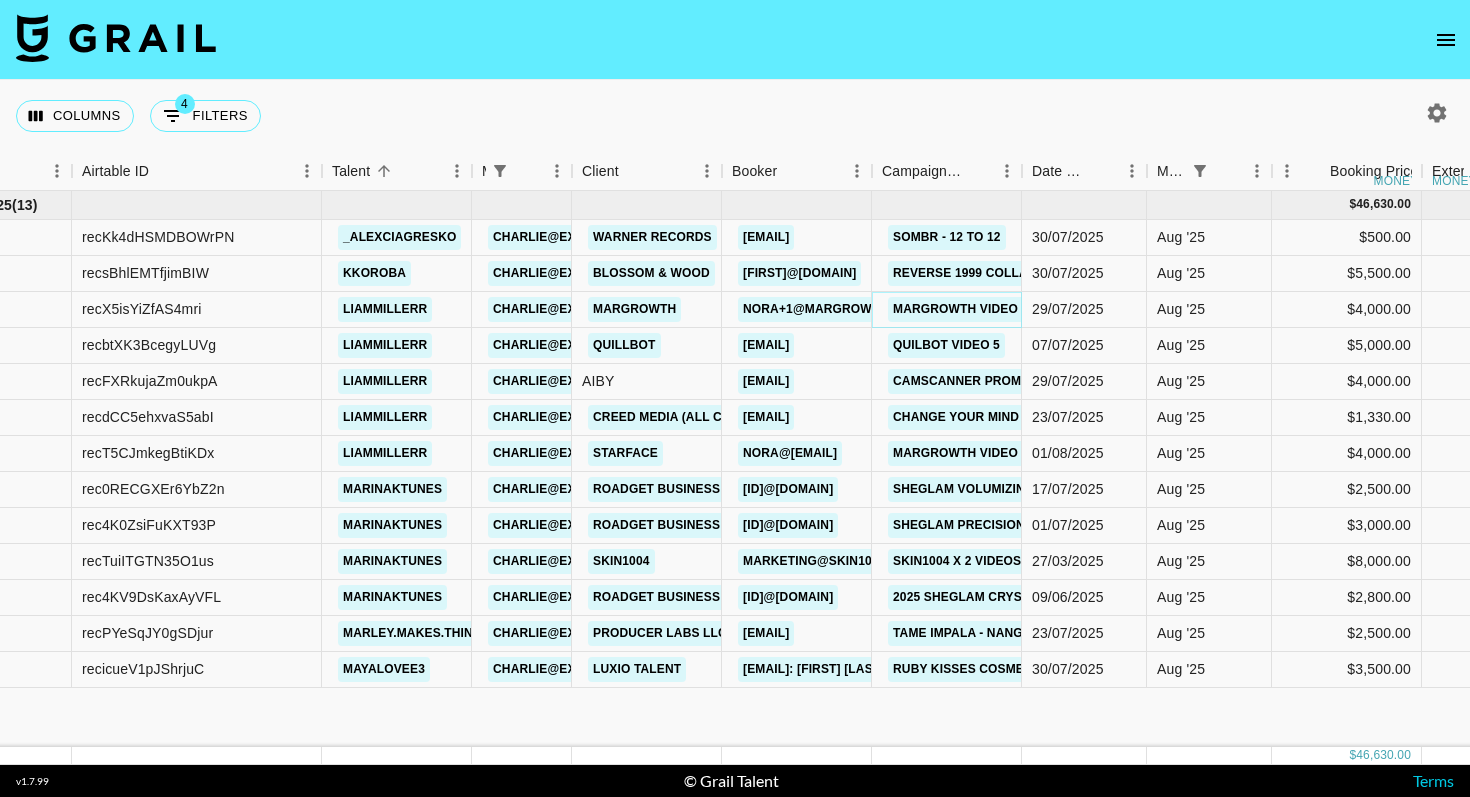 click on "margrowth video 5" at bounding box center [960, 309] 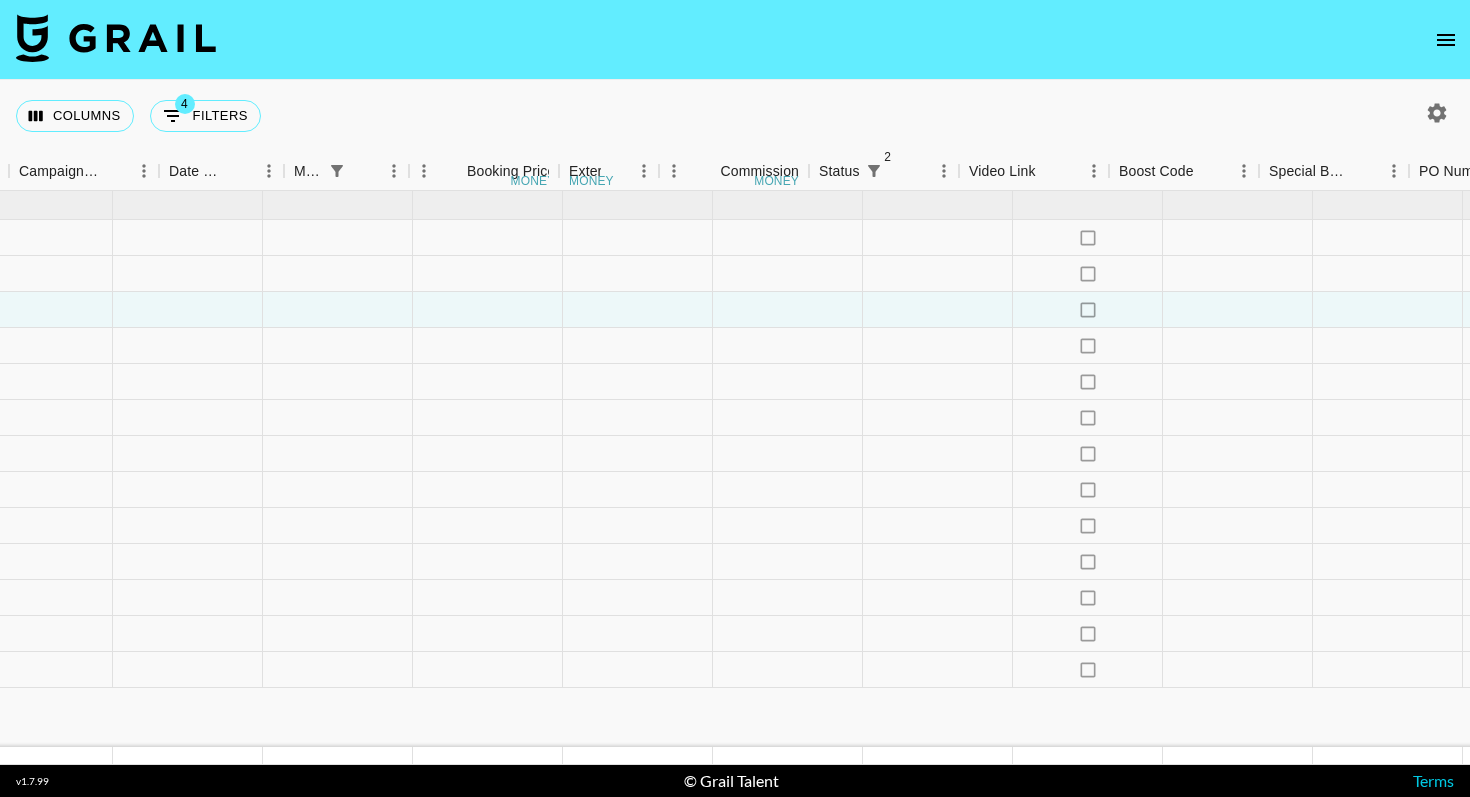 scroll, scrollTop: 0, scrollLeft: 2025, axis: horizontal 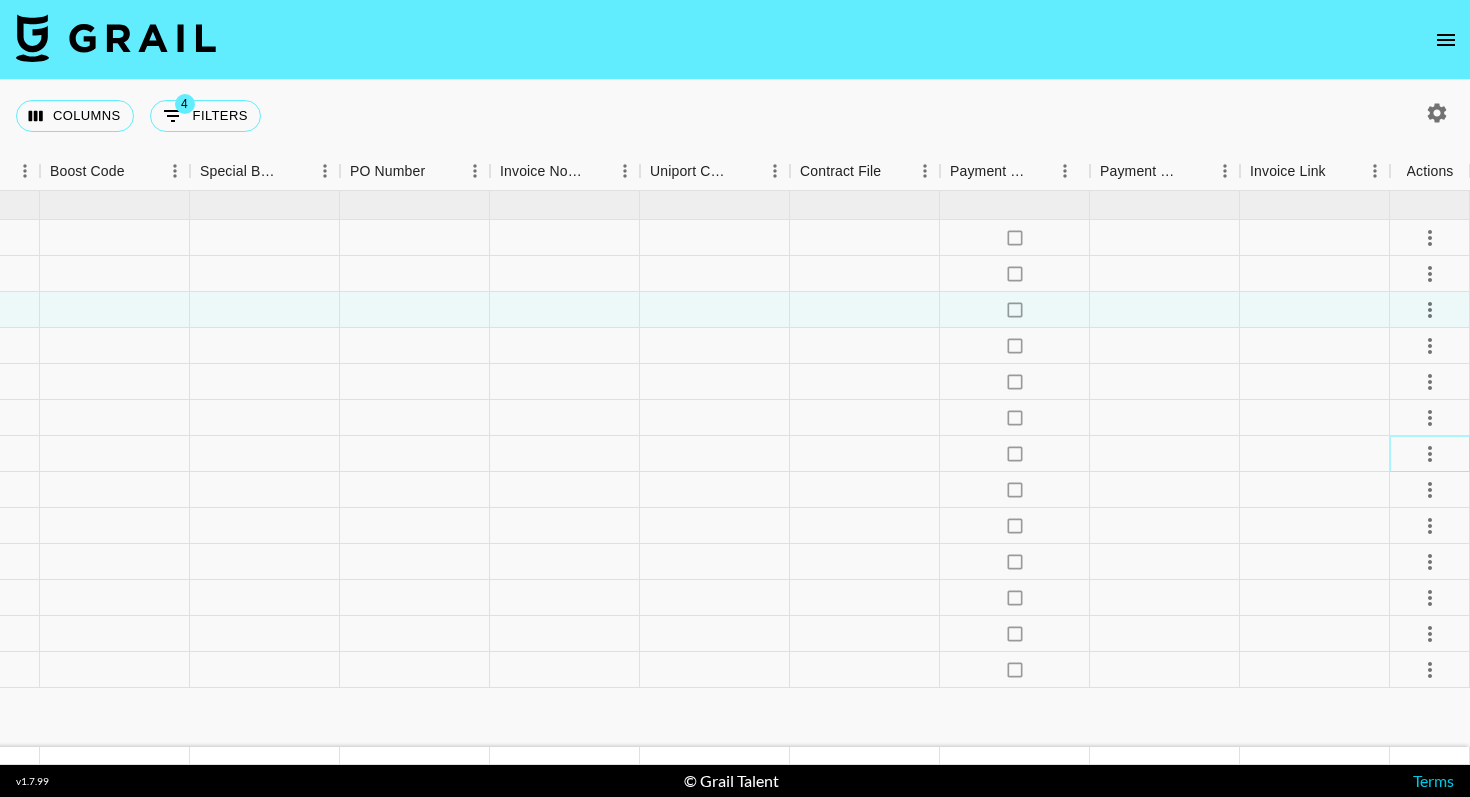 click 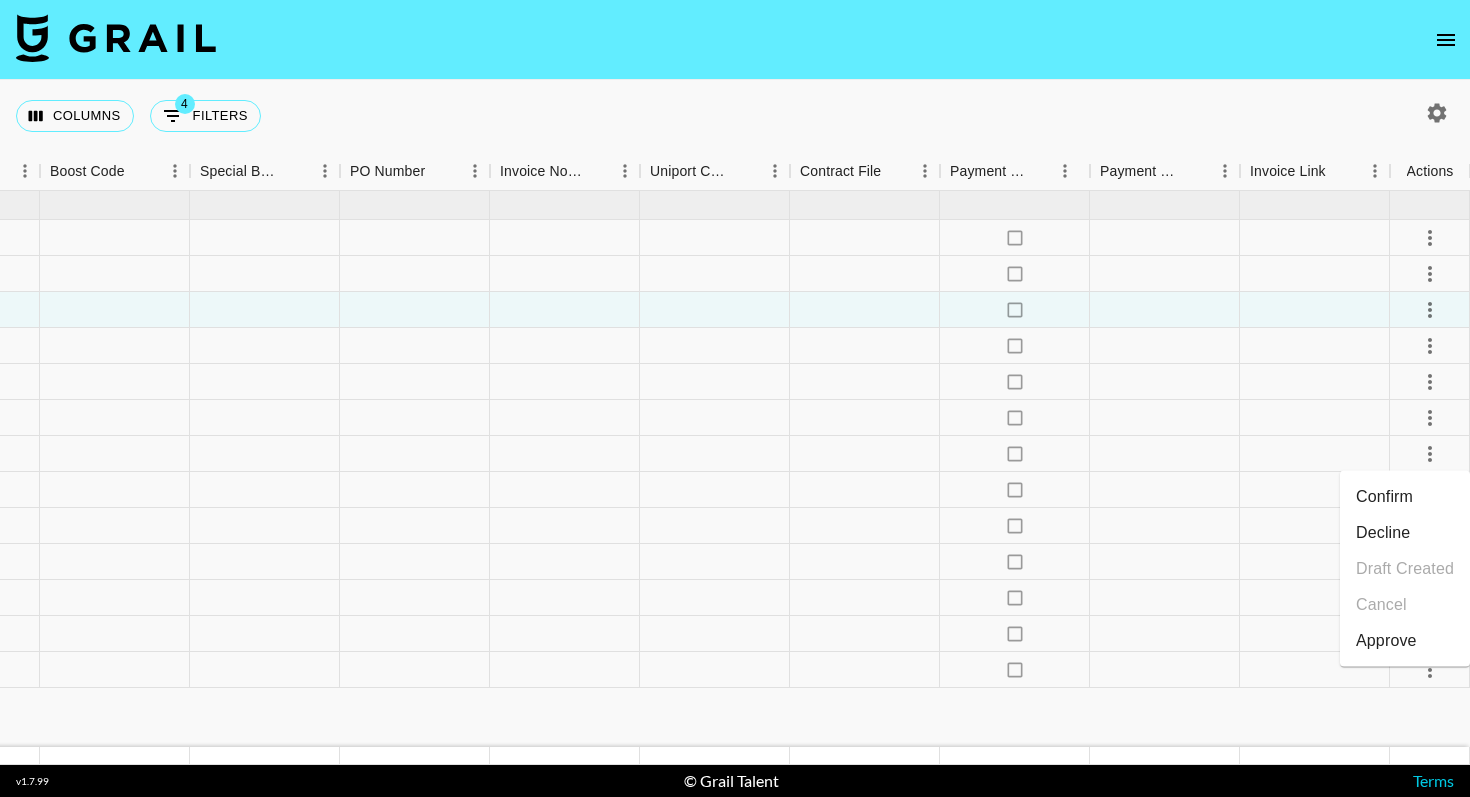 click on "Confirm" at bounding box center [1405, 497] 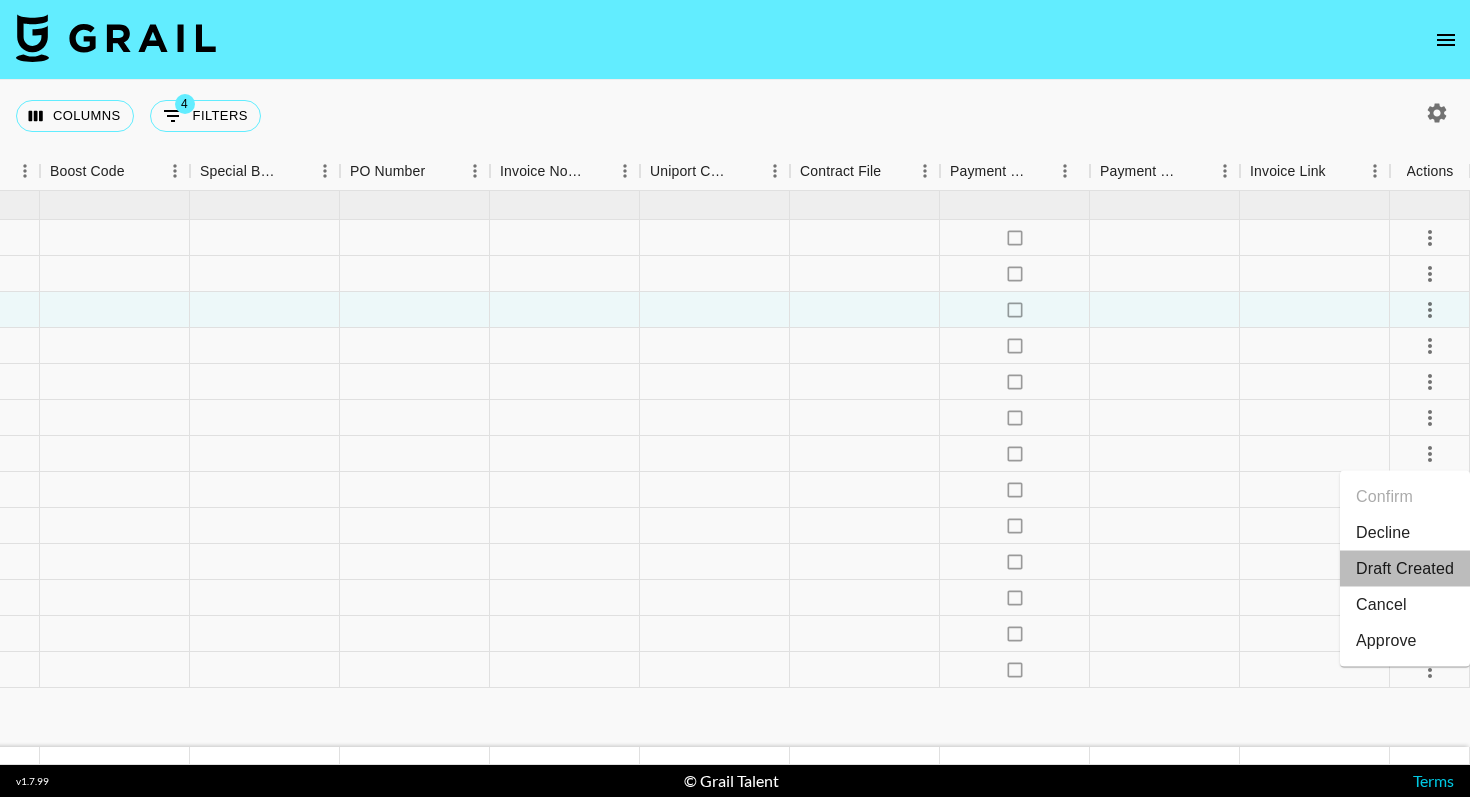 click on "Draft Created" at bounding box center [1405, 569] 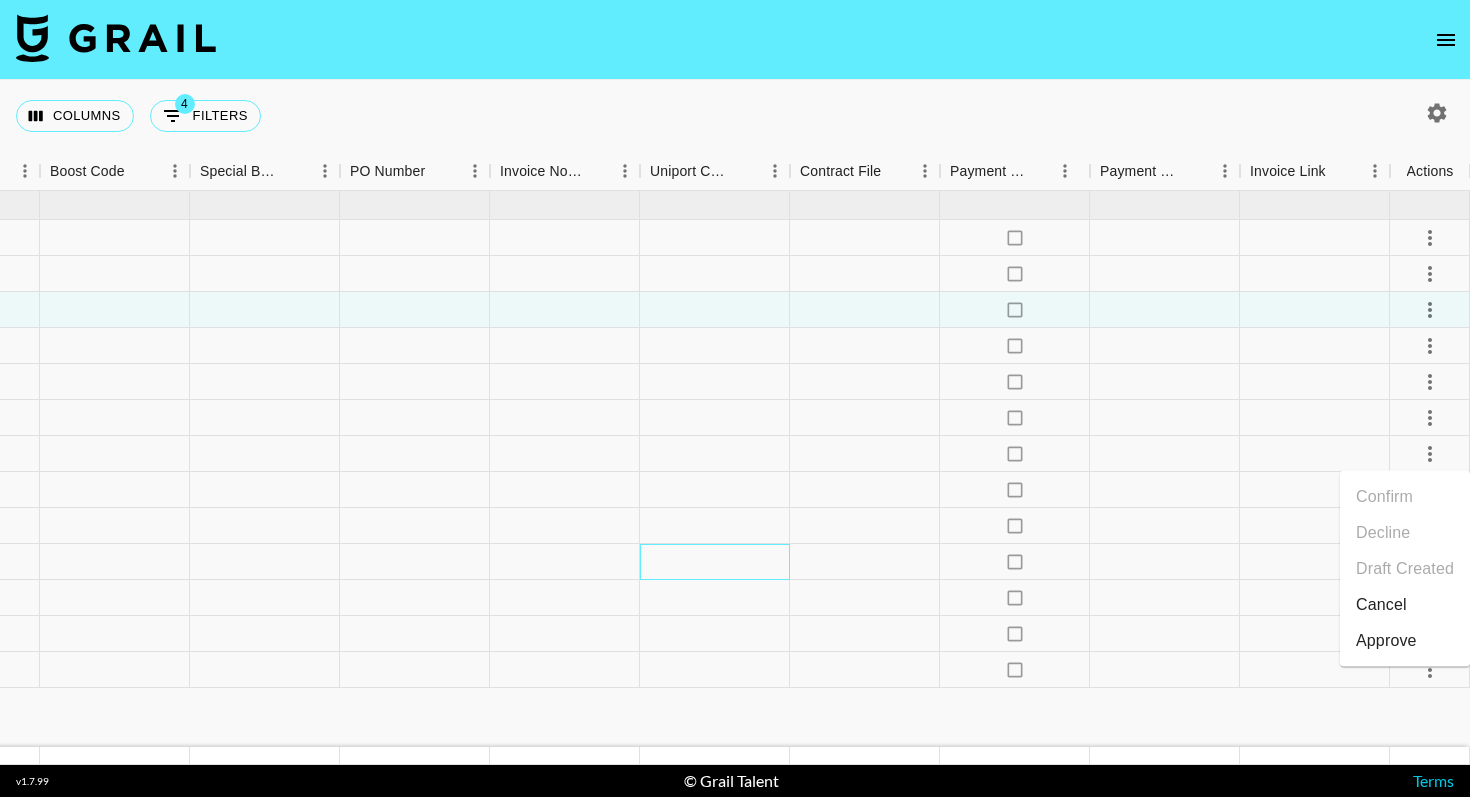 click at bounding box center (715, 562) 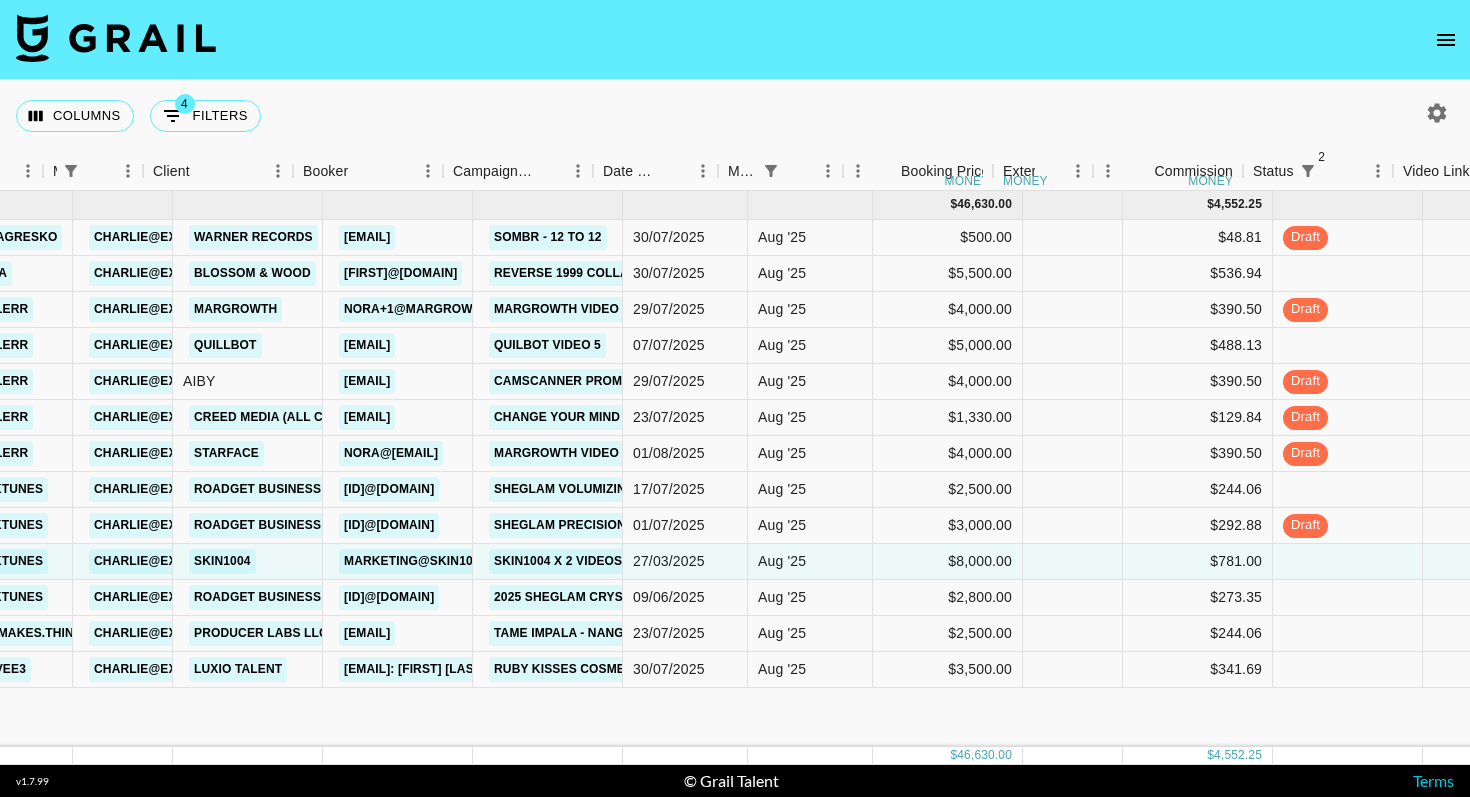 scroll, scrollTop: 0, scrollLeft: 573, axis: horizontal 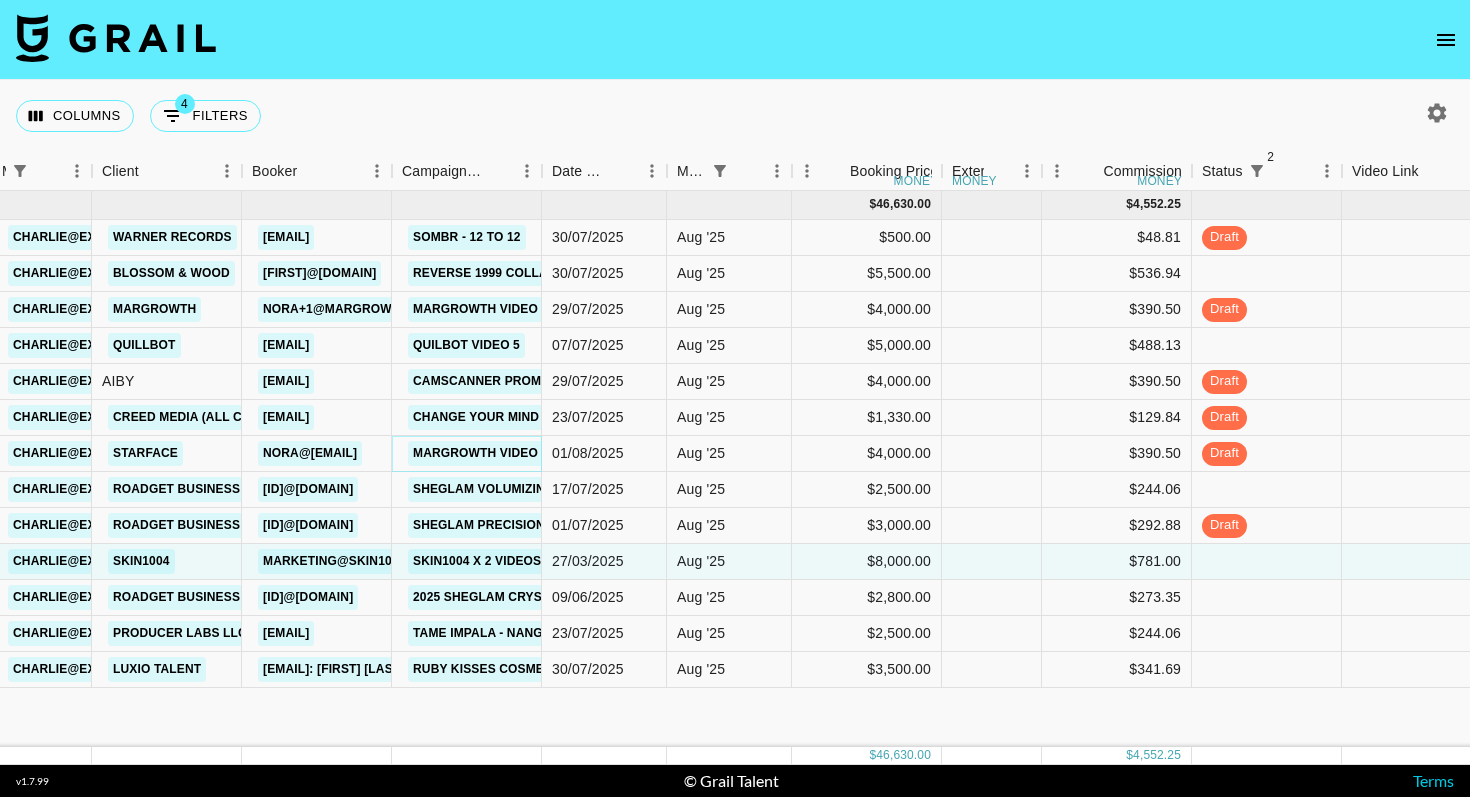 click on "margrowth video 3 actual" at bounding box center [507, 453] 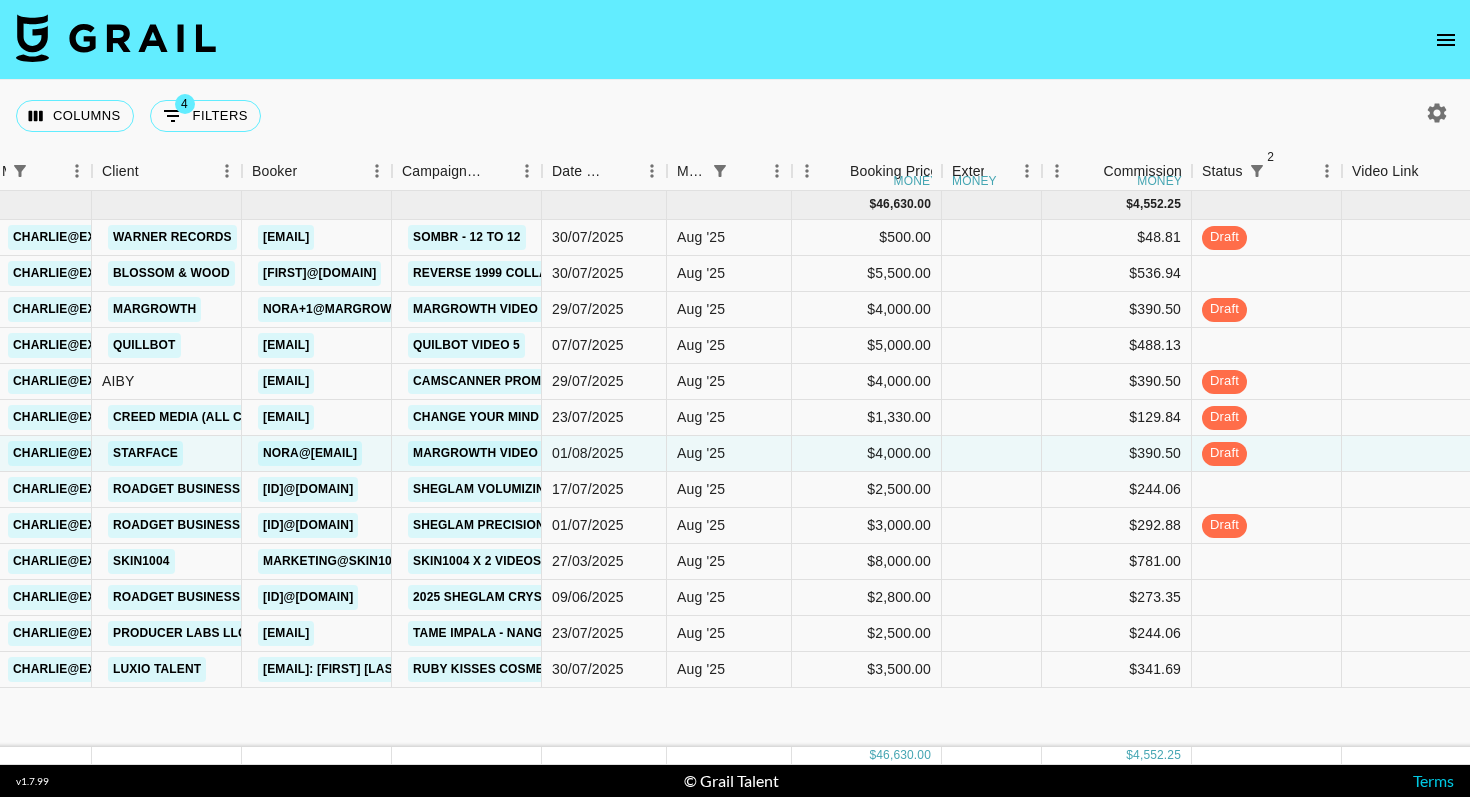 click at bounding box center (1446, 40) 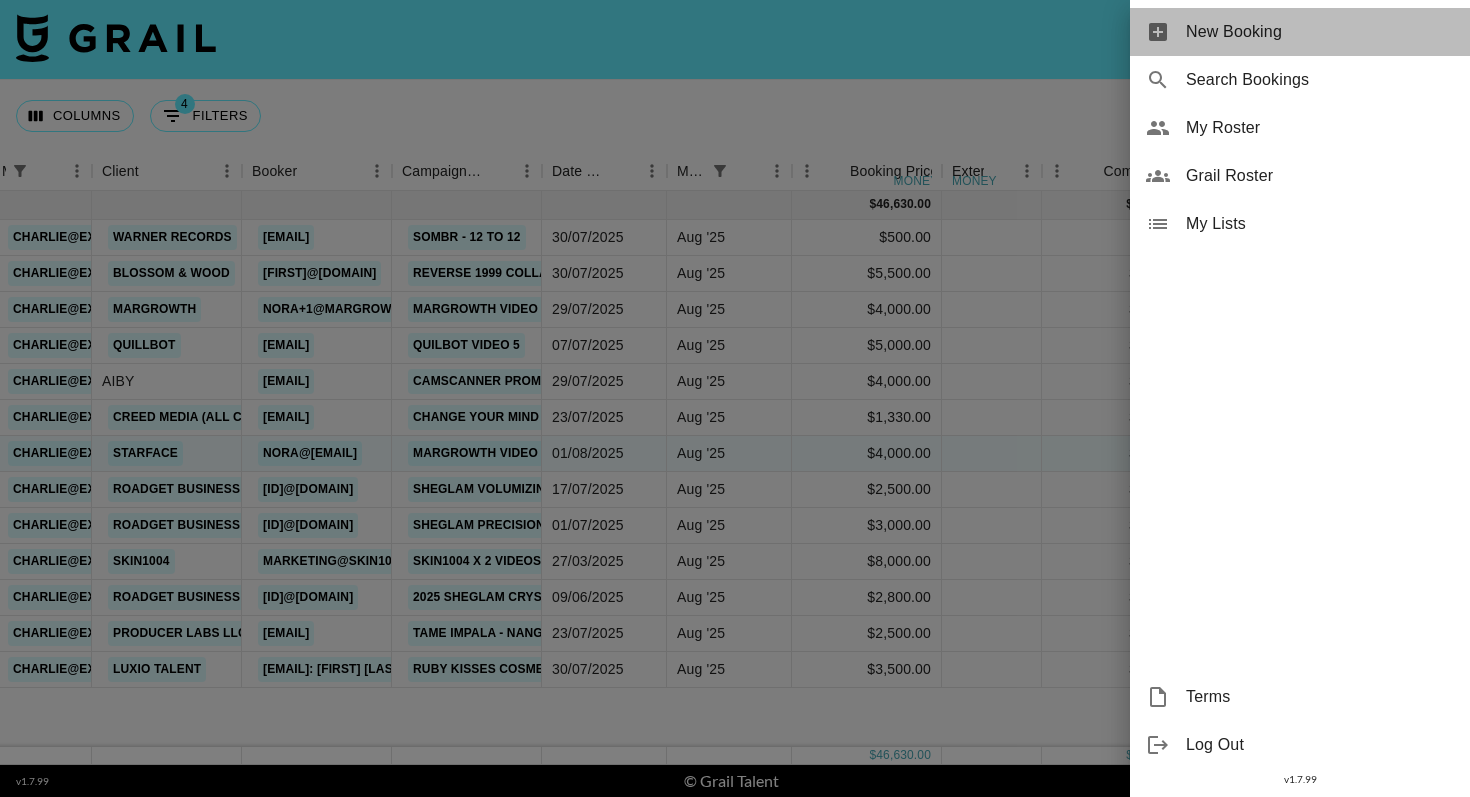 click on "New Booking" at bounding box center [1300, 32] 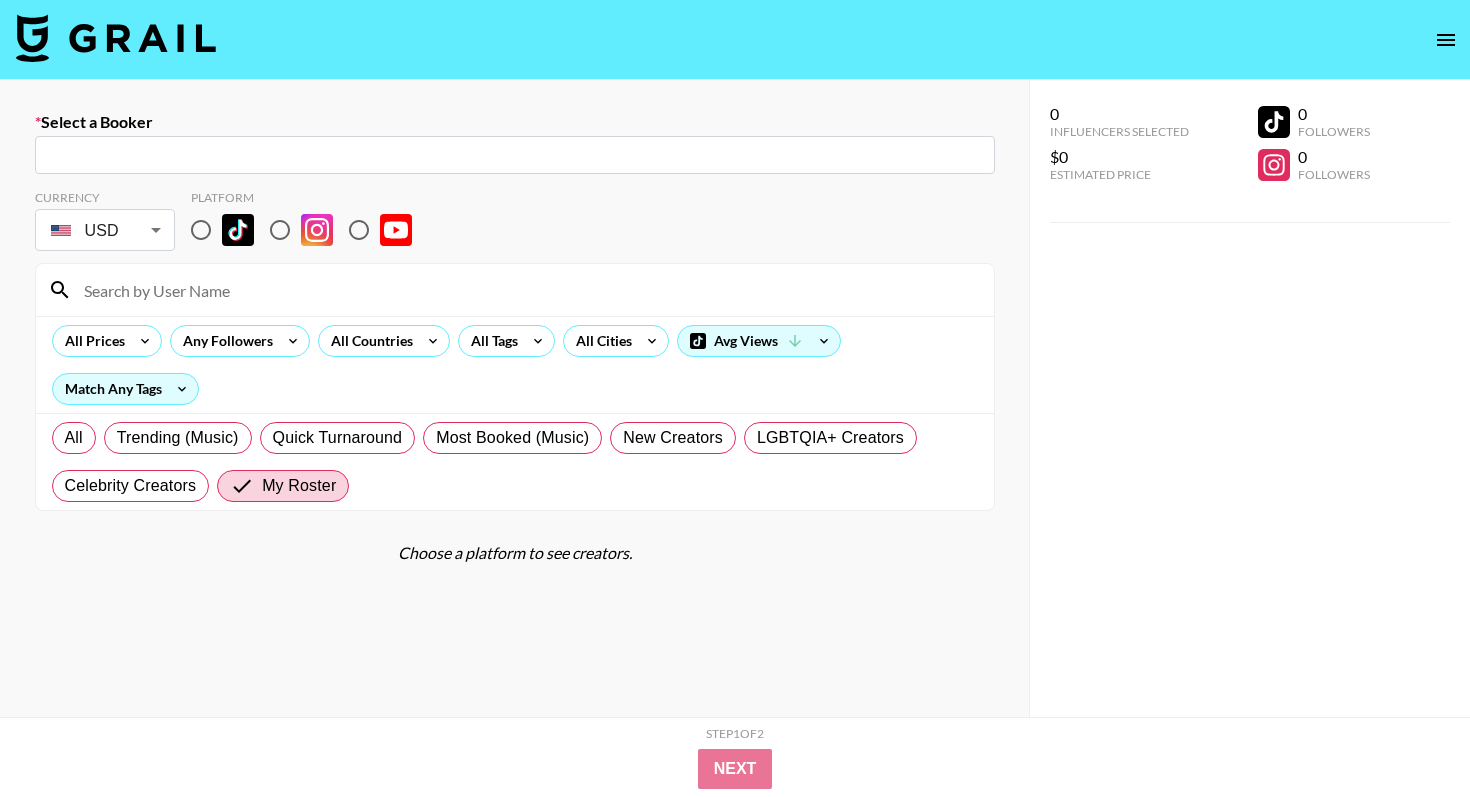 click on "Currency USD USD ​ Platform All Prices Any Followers All Countries All Tags All Cities Avg Views Match Any Tags All Trending (Music) Quick Turnaround Most Booked (Music) New Creators LGBTQIA+ Creators Celebrity Creators My Roster" at bounding box center [515, 342] 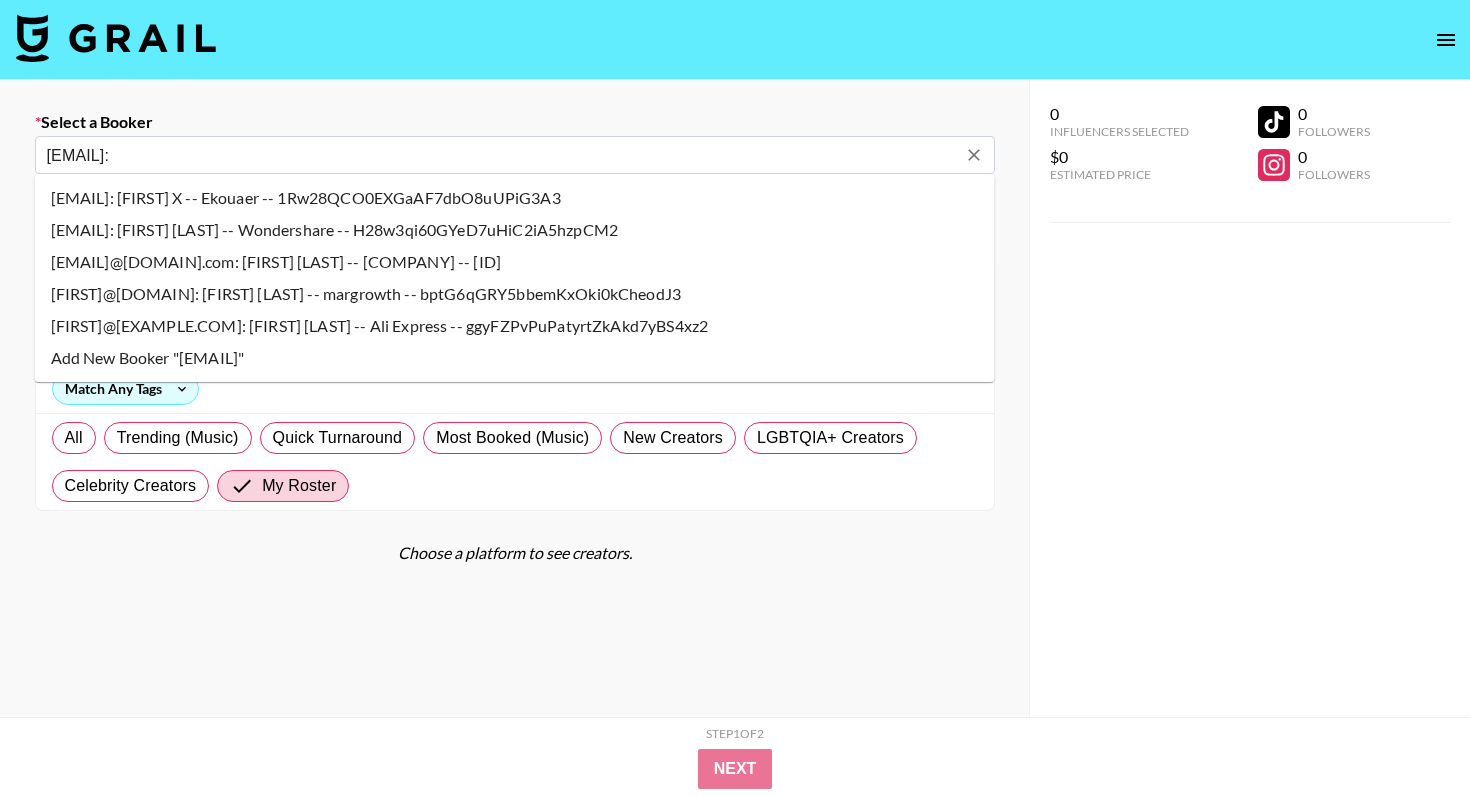 click on "[FIRST]@[DOMAIN]: [FIRST] [LAST] -- margrowth -- bptG6qGRY5bbemKxOki0kCheodJ3" at bounding box center (515, 294) 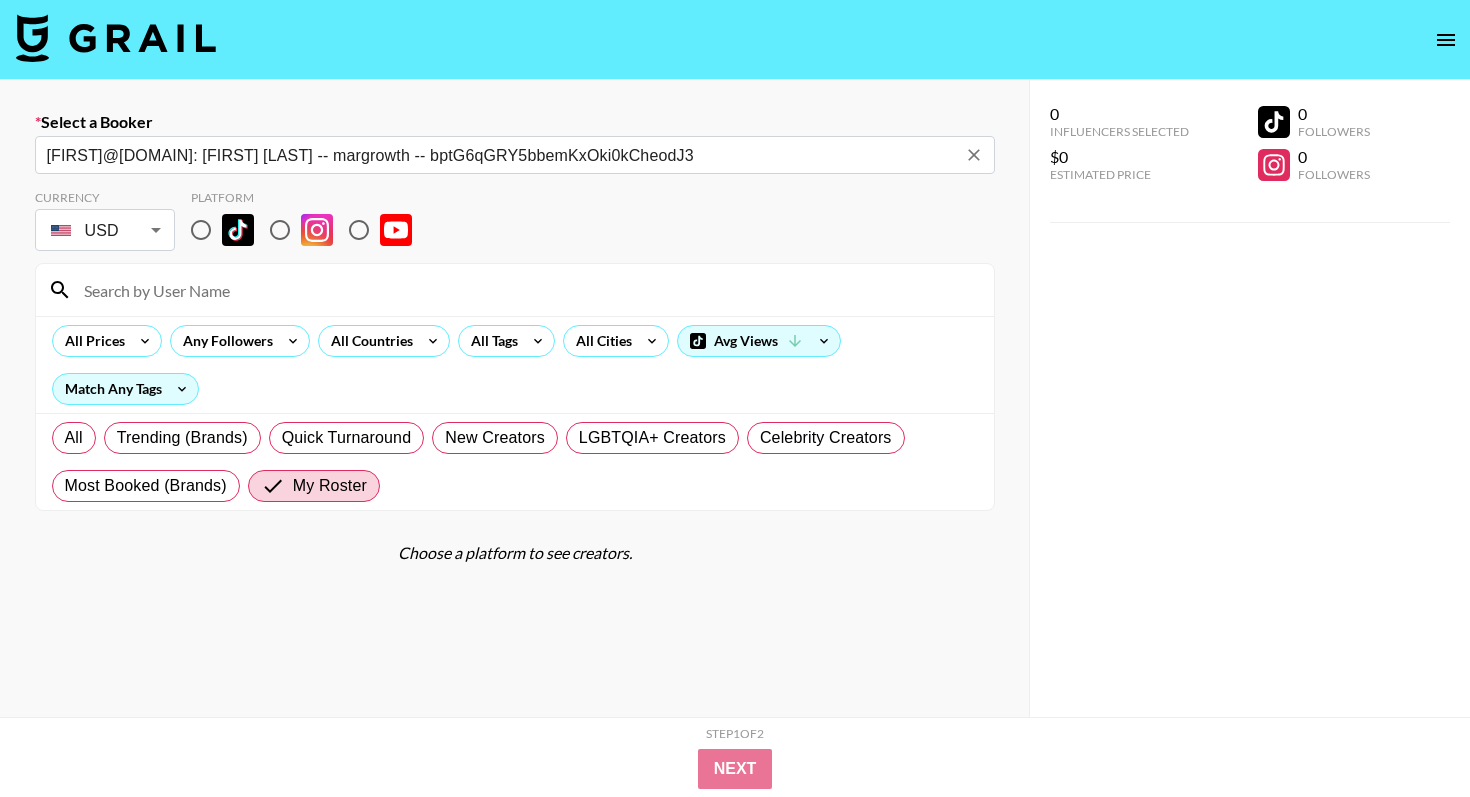 type on "[FIRST]@[DOMAIN]: [FIRST] [LAST] -- margrowth -- bptG6qGRY5bbemKxOki0kCheodJ3" 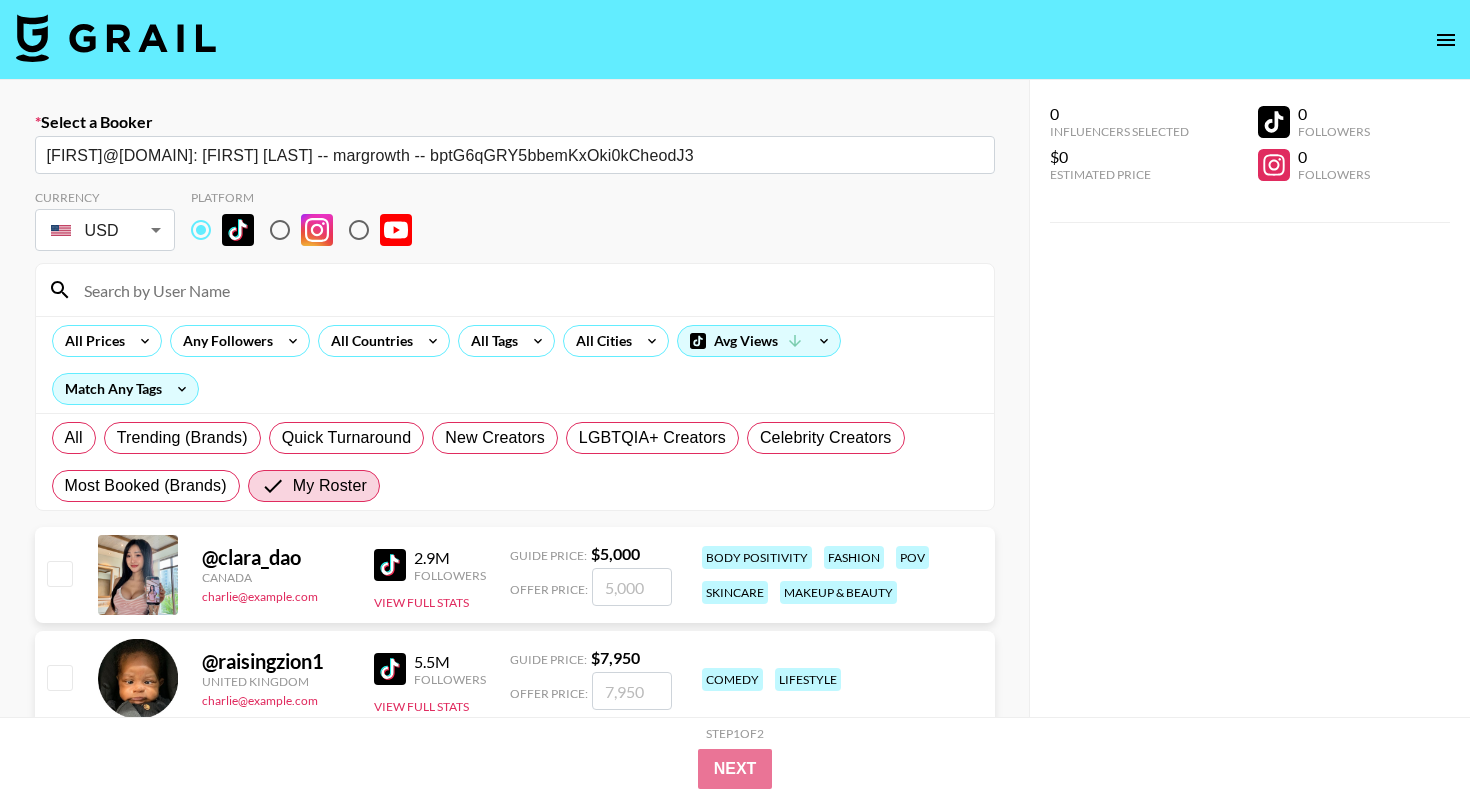 click at bounding box center (527, 290) 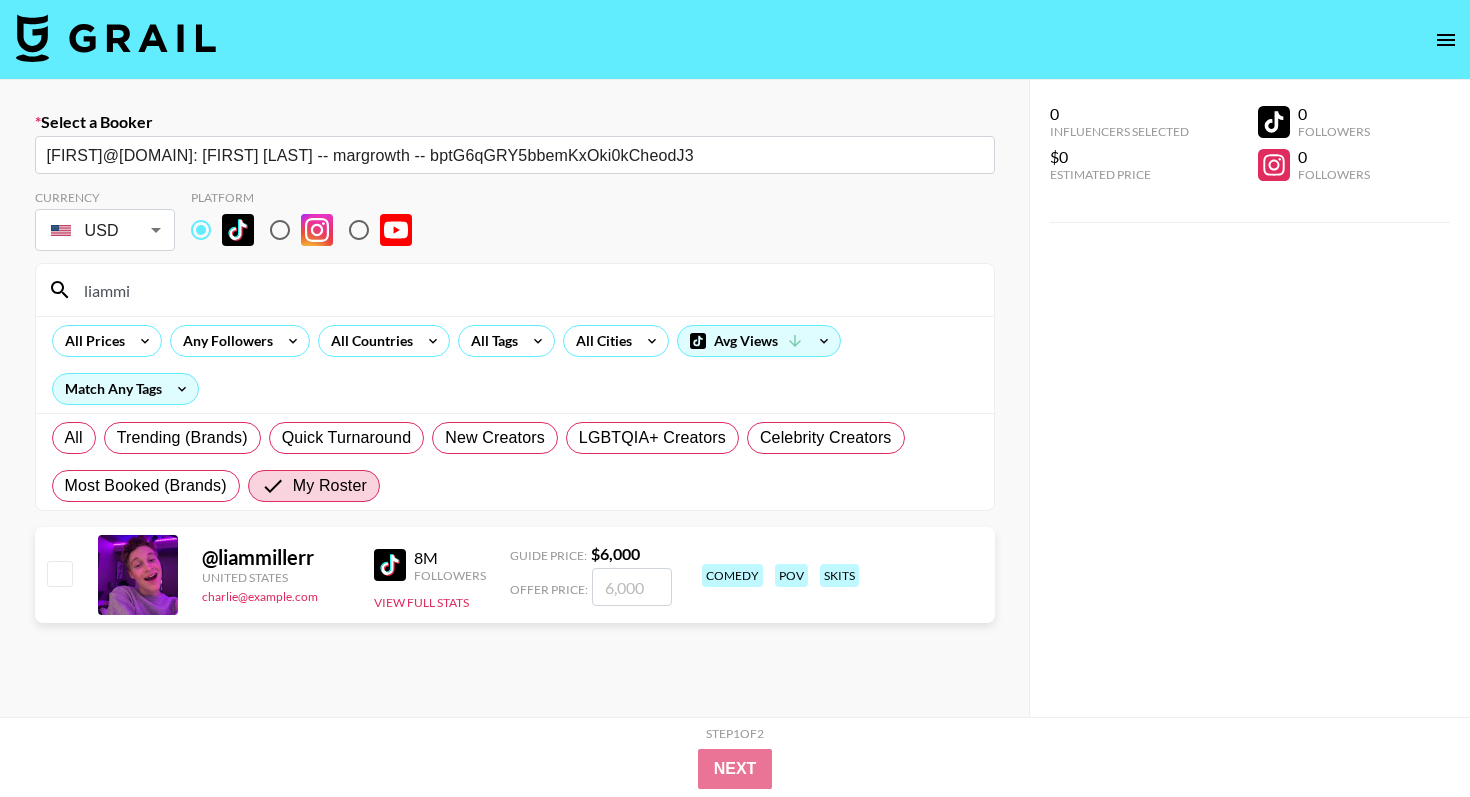 type on "liammi" 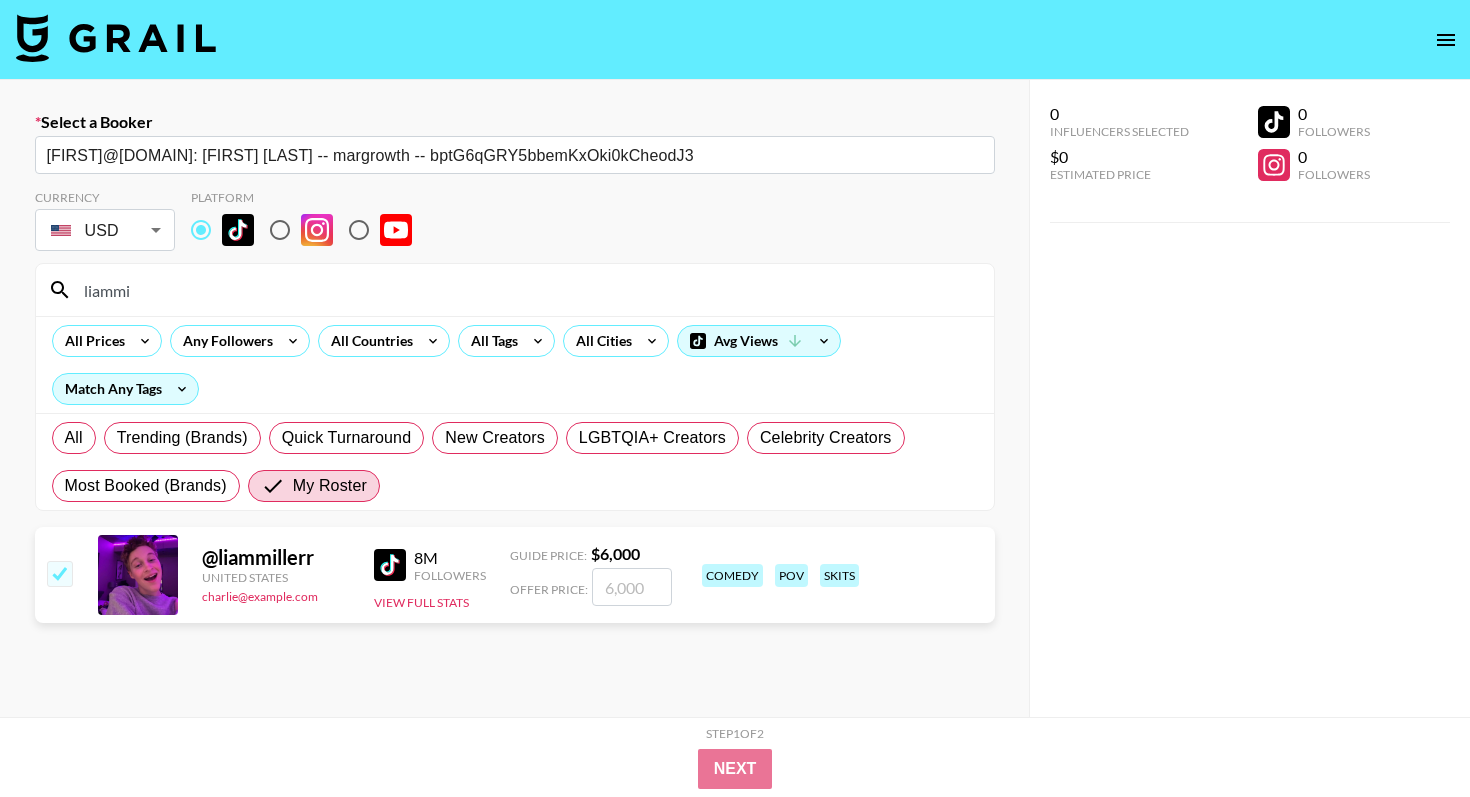 type on "4" 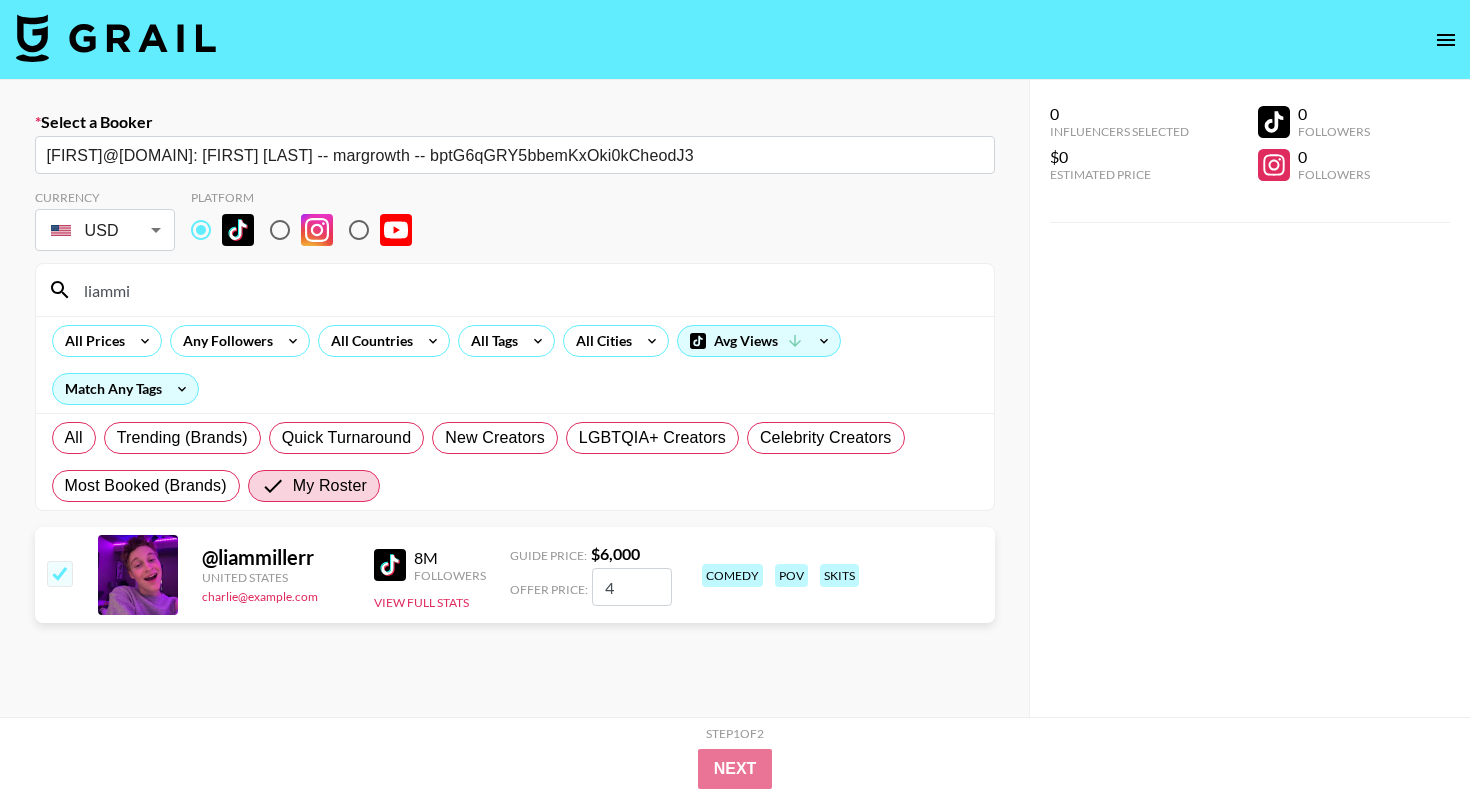checkbox on "true" 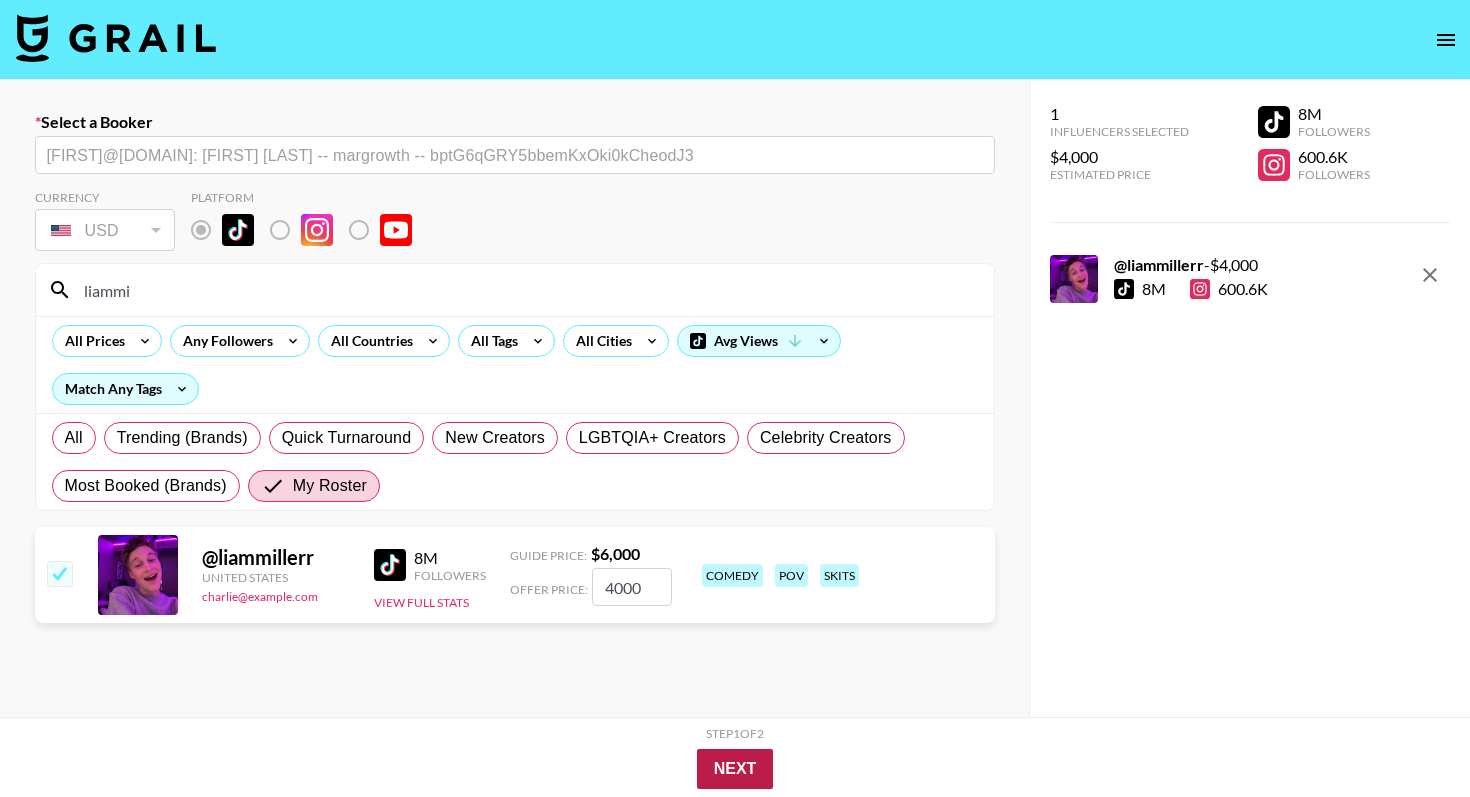 type on "4000" 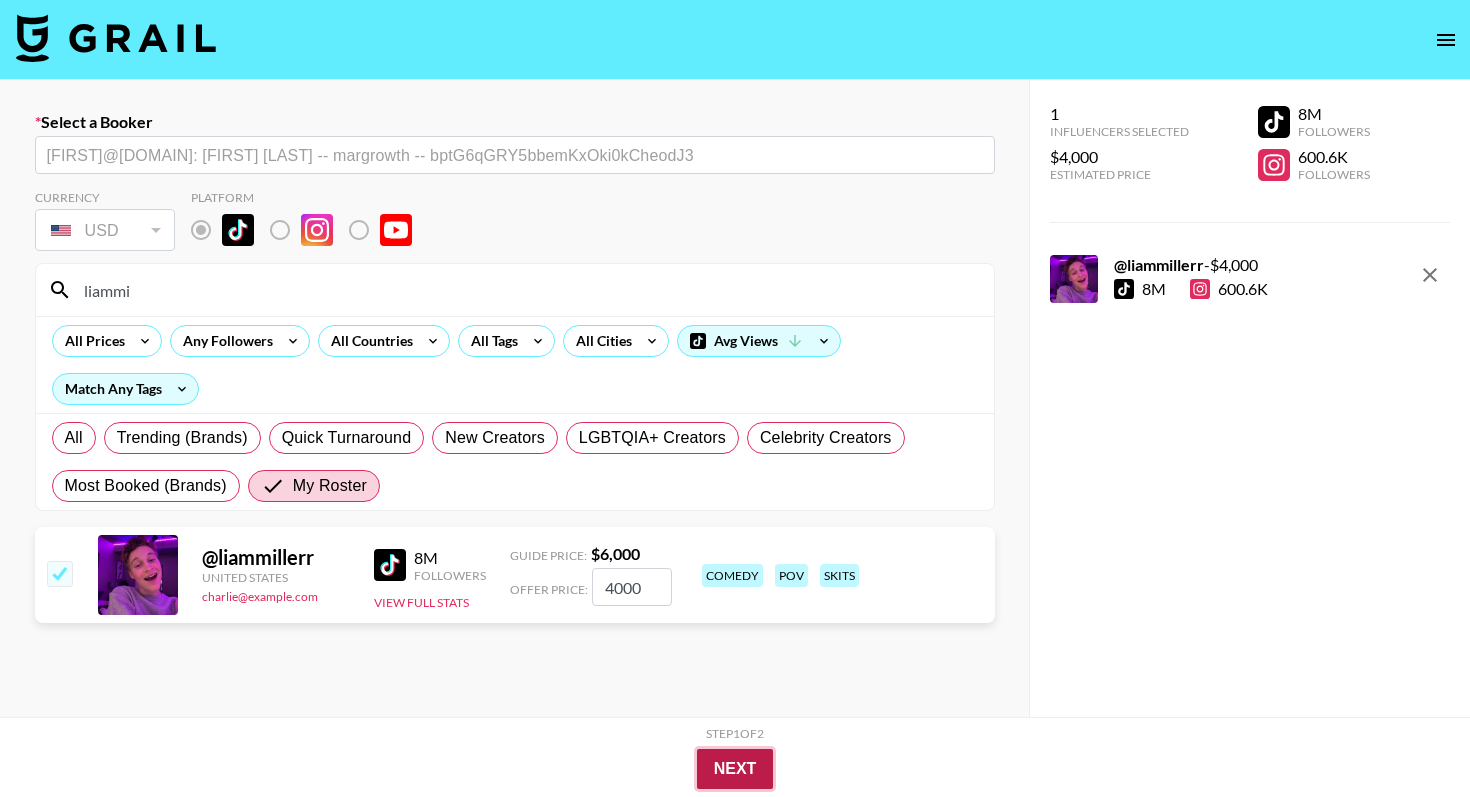 click on "Next" at bounding box center [735, 769] 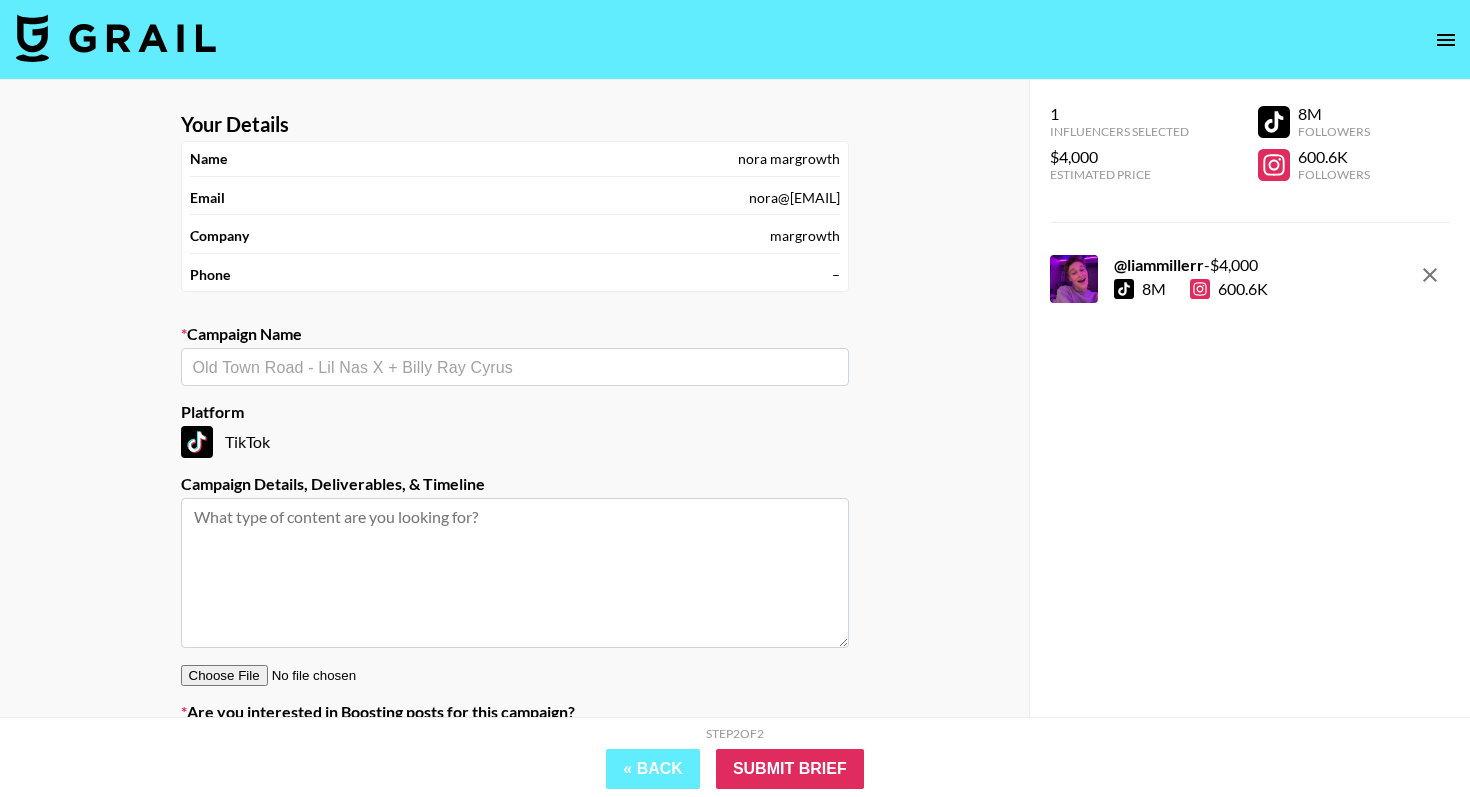 click on "Your Details Name [FIRST] [LAST] Email [EMAIL] Company [COMPANY] Phone – Campaign Name ​ Platform TikTok Campaign Details, Deliverables, & Timeline Are you interested in Boosting posts for this campaign? Yes, please reach out to me about Boosting" at bounding box center (515, 437) 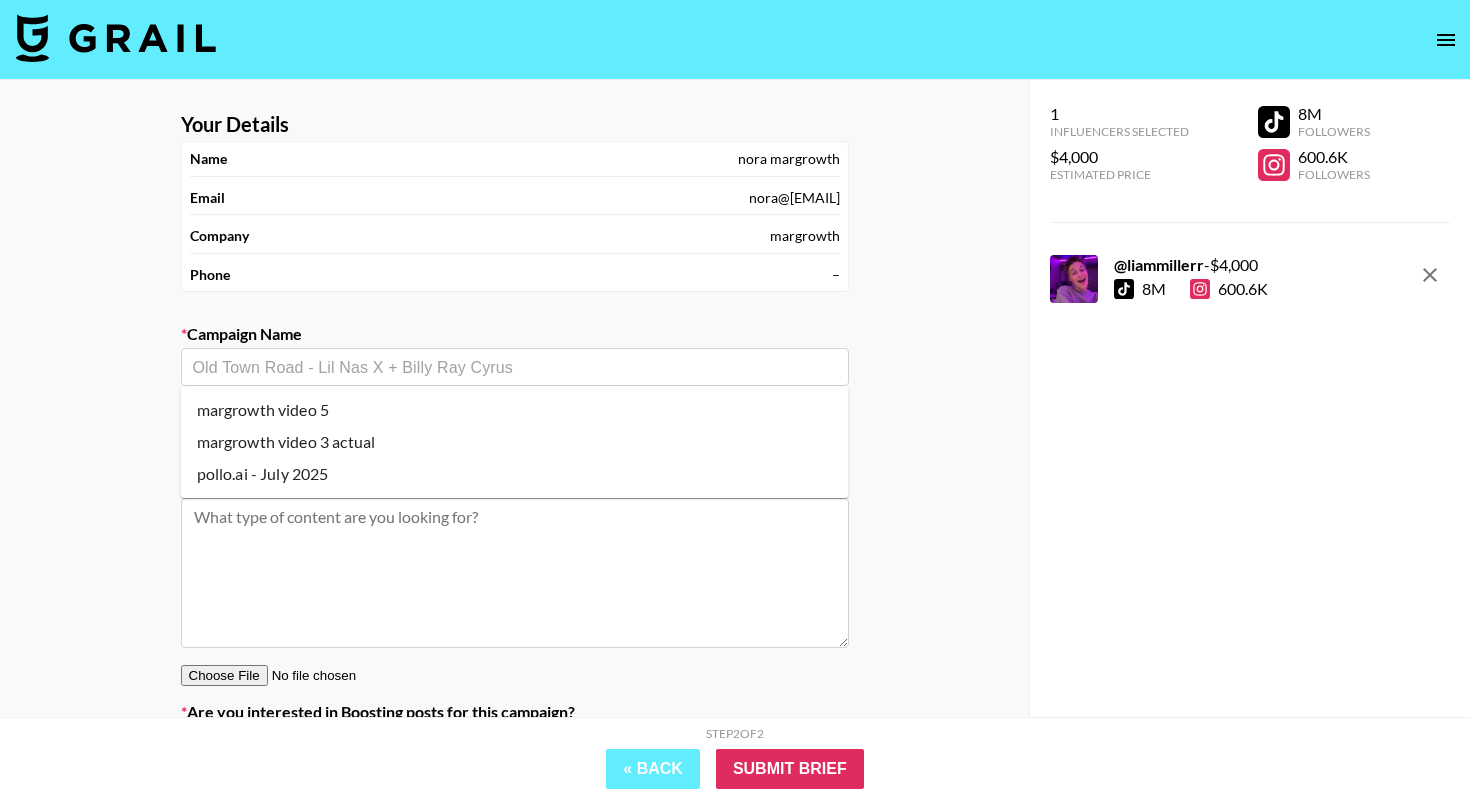 click at bounding box center (515, 367) 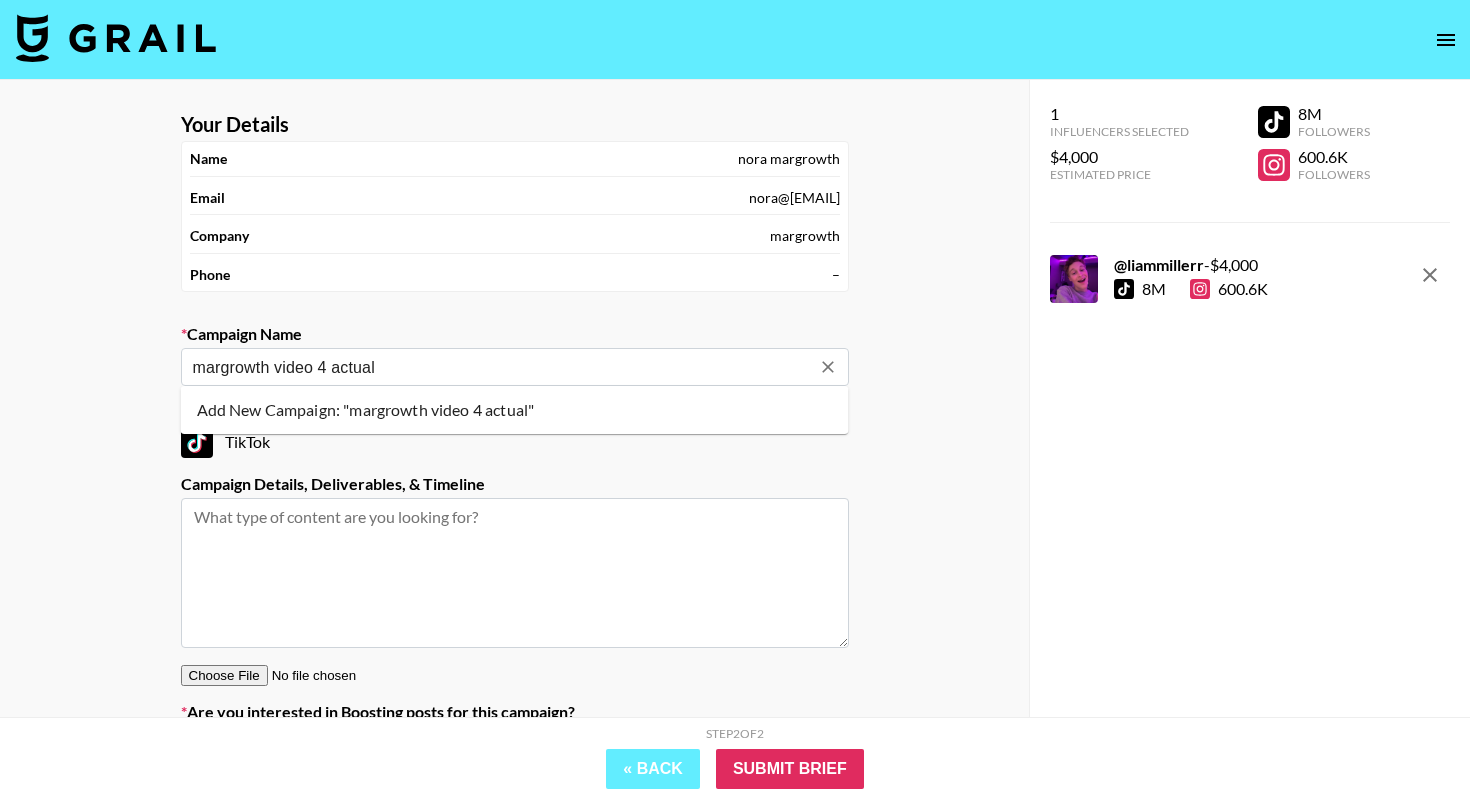 click on "margrowth video 4 actual -- [COMPANY] -- [TOKEN]" at bounding box center [515, 367] 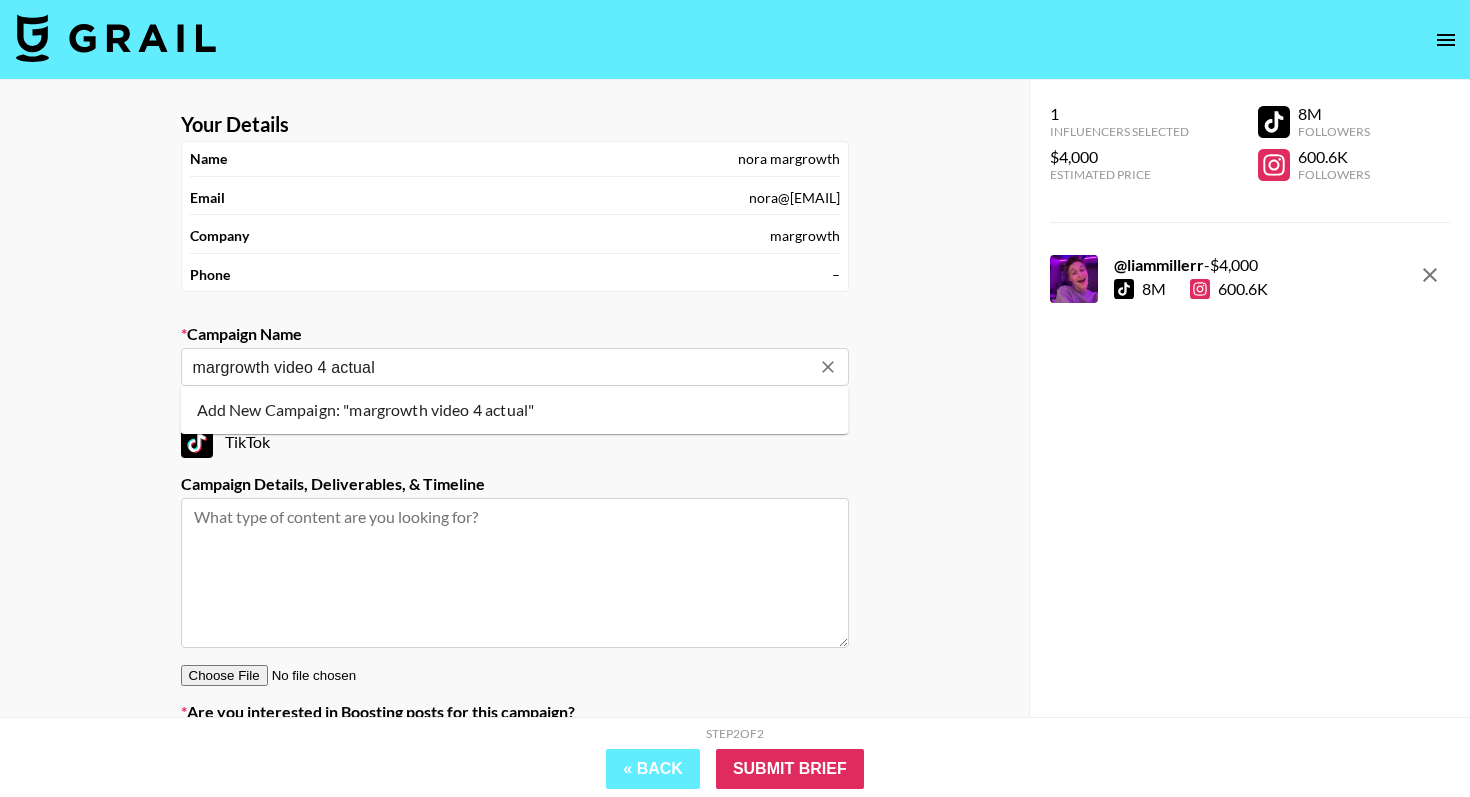 click on "Add New Campaign: "margrowth video 4 actual"" at bounding box center (515, 410) 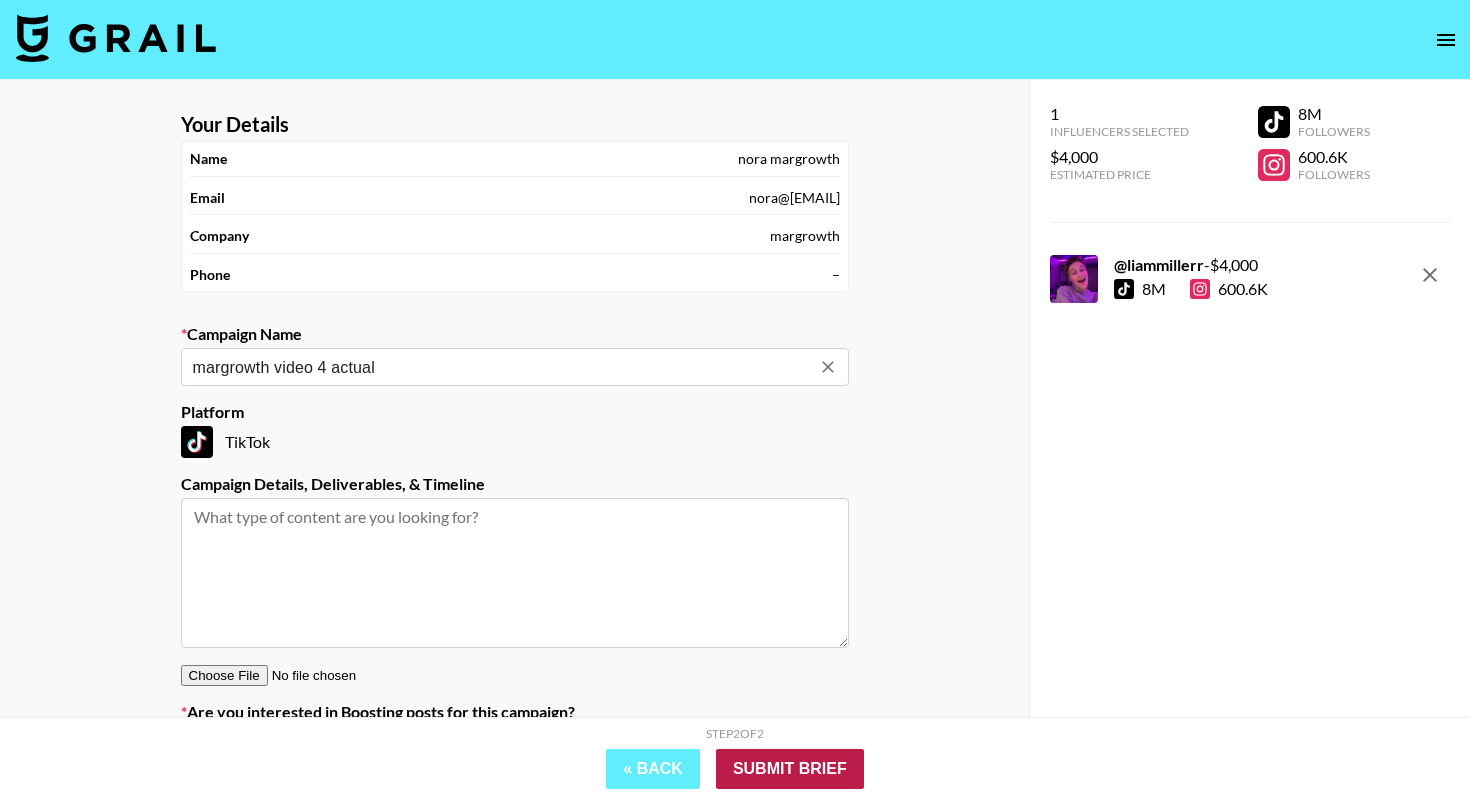 type on "margrowth video 4 actual" 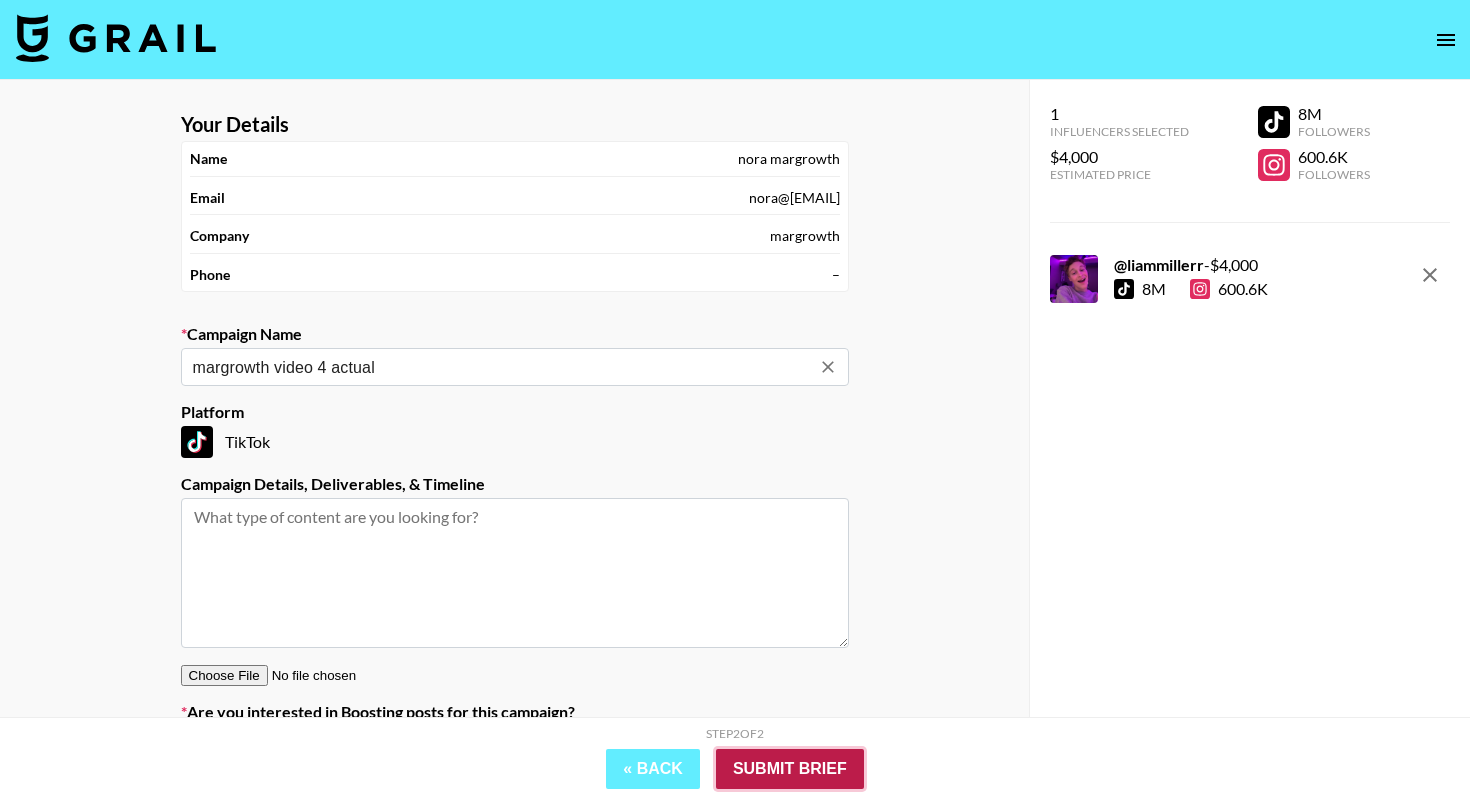 click on "Submit Brief" at bounding box center [790, 769] 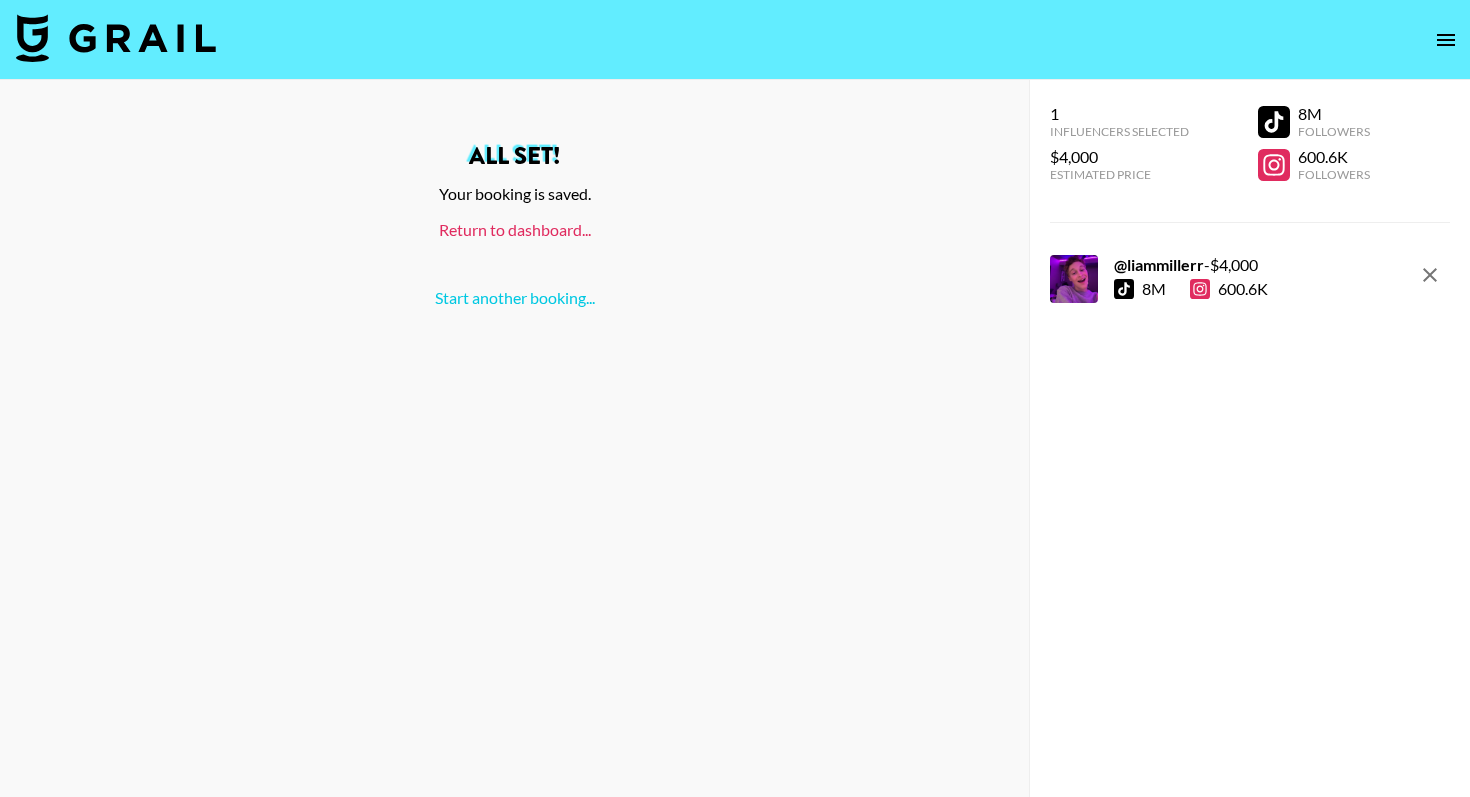click on "Return to dashboard..." at bounding box center (515, 229) 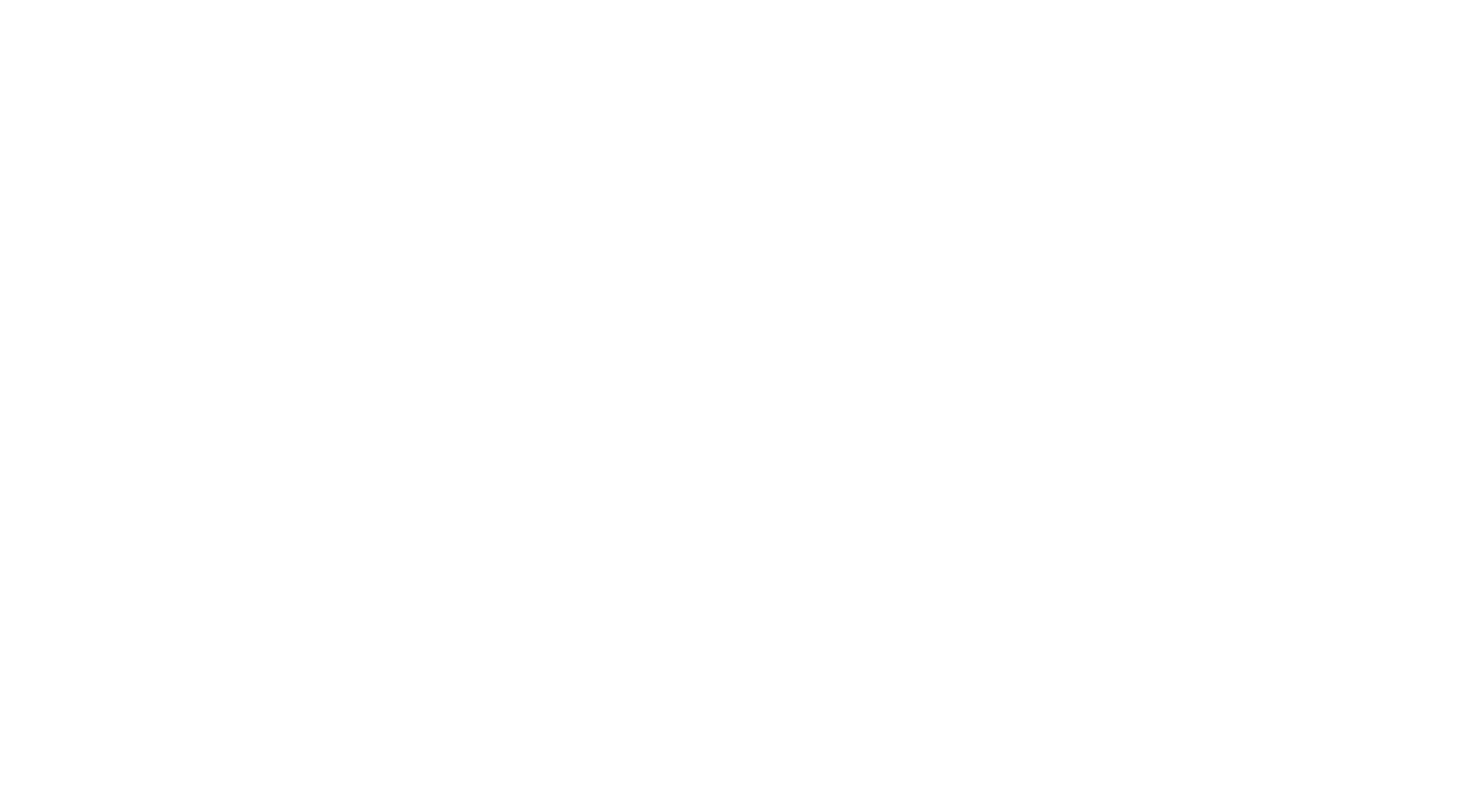scroll, scrollTop: 0, scrollLeft: 0, axis: both 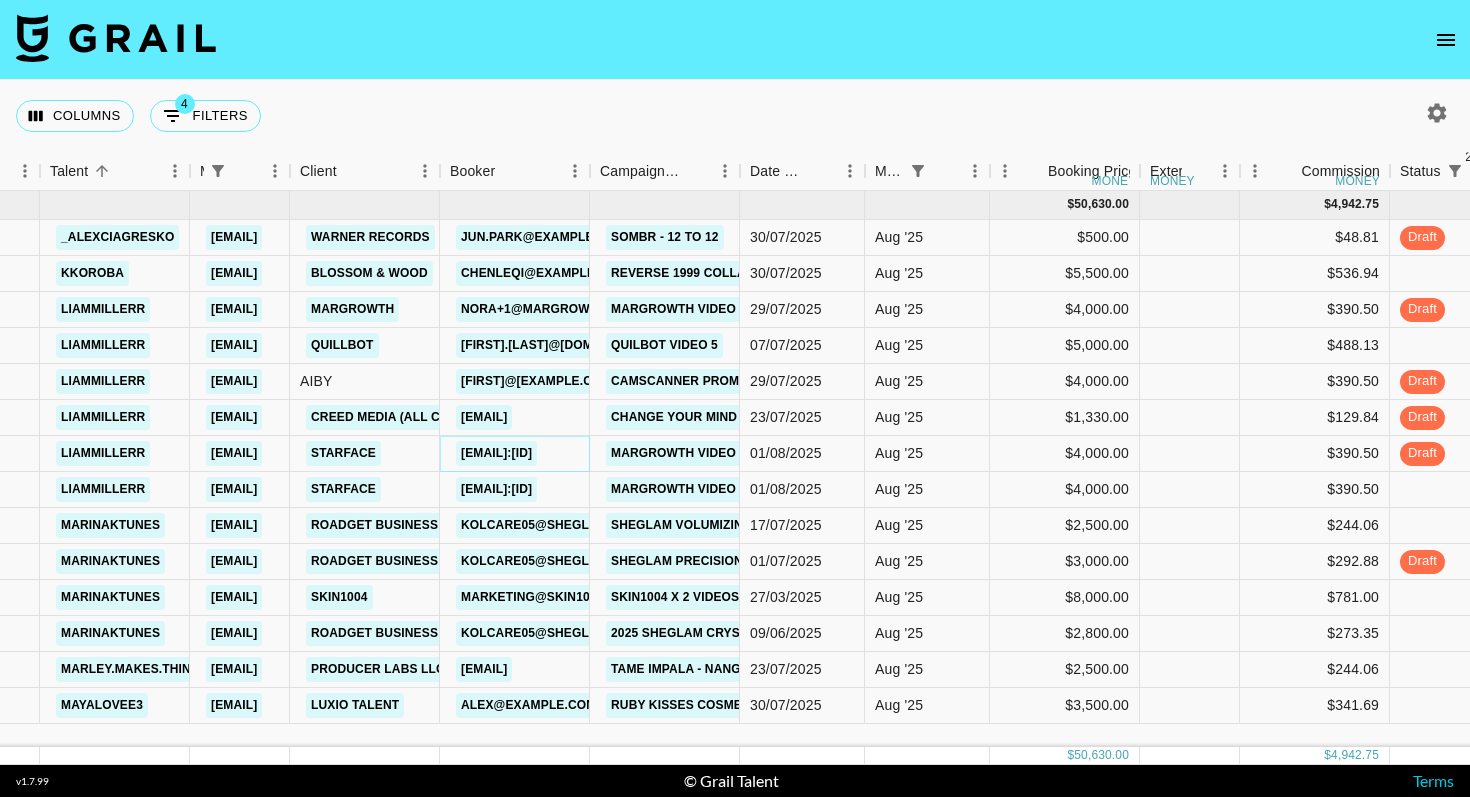 click on "[EMAIL]:[ID]" at bounding box center (496, 453) 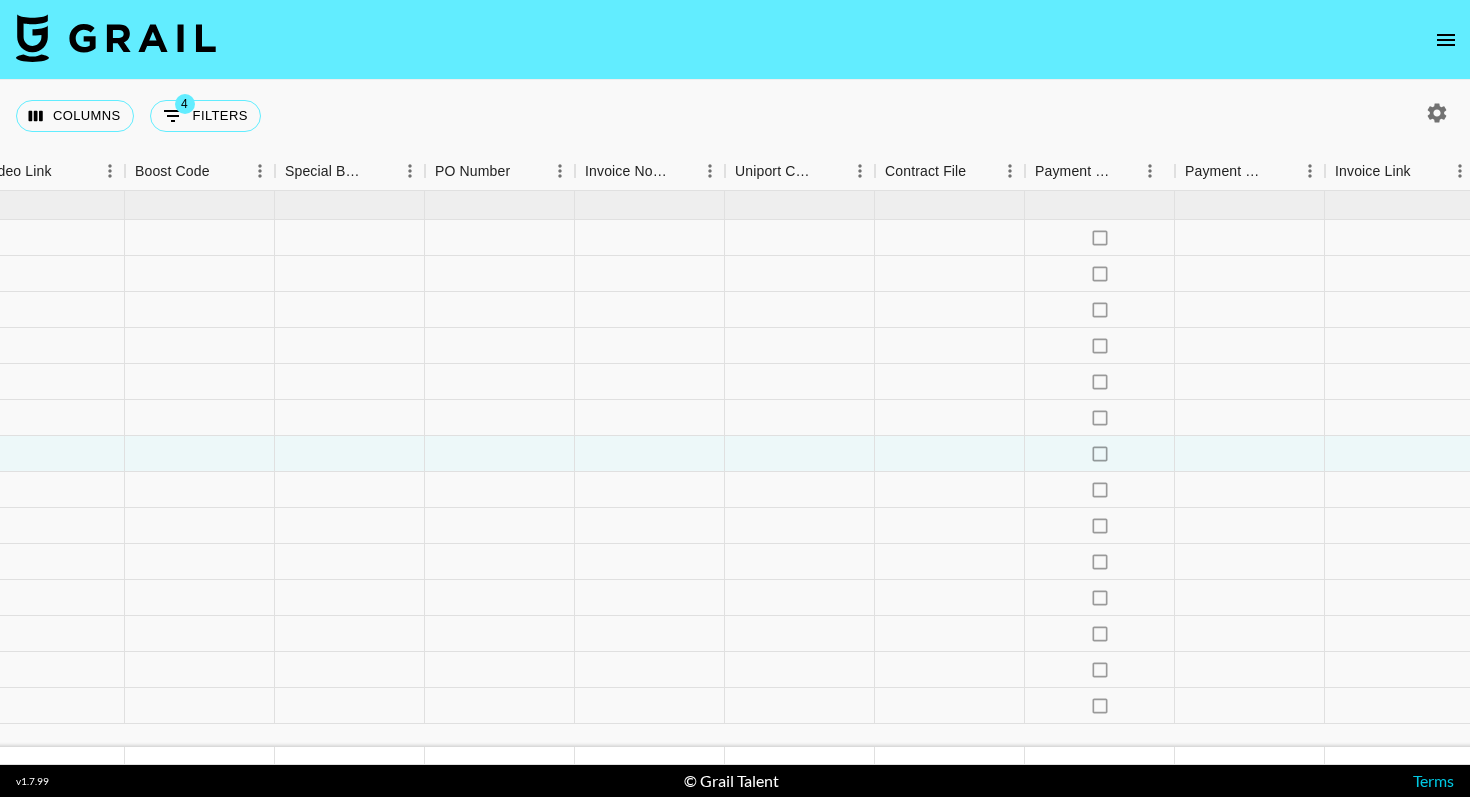 scroll, scrollTop: 0, scrollLeft: 2025, axis: horizontal 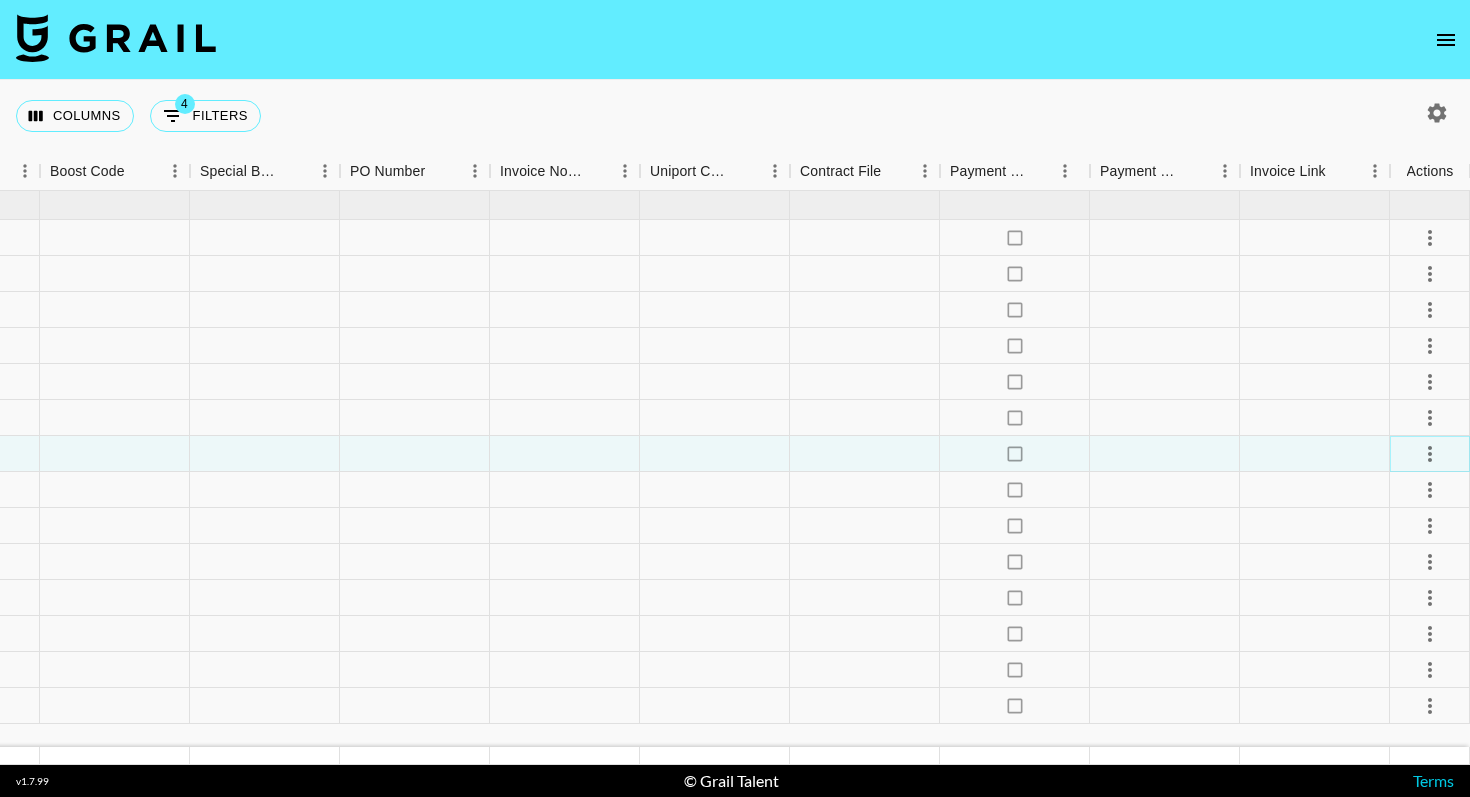 click 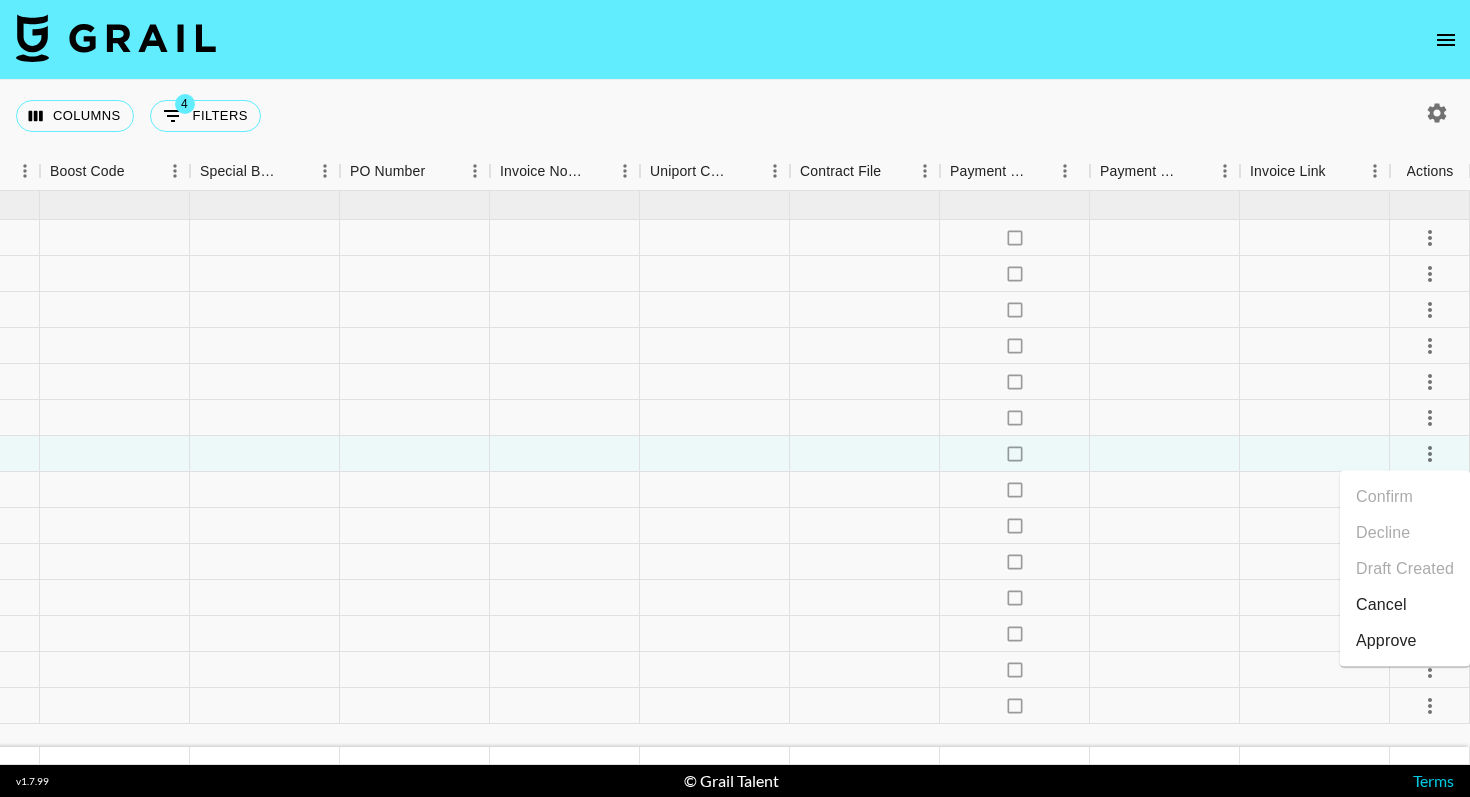 click on "Cancel" at bounding box center [1405, 605] 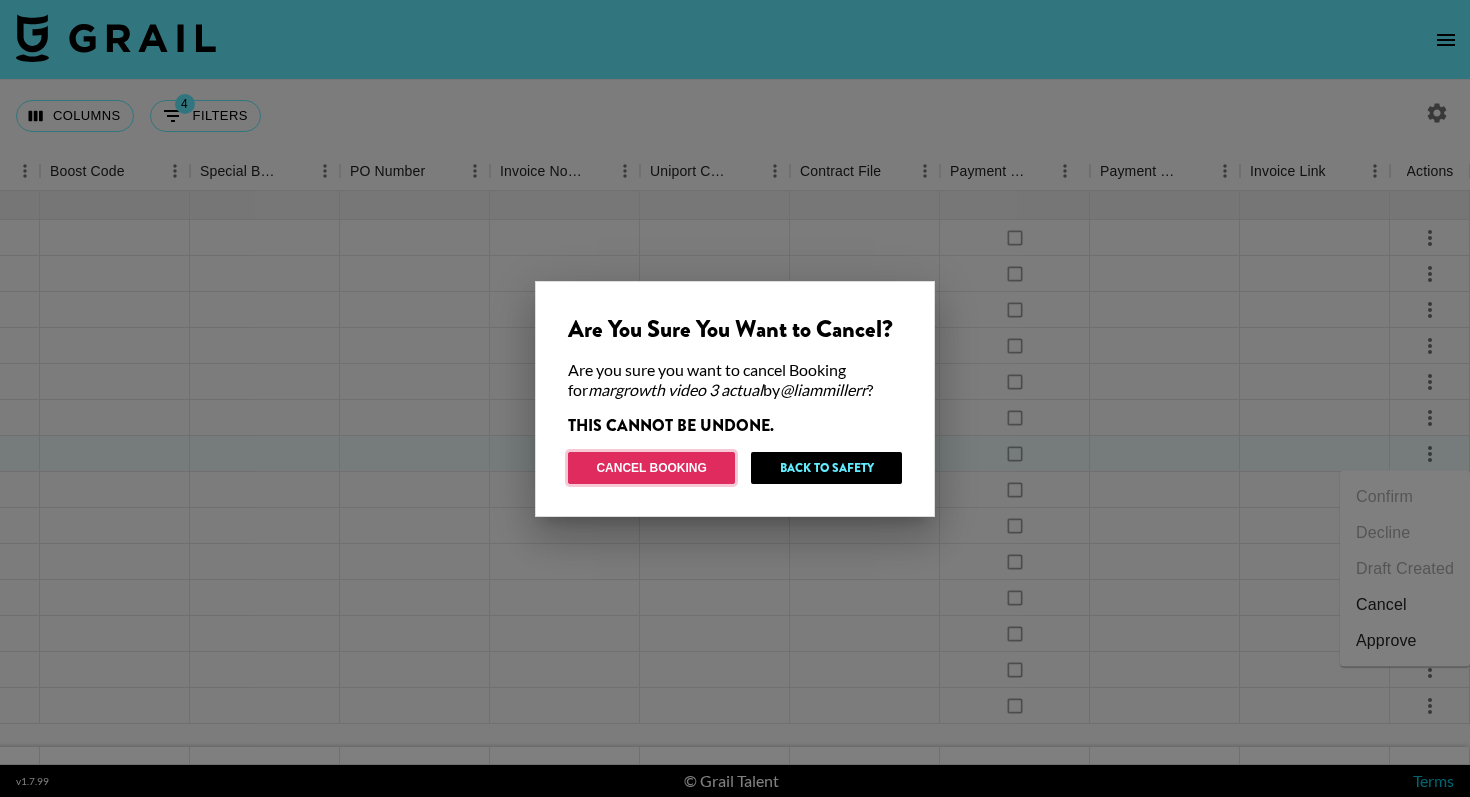 click on "Cancel Booking" at bounding box center [651, 468] 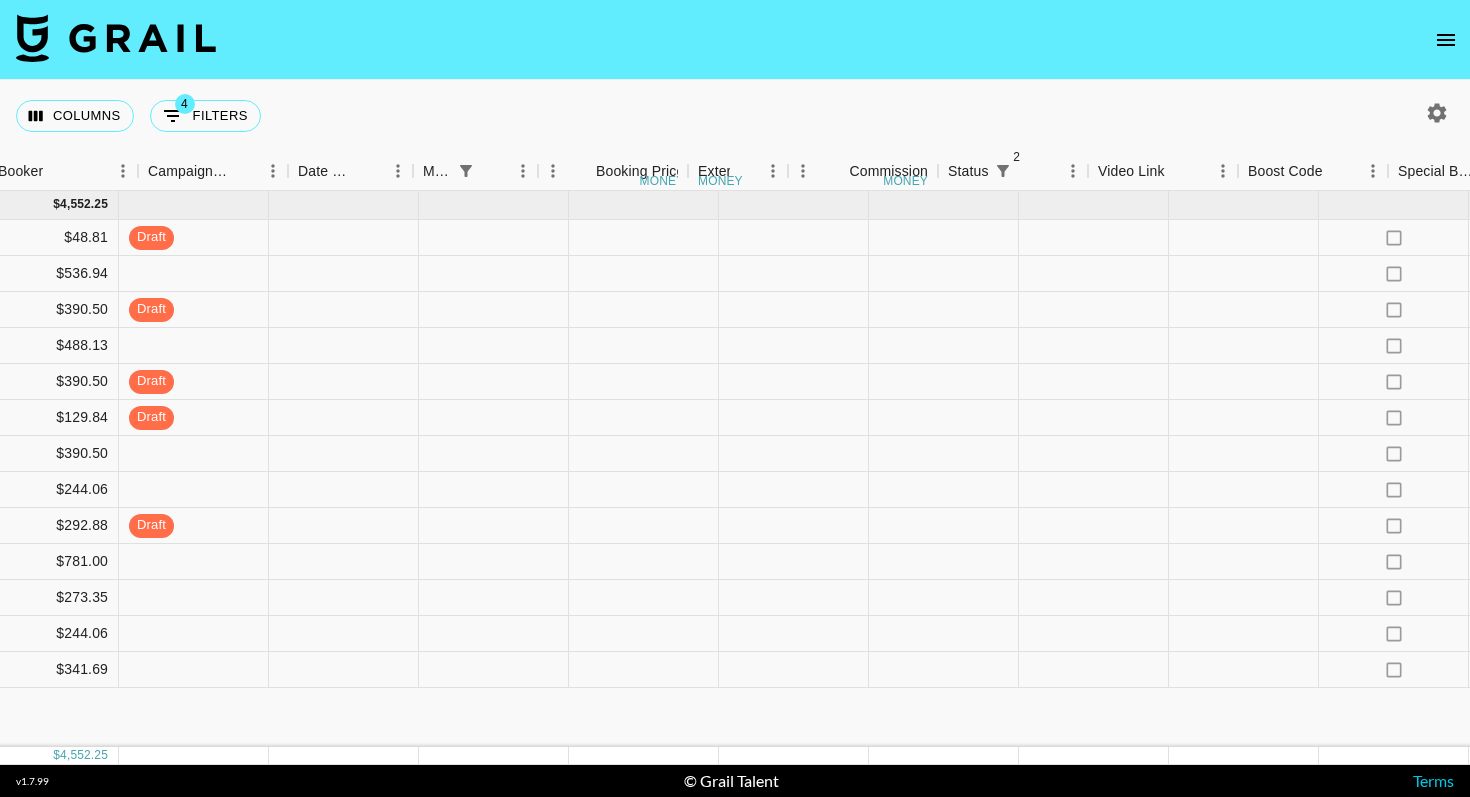 scroll, scrollTop: 0, scrollLeft: 2025, axis: horizontal 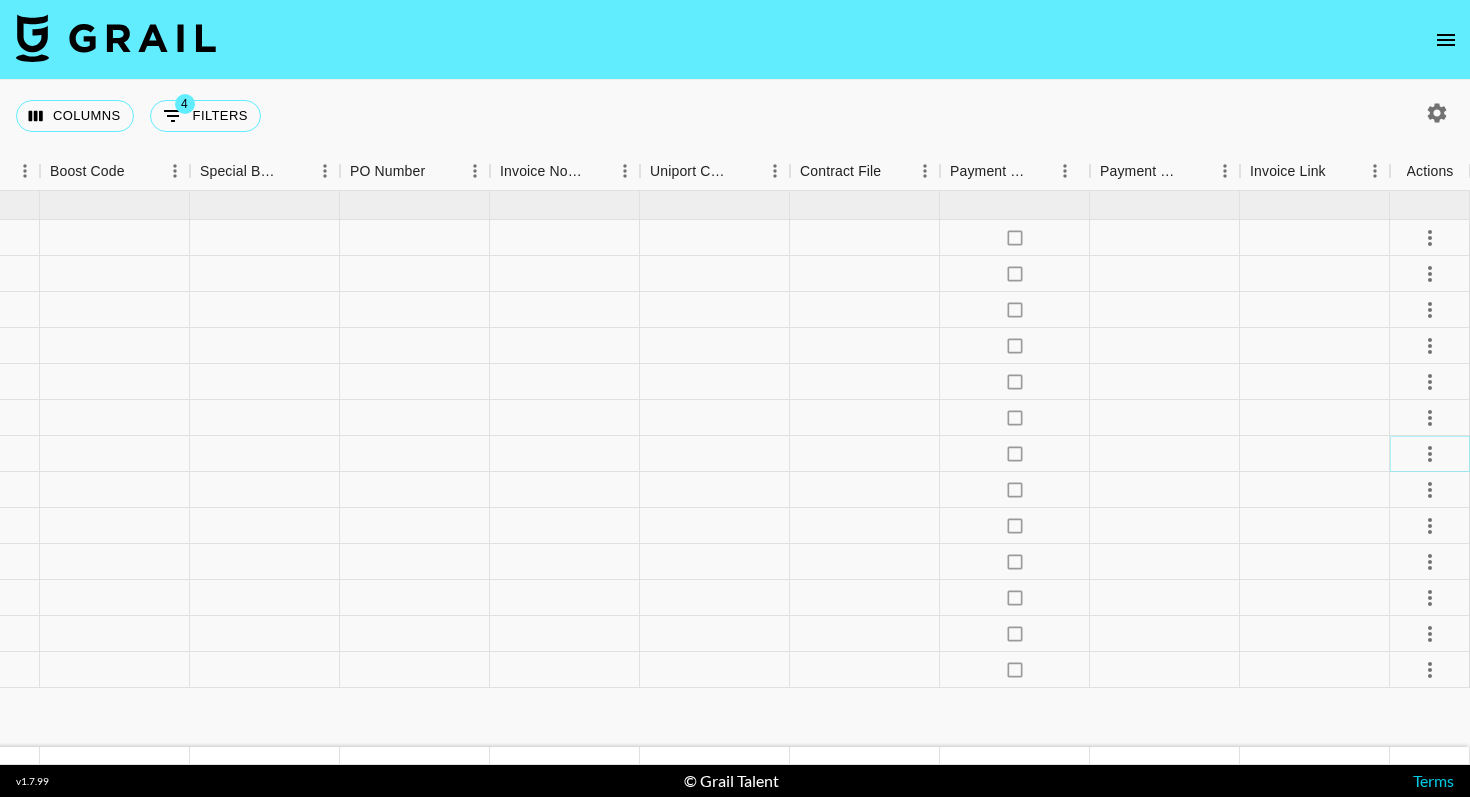 click at bounding box center [1430, 454] 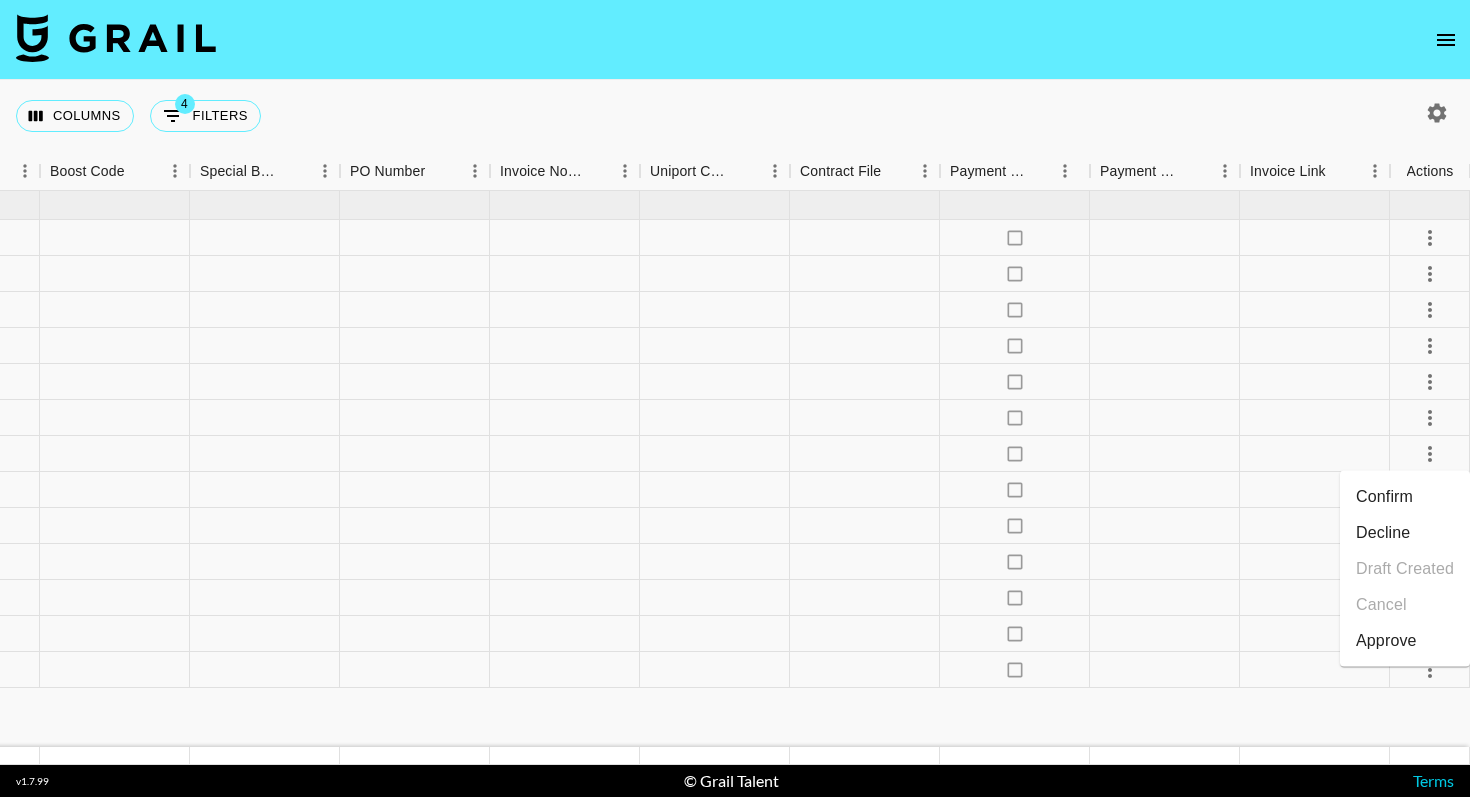 click on "Decline" at bounding box center [1405, 533] 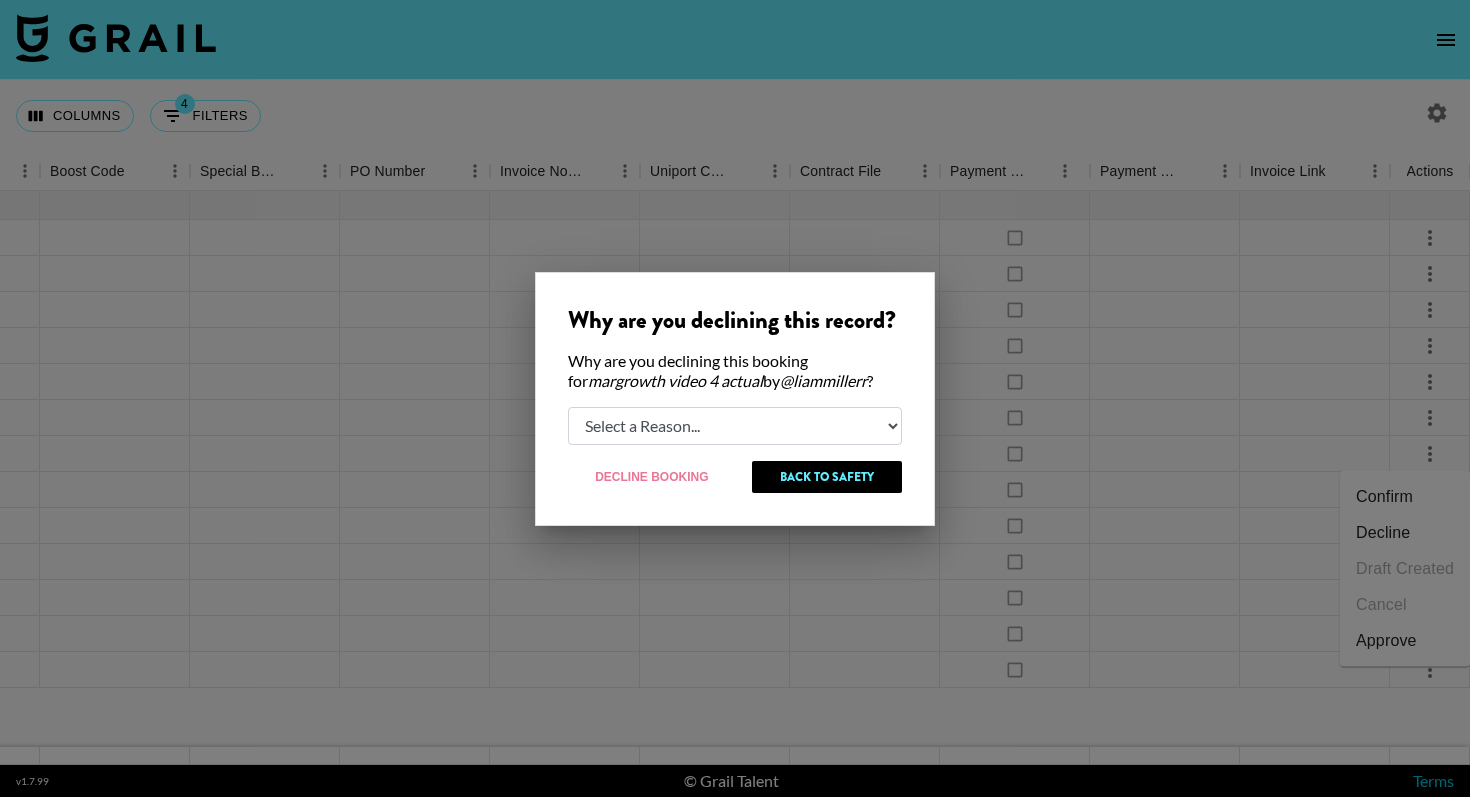 click on "Select a Reason... Relogging this deal due to a data issue The booker cancelled The creator declined" at bounding box center (735, 426) 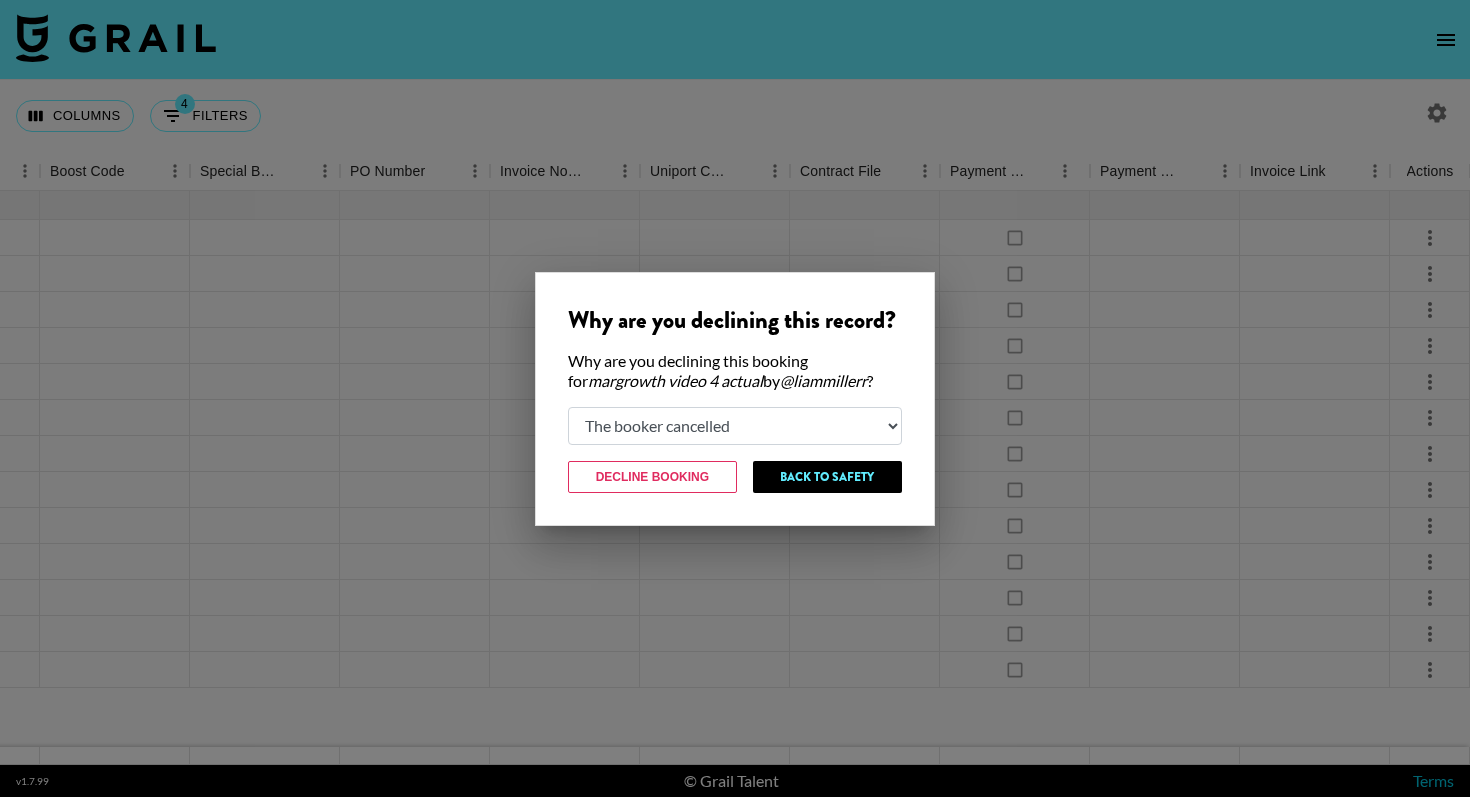 click on "Select a Reason... Relogging this deal due to a data issue The booker cancelled The creator declined" at bounding box center (735, 426) 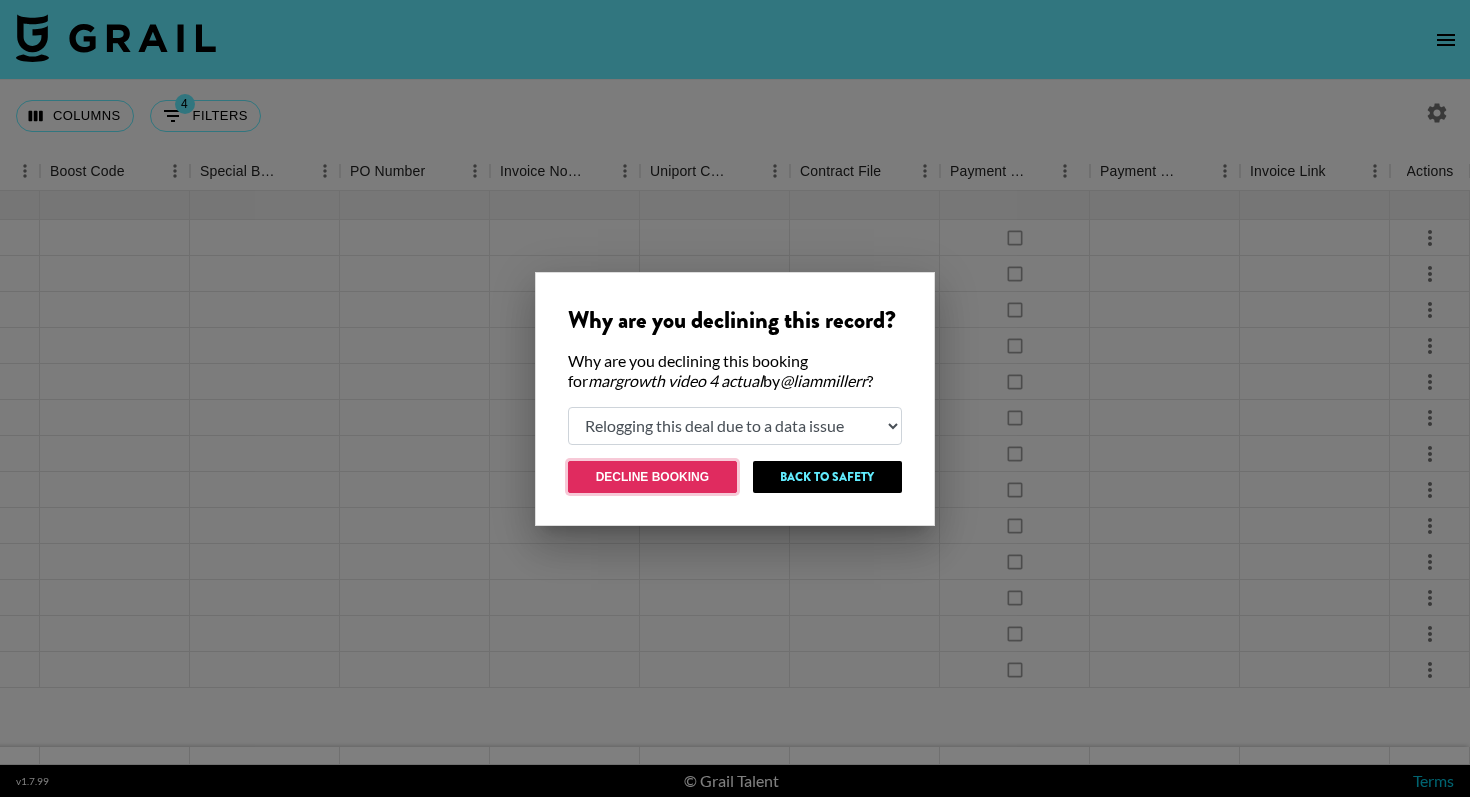 click on "Decline Booking" at bounding box center (652, 477) 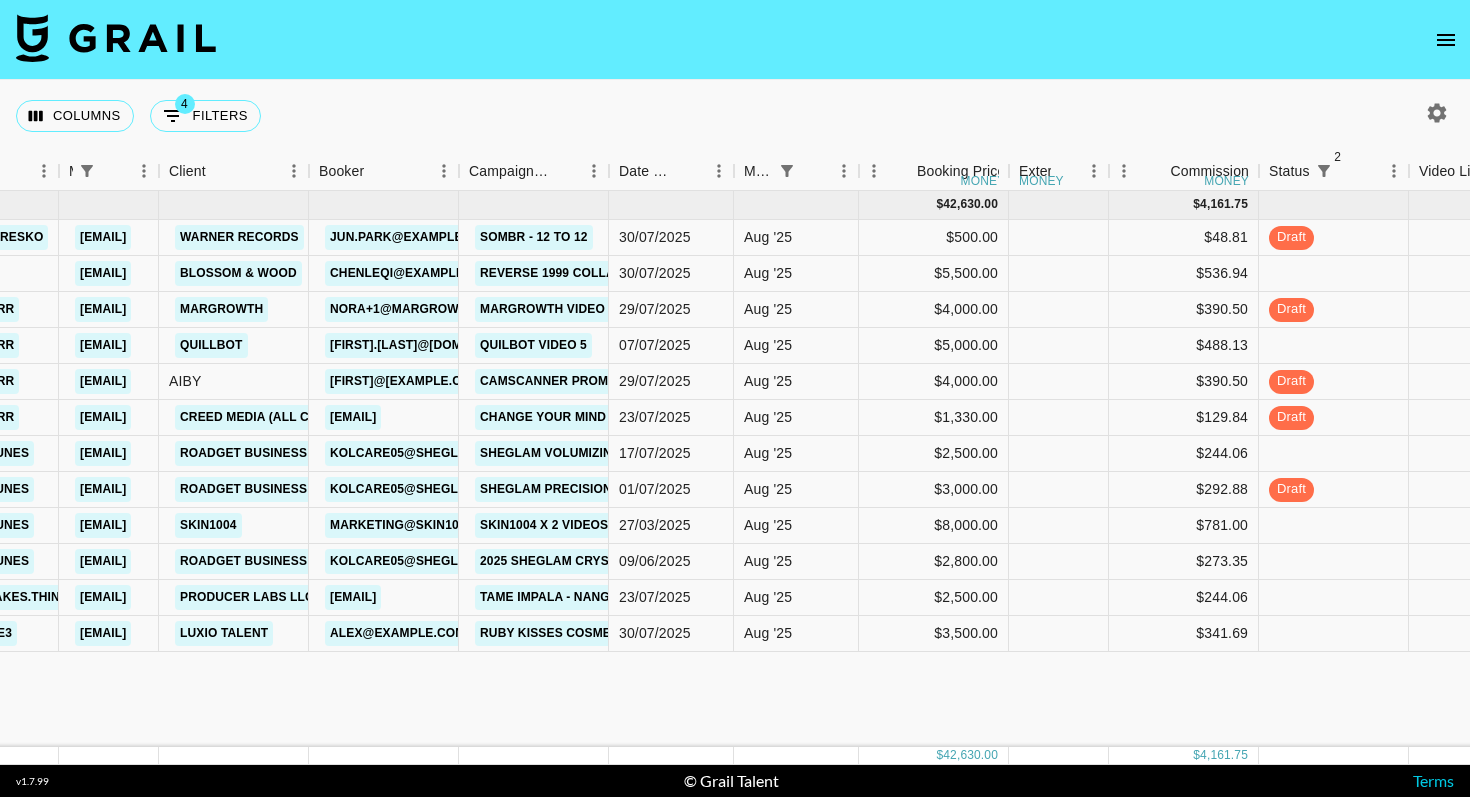 scroll, scrollTop: 0, scrollLeft: 496, axis: horizontal 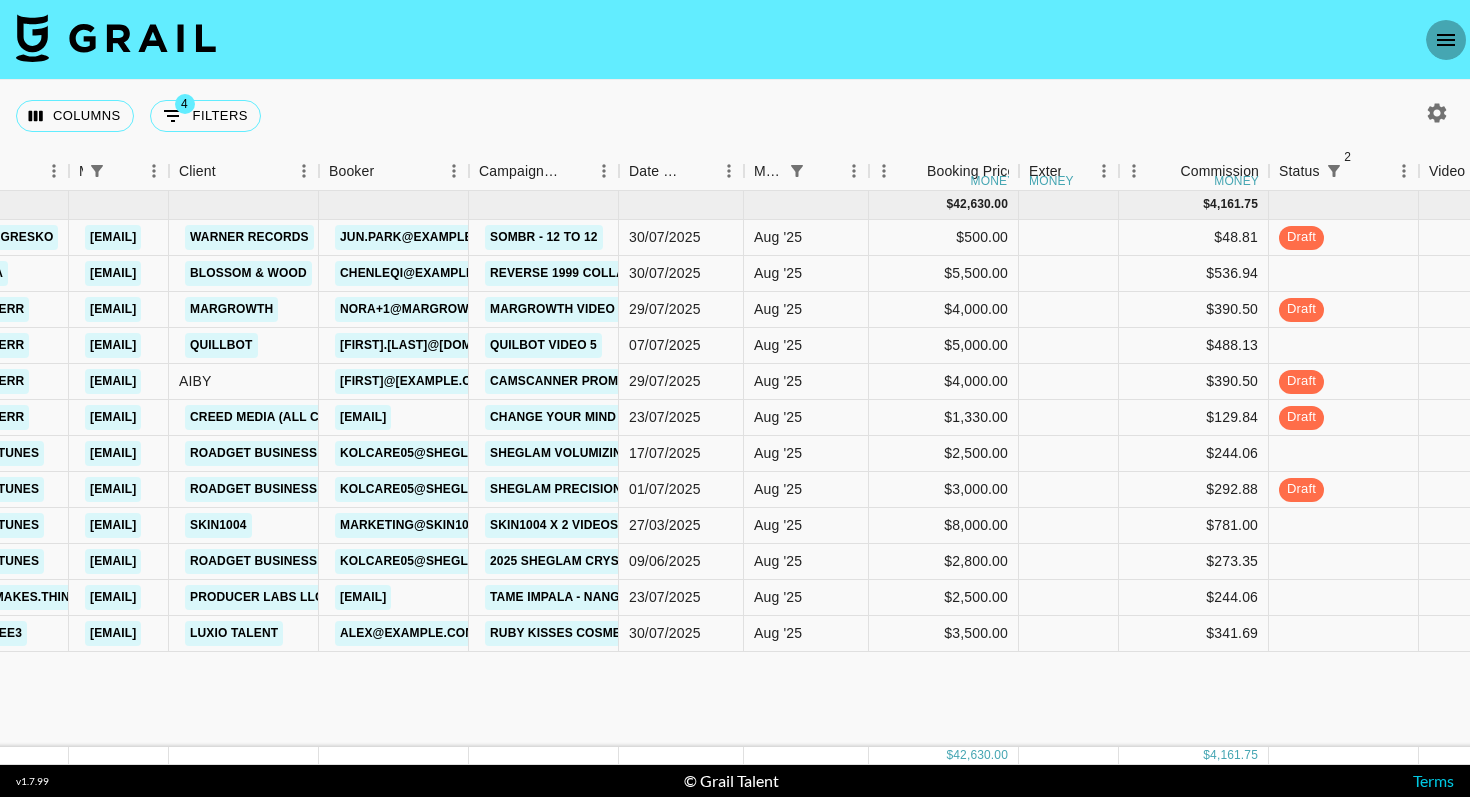 click 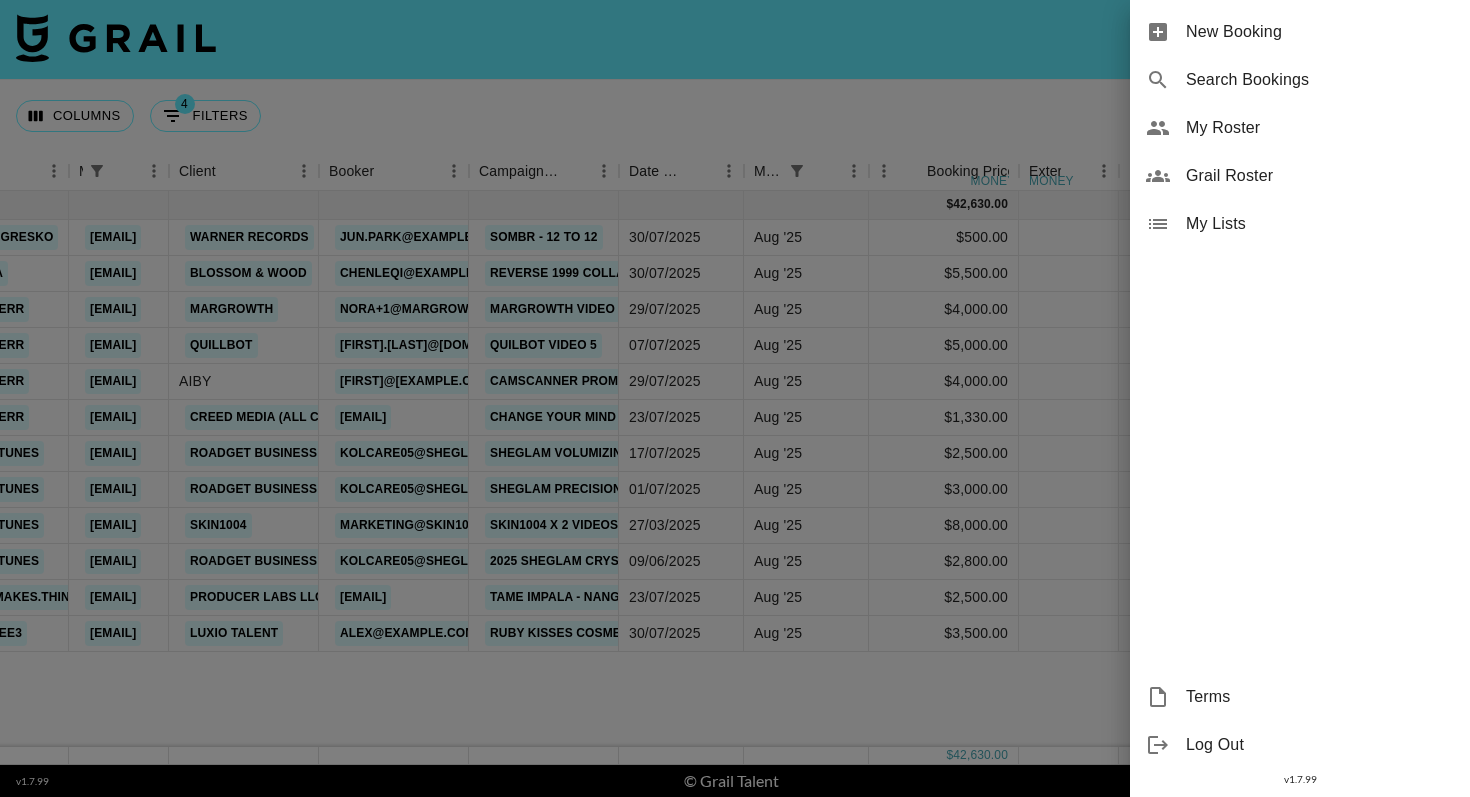 click on "New Booking" at bounding box center (1320, 32) 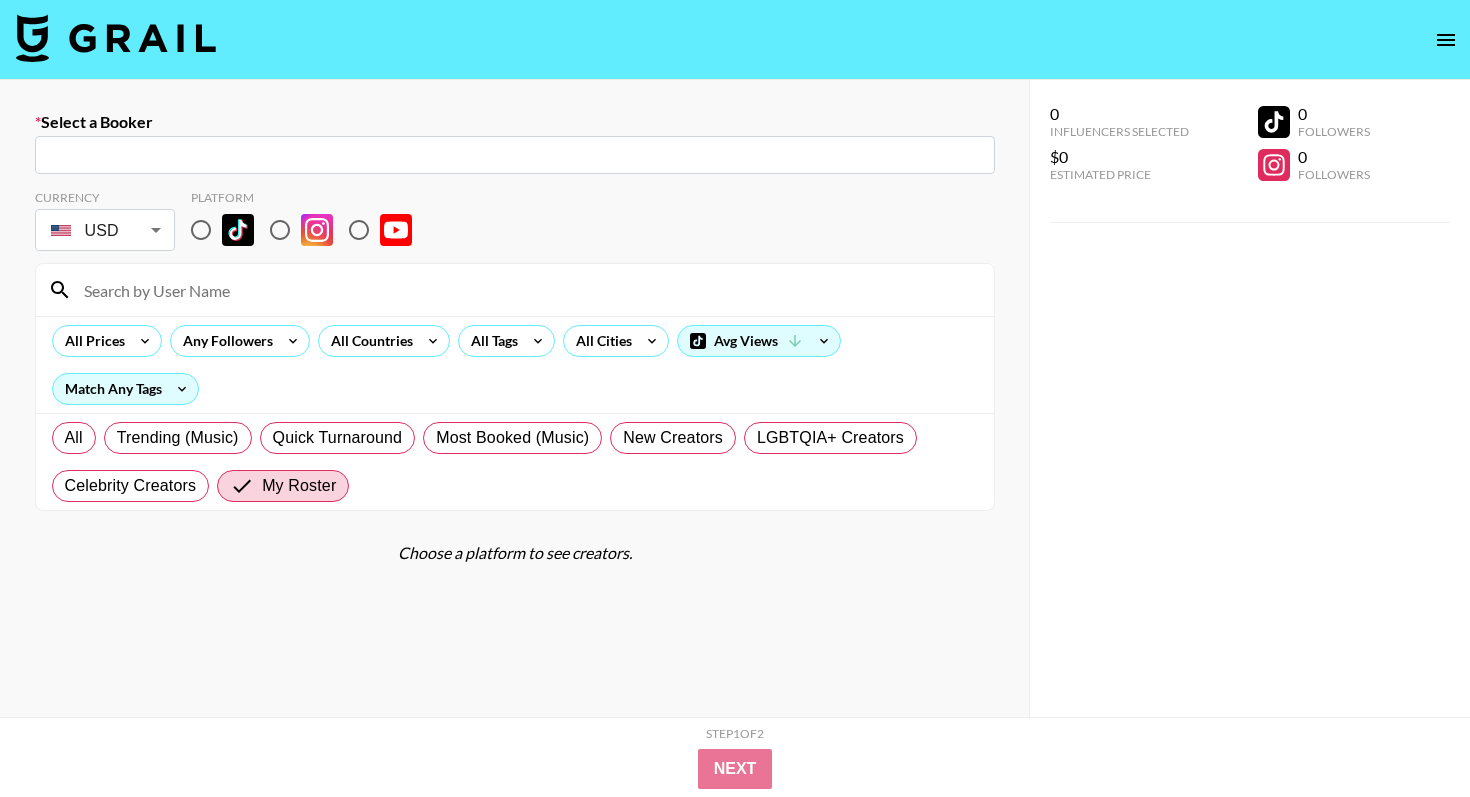 click at bounding box center [515, 155] 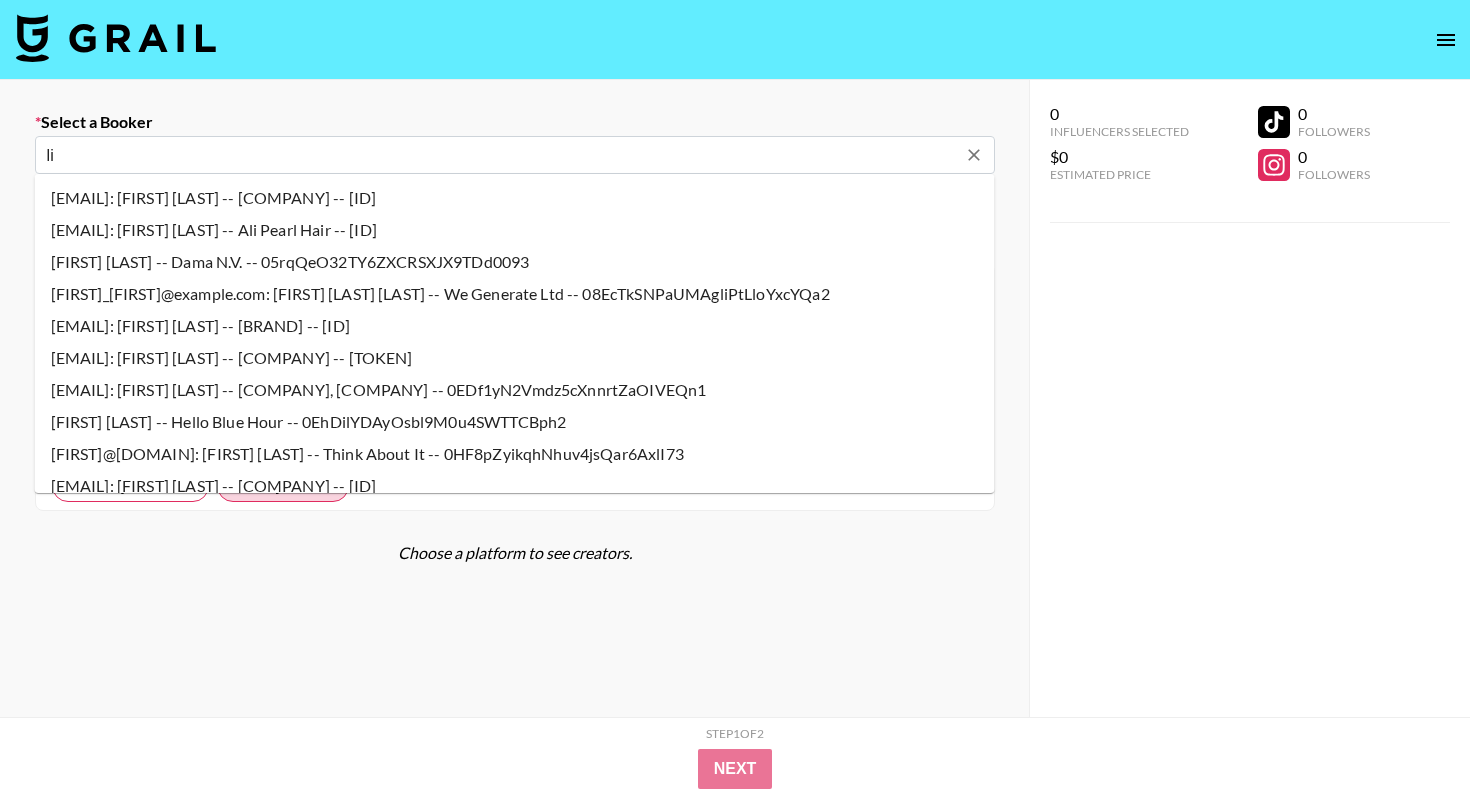type on "l" 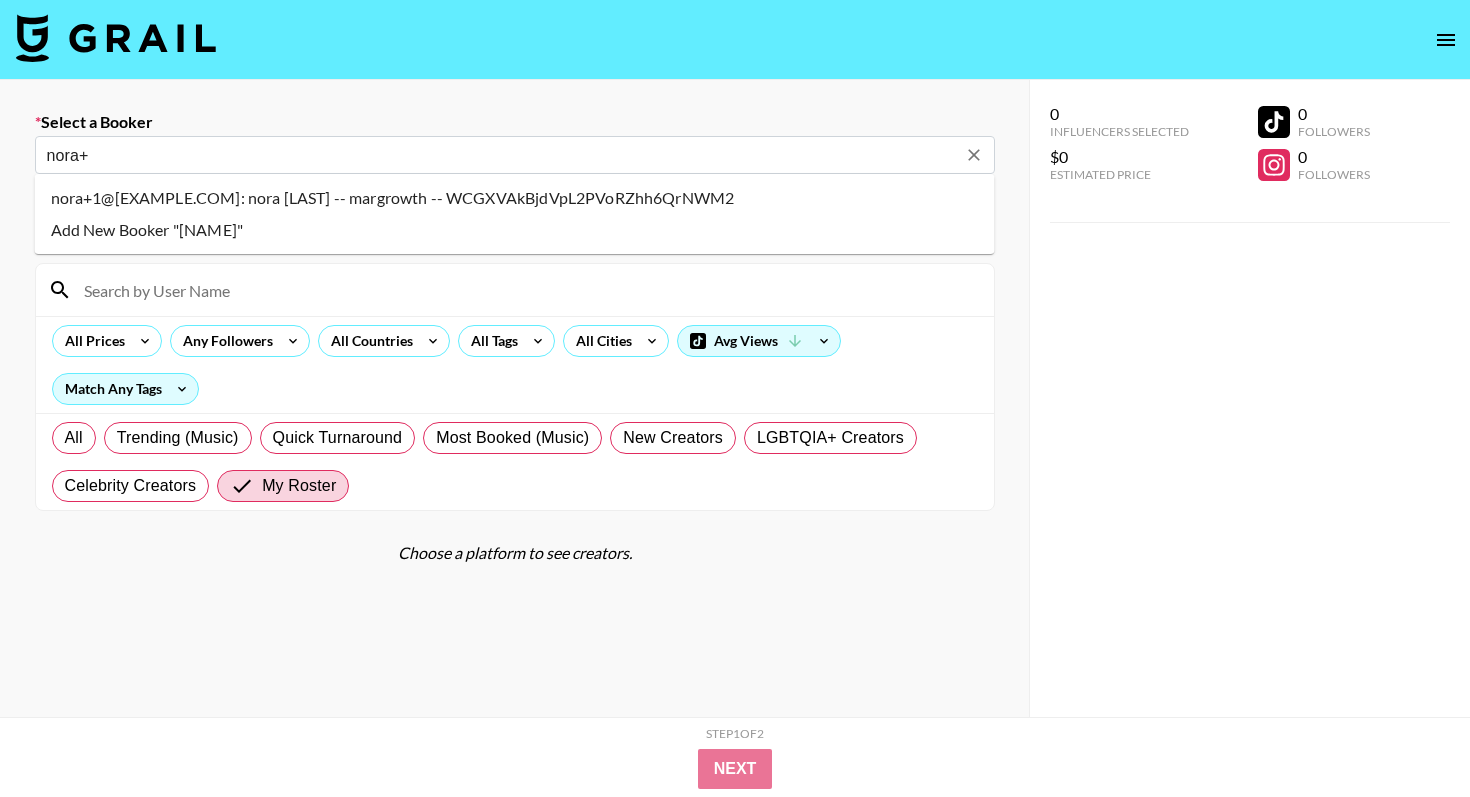 click on "nora+1@[EXAMPLE.COM]: nora [LAST] -- margrowth -- WCGXVAkBjdVpL2PVoRZhh6QrNWM2" at bounding box center [515, 198] 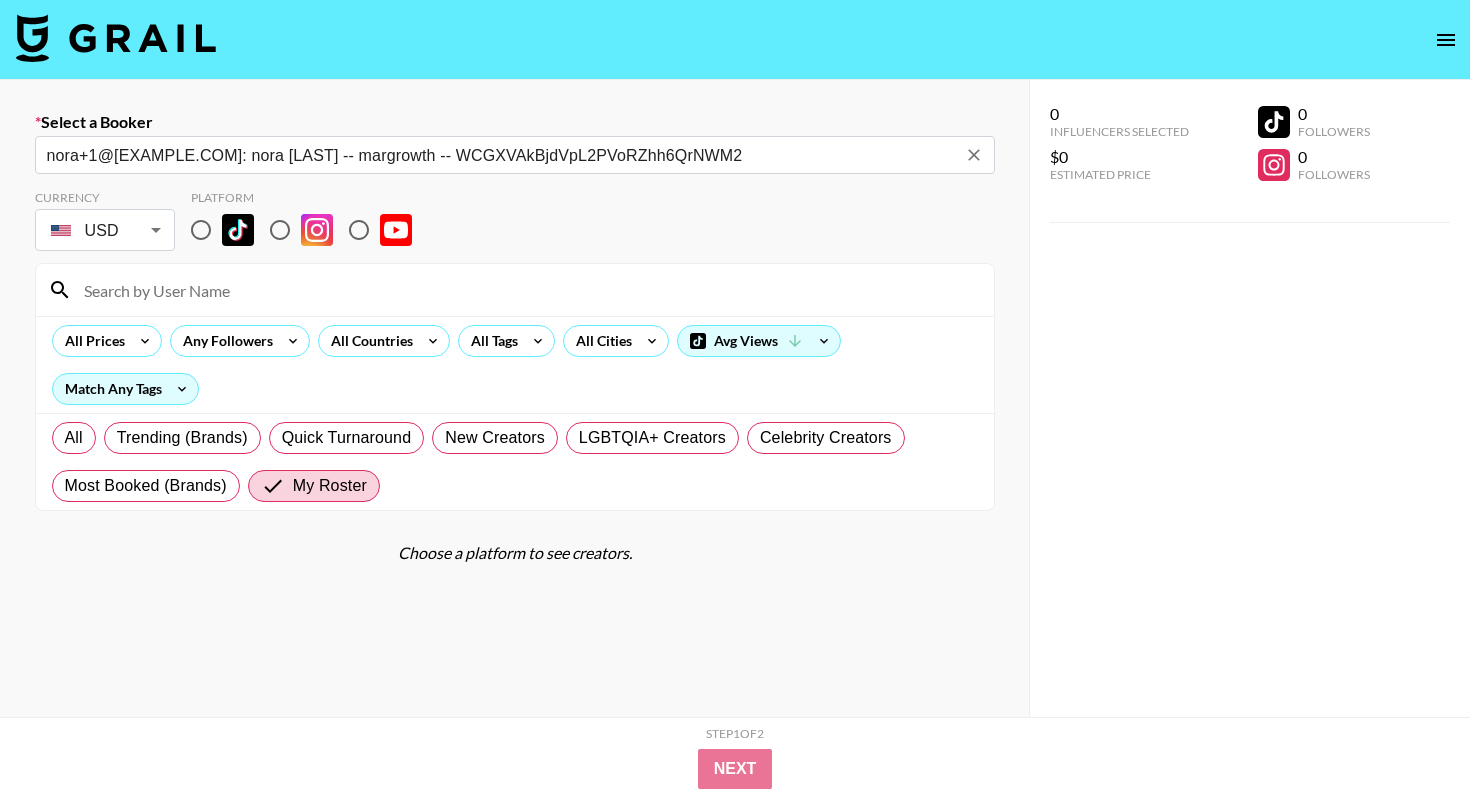 type on "nora+1@[EXAMPLE.COM]: nora [LAST] -- margrowth -- WCGXVAkBjdVpL2PVoRZhh6QrNWM2" 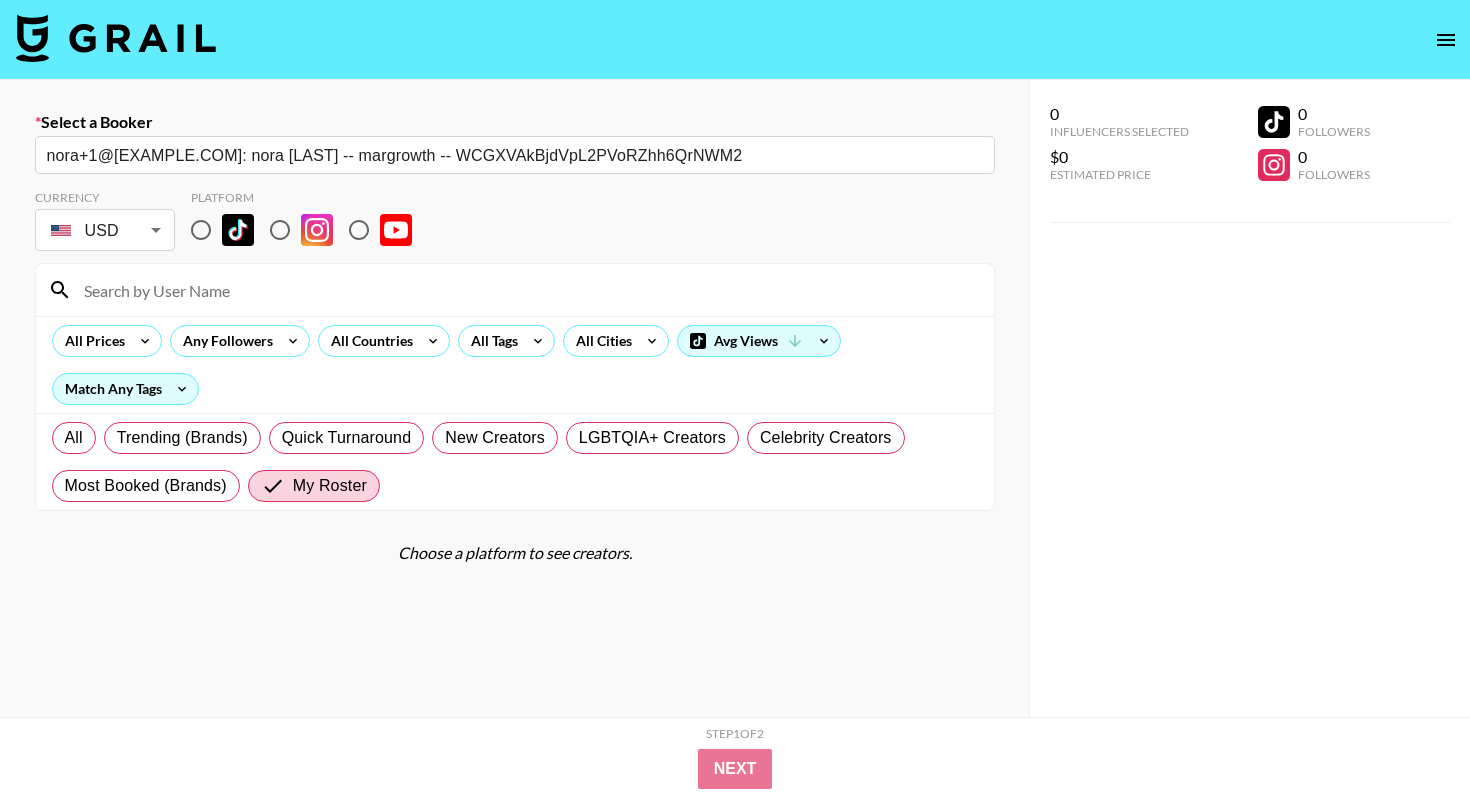 click at bounding box center (201, 230) 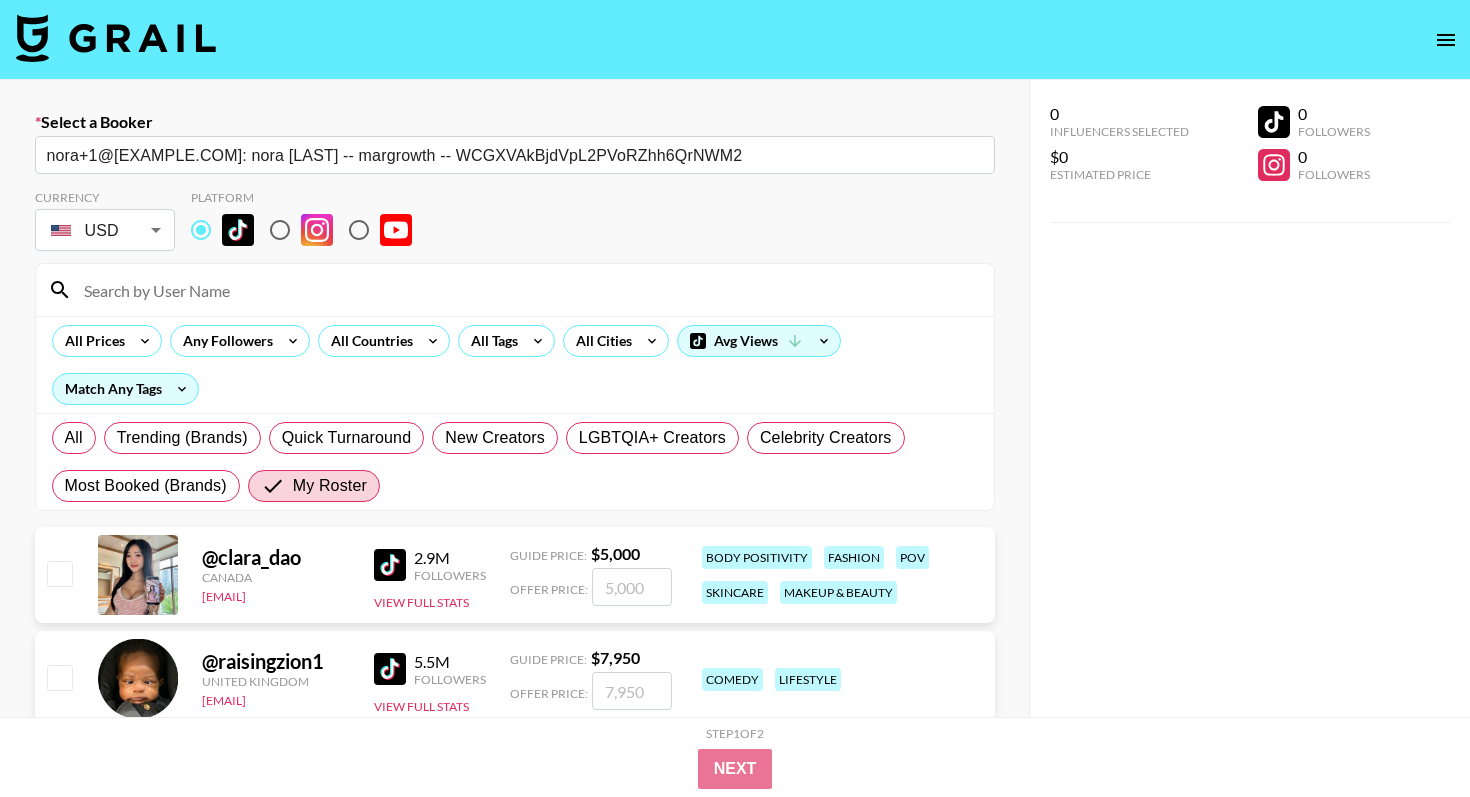 click at bounding box center [527, 290] 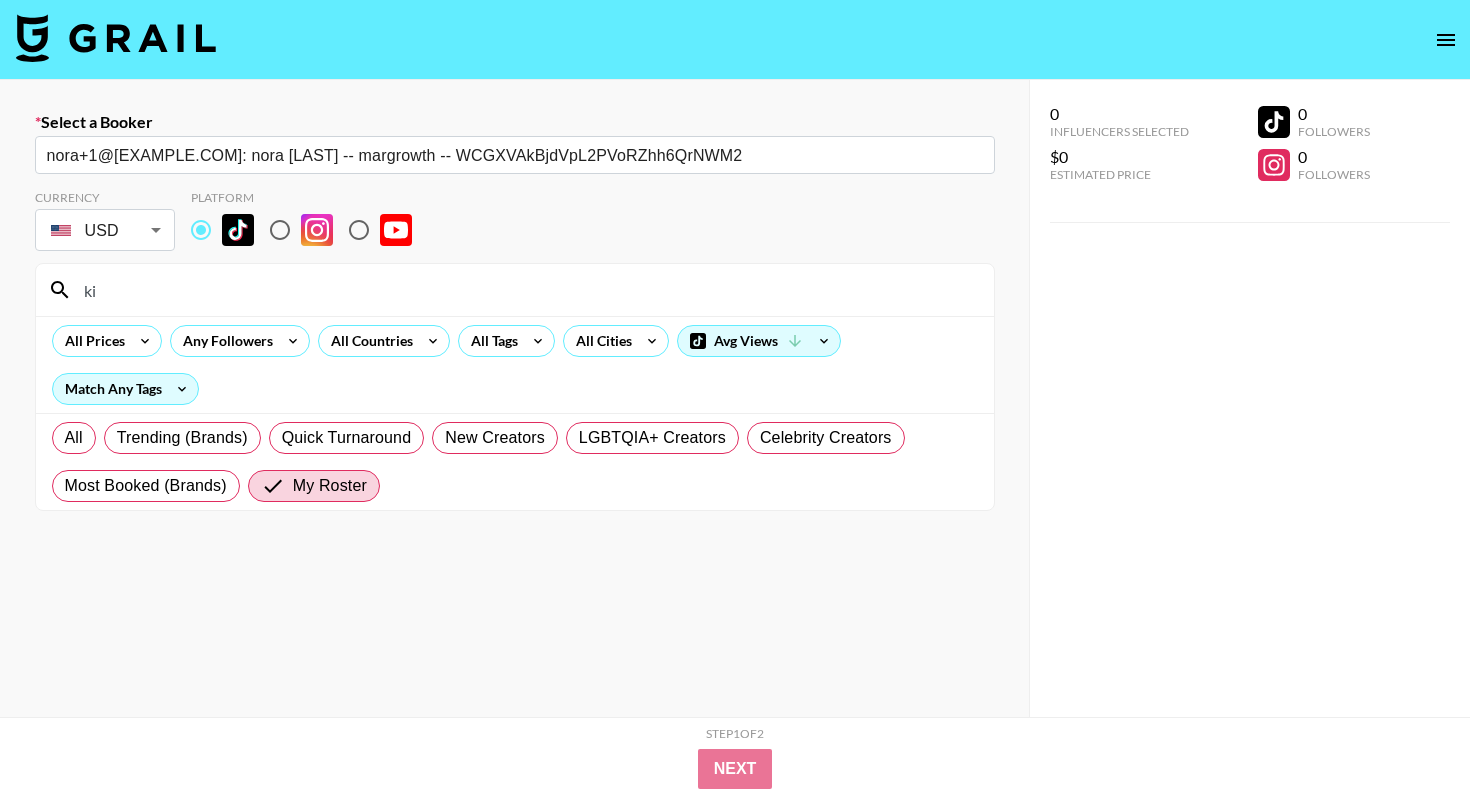 type on "k" 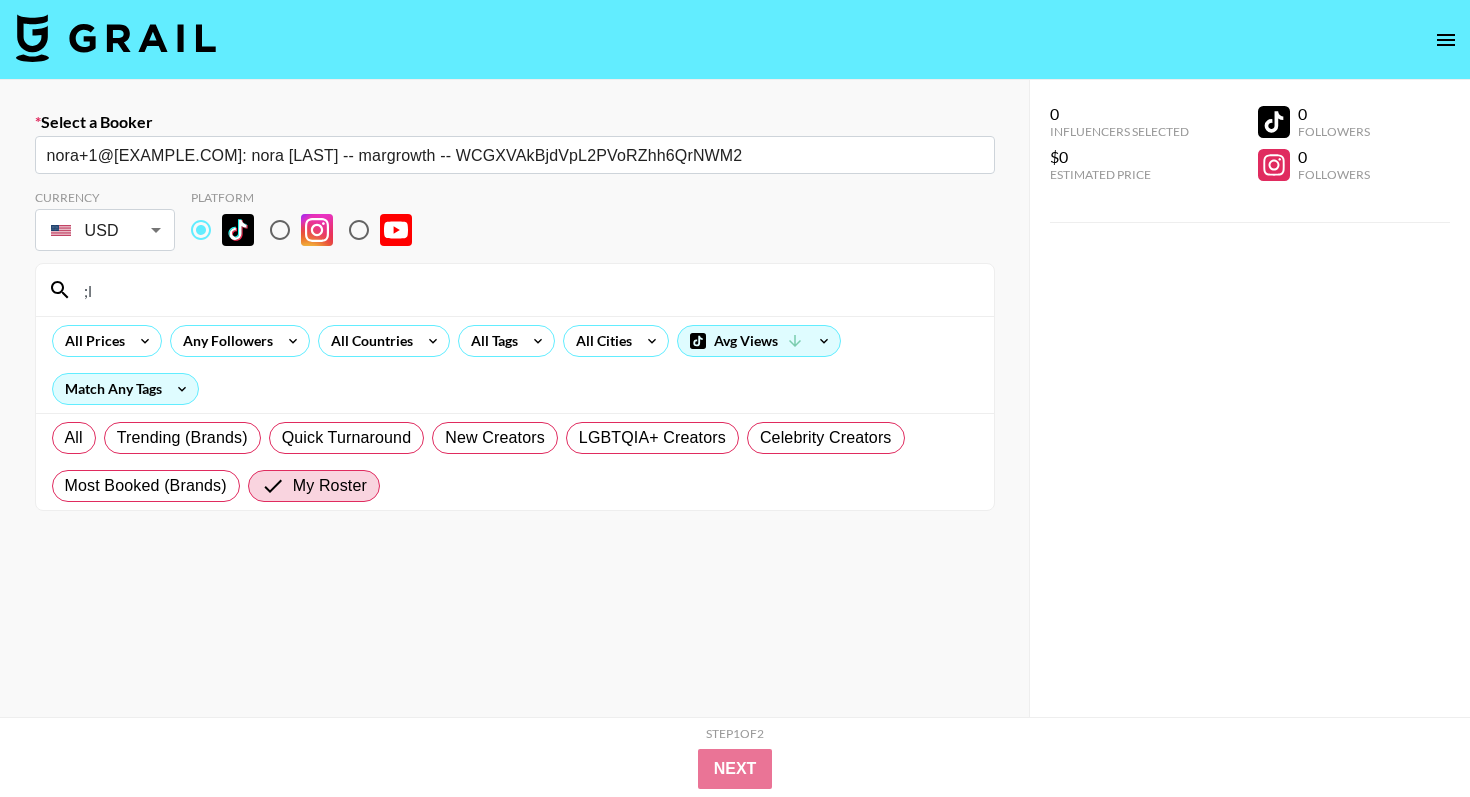 type on ";" 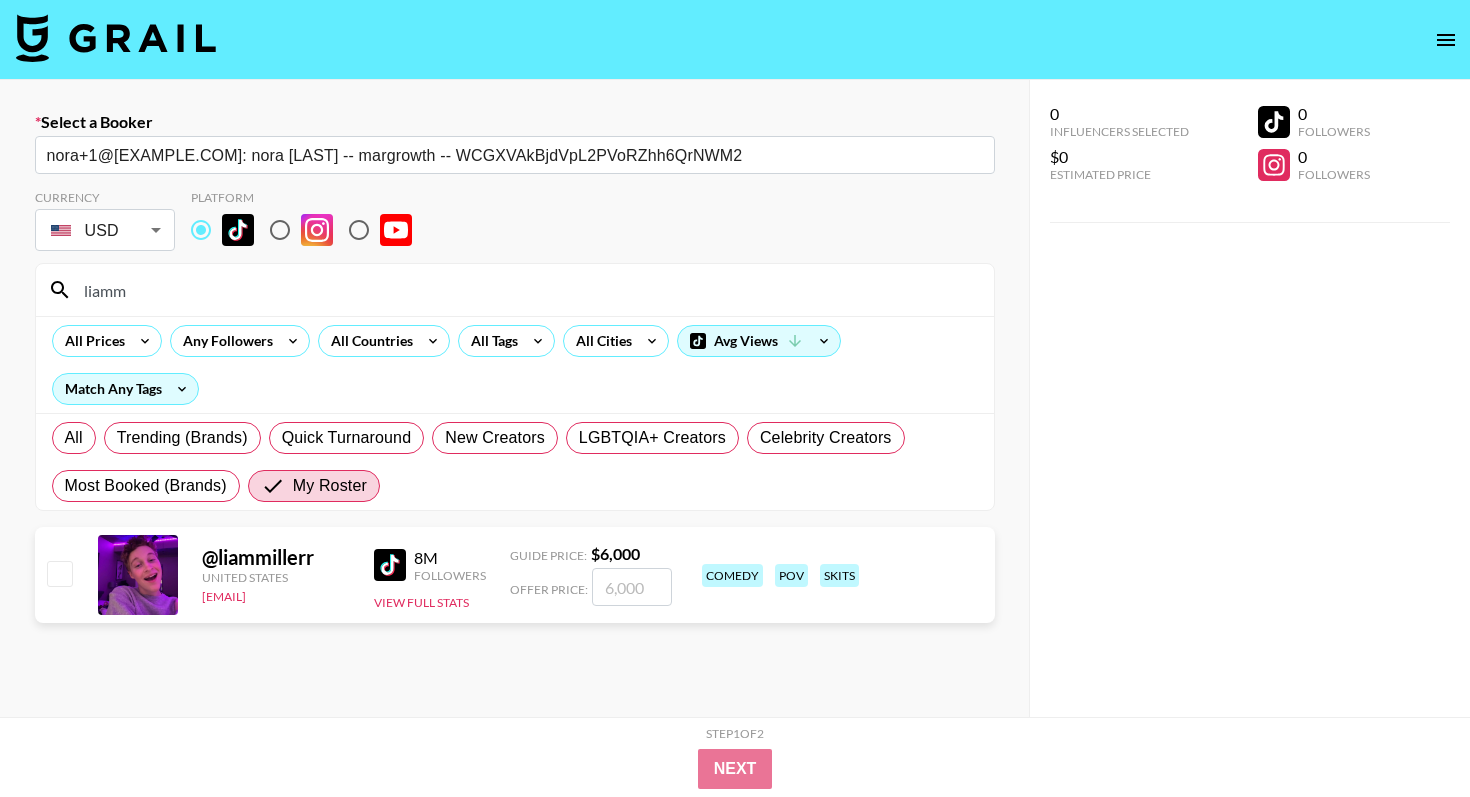 type on "liamm" 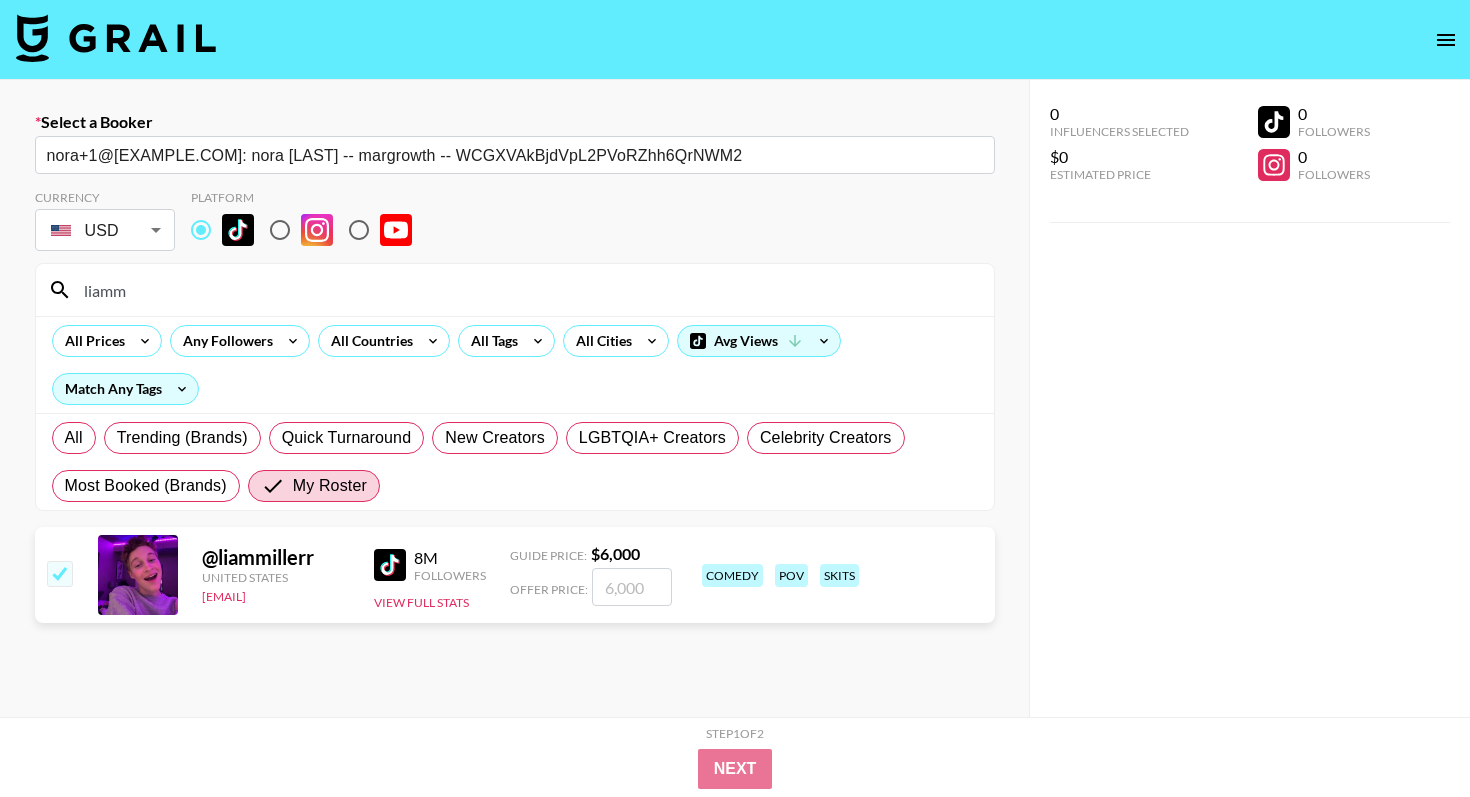 type on "4" 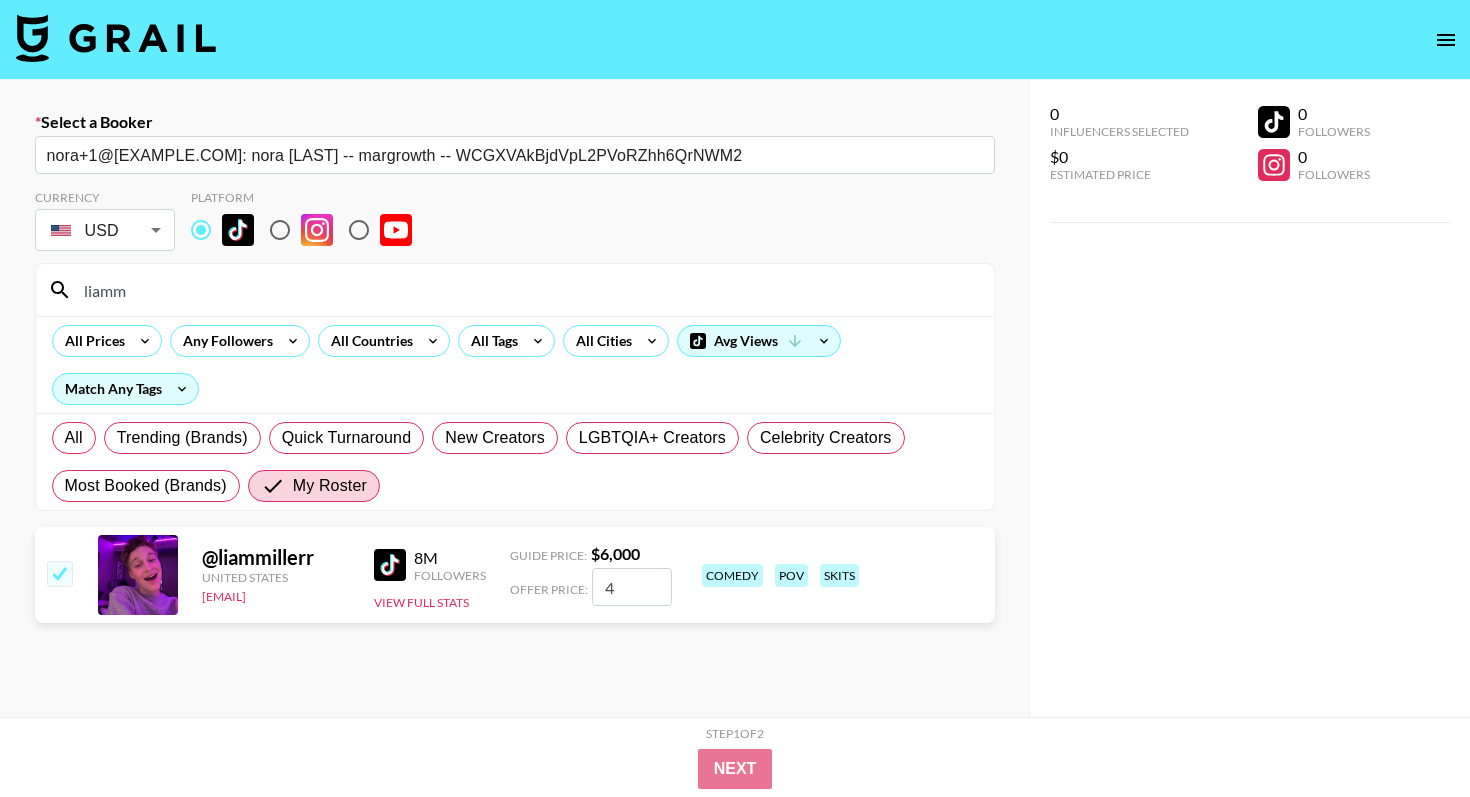 checkbox on "true" 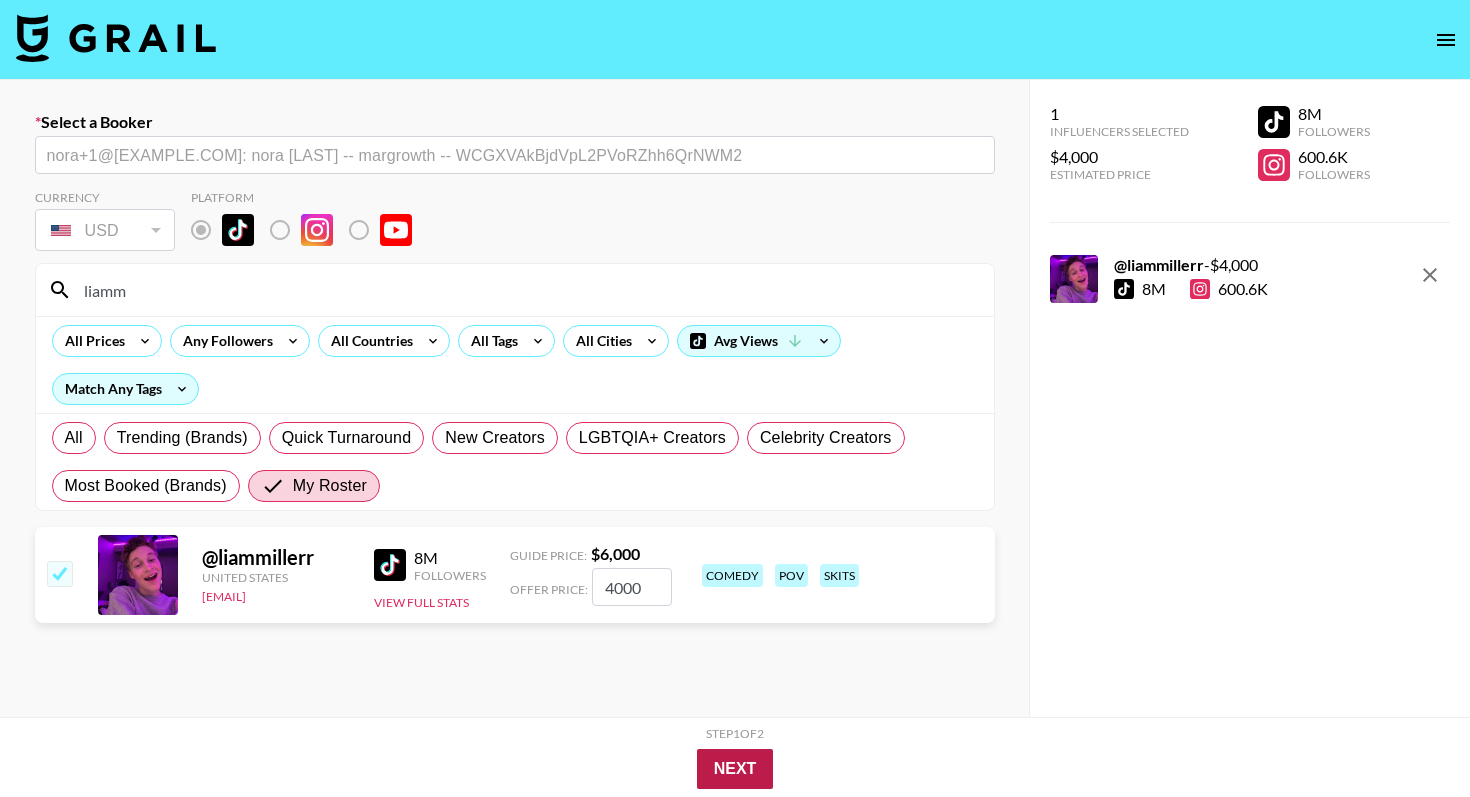type on "4000" 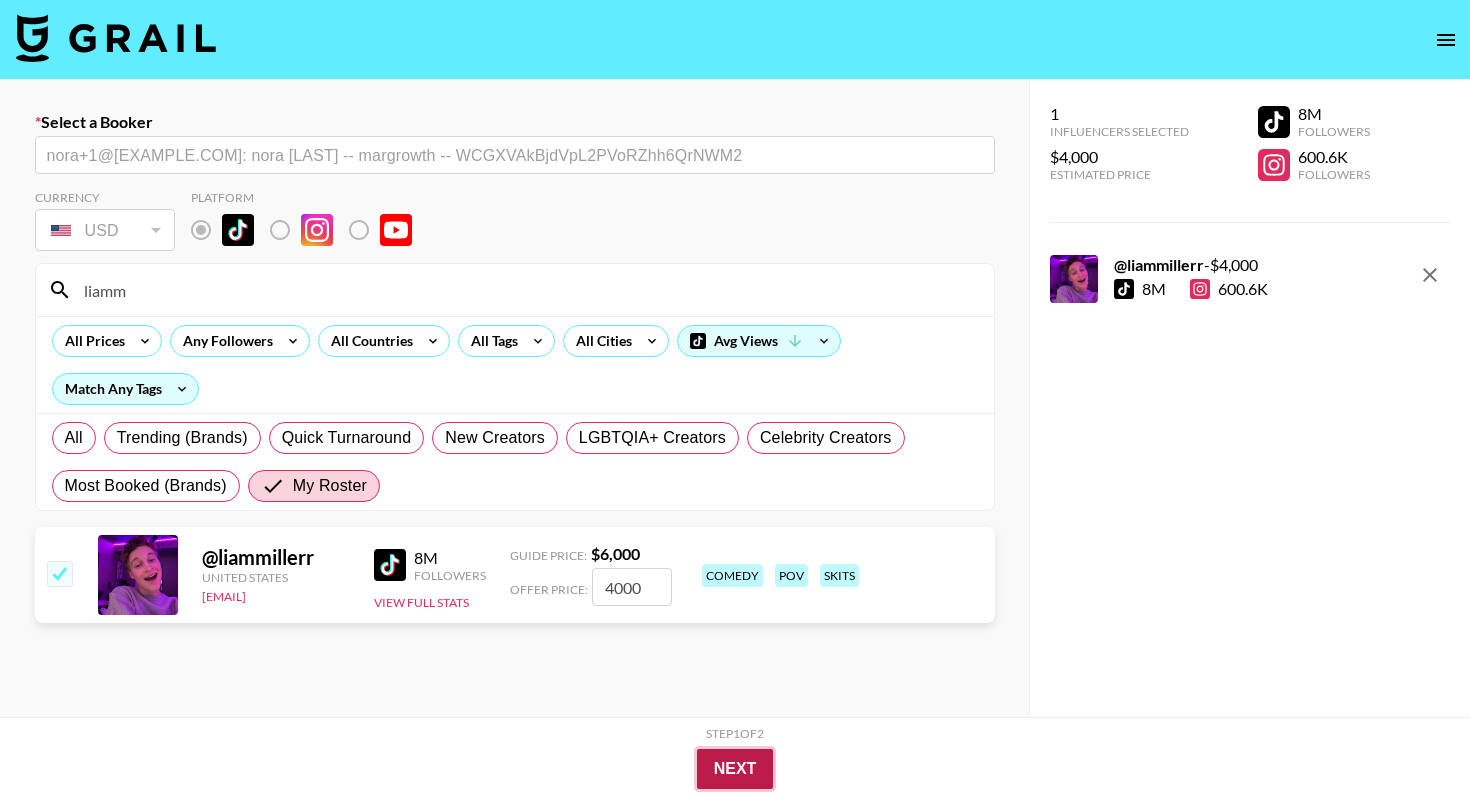click on "Next" at bounding box center [735, 769] 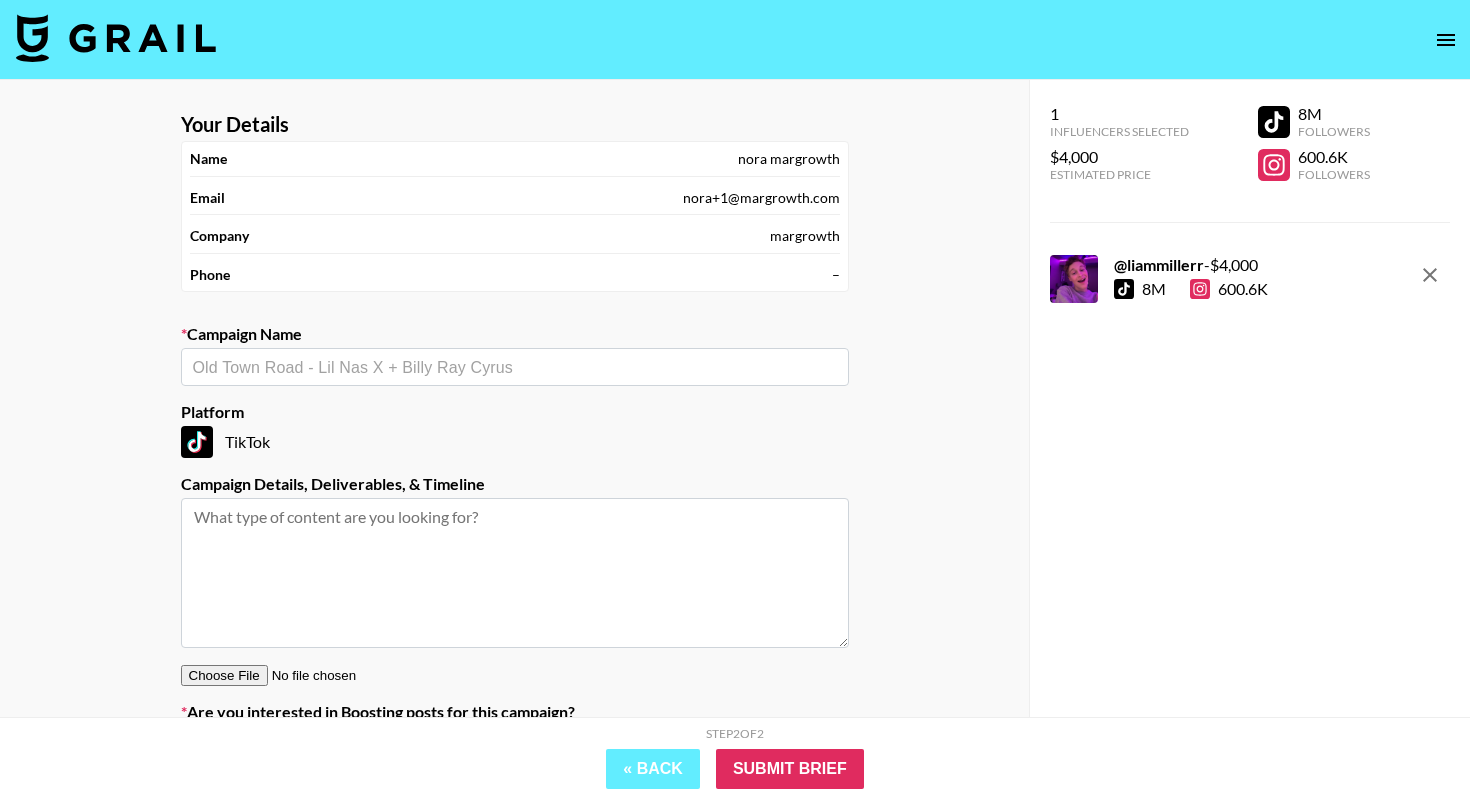 click on "Platform" at bounding box center (515, 412) 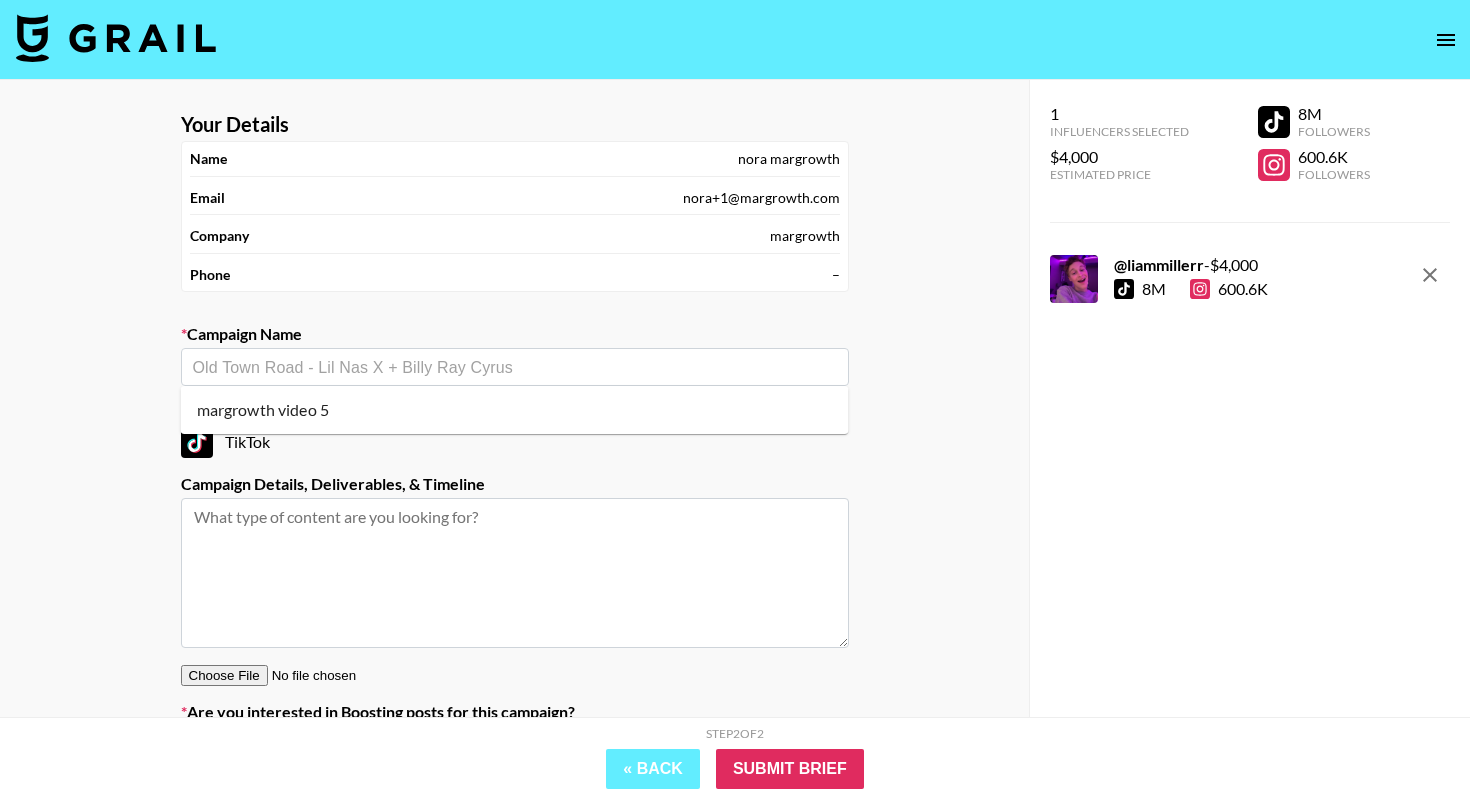 click at bounding box center [515, 367] 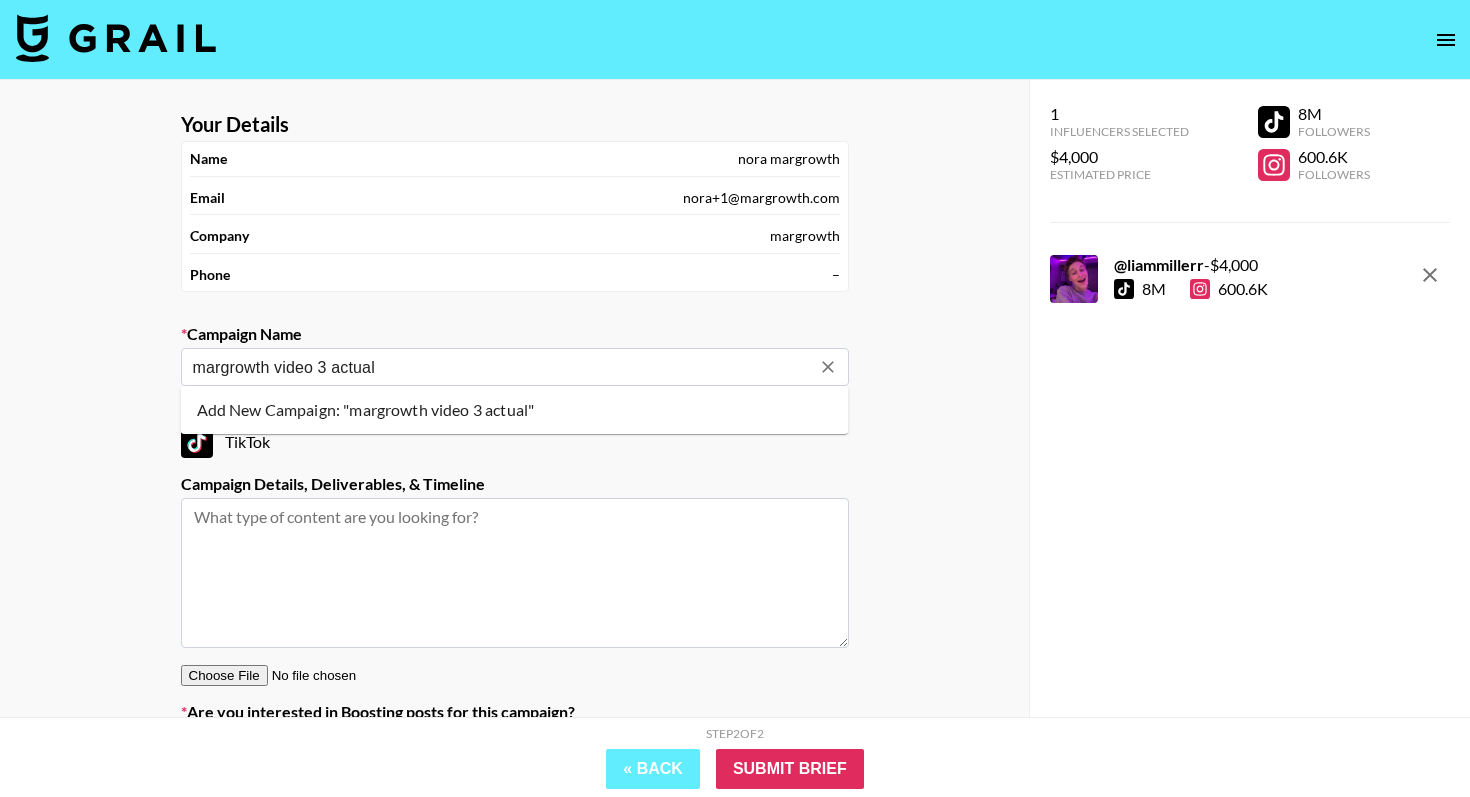 click on "Add New Campaign: "margrowth video 3 actual"" at bounding box center (515, 410) 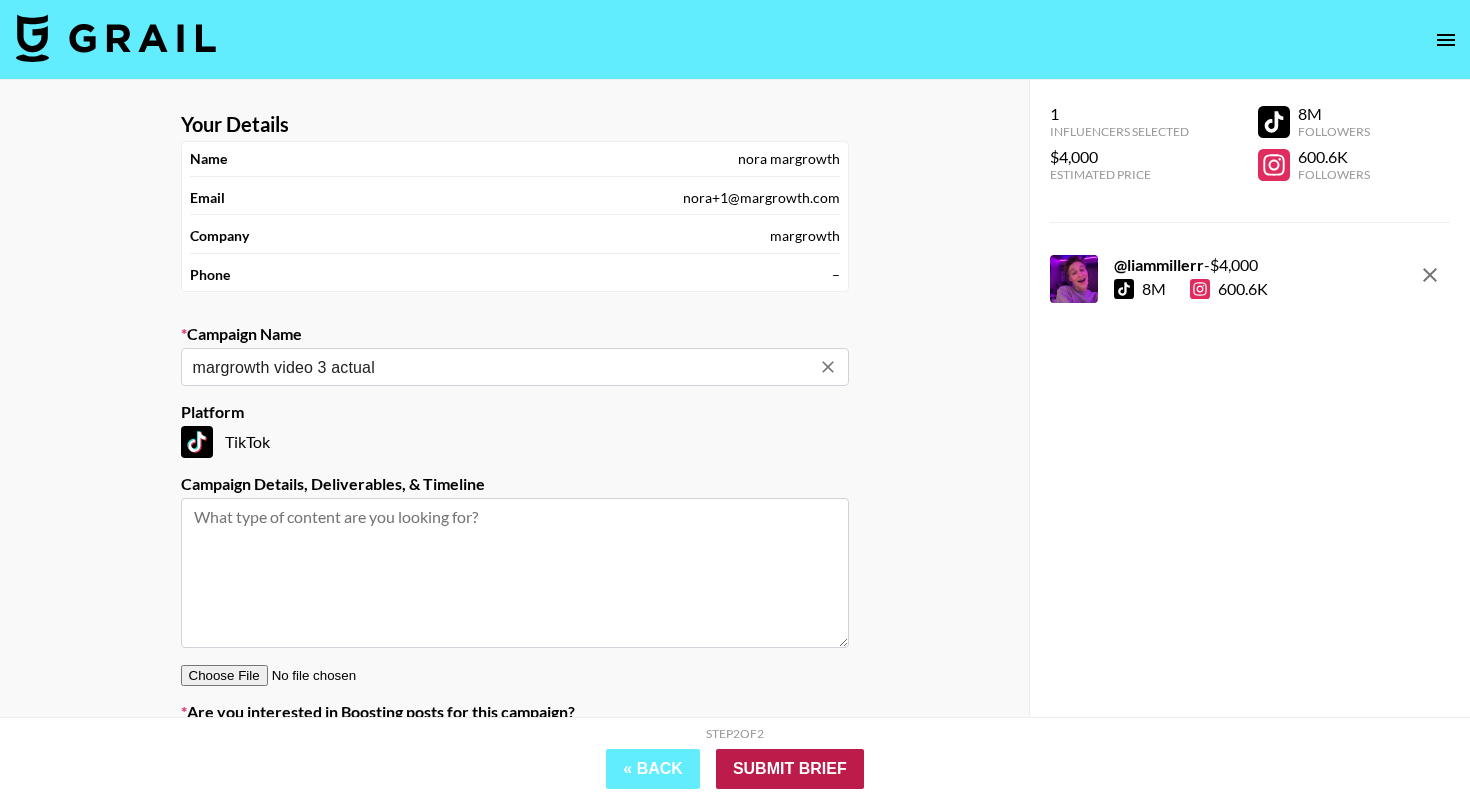 type on "margrowth video 3 actual" 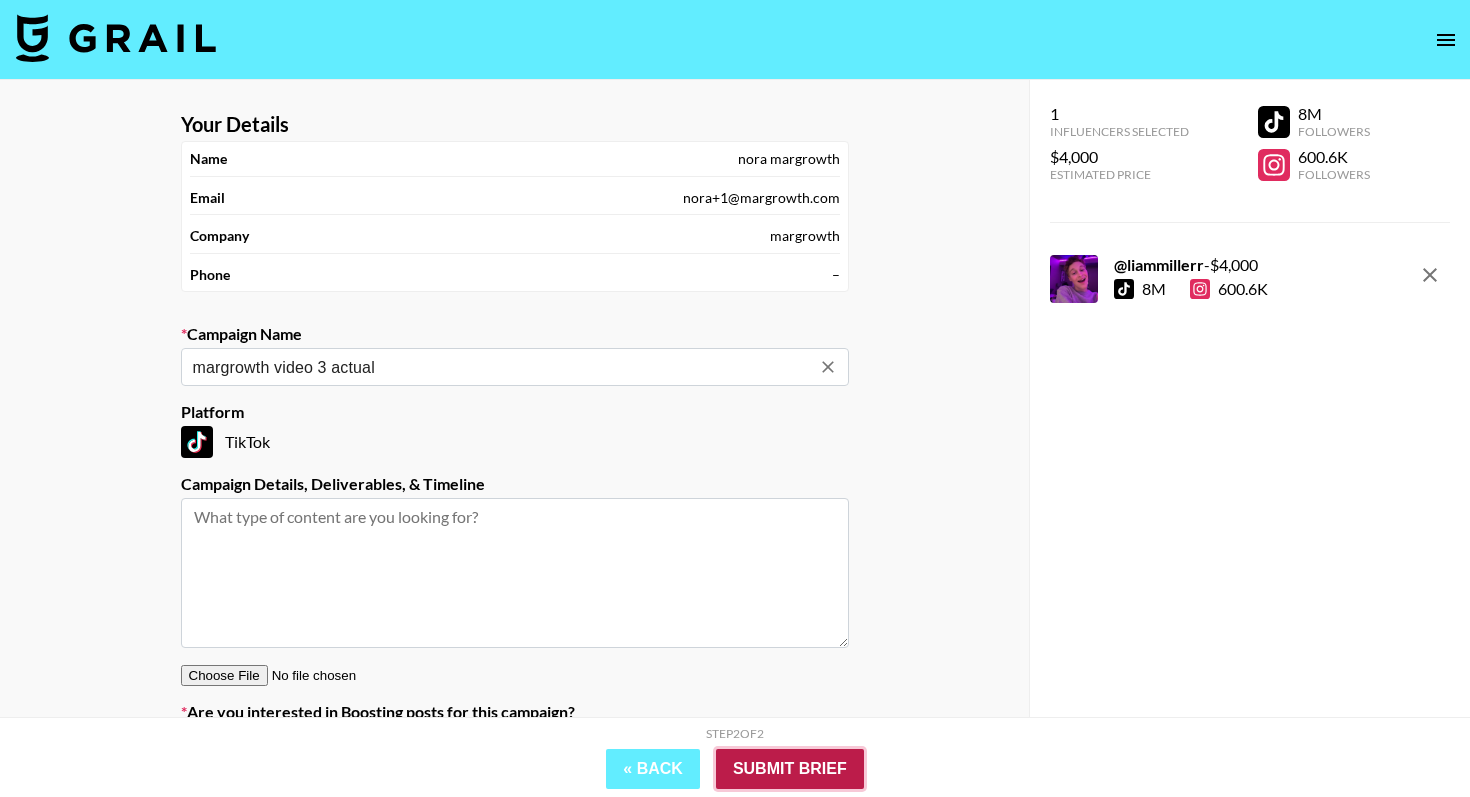 click on "Submit Brief" at bounding box center [790, 769] 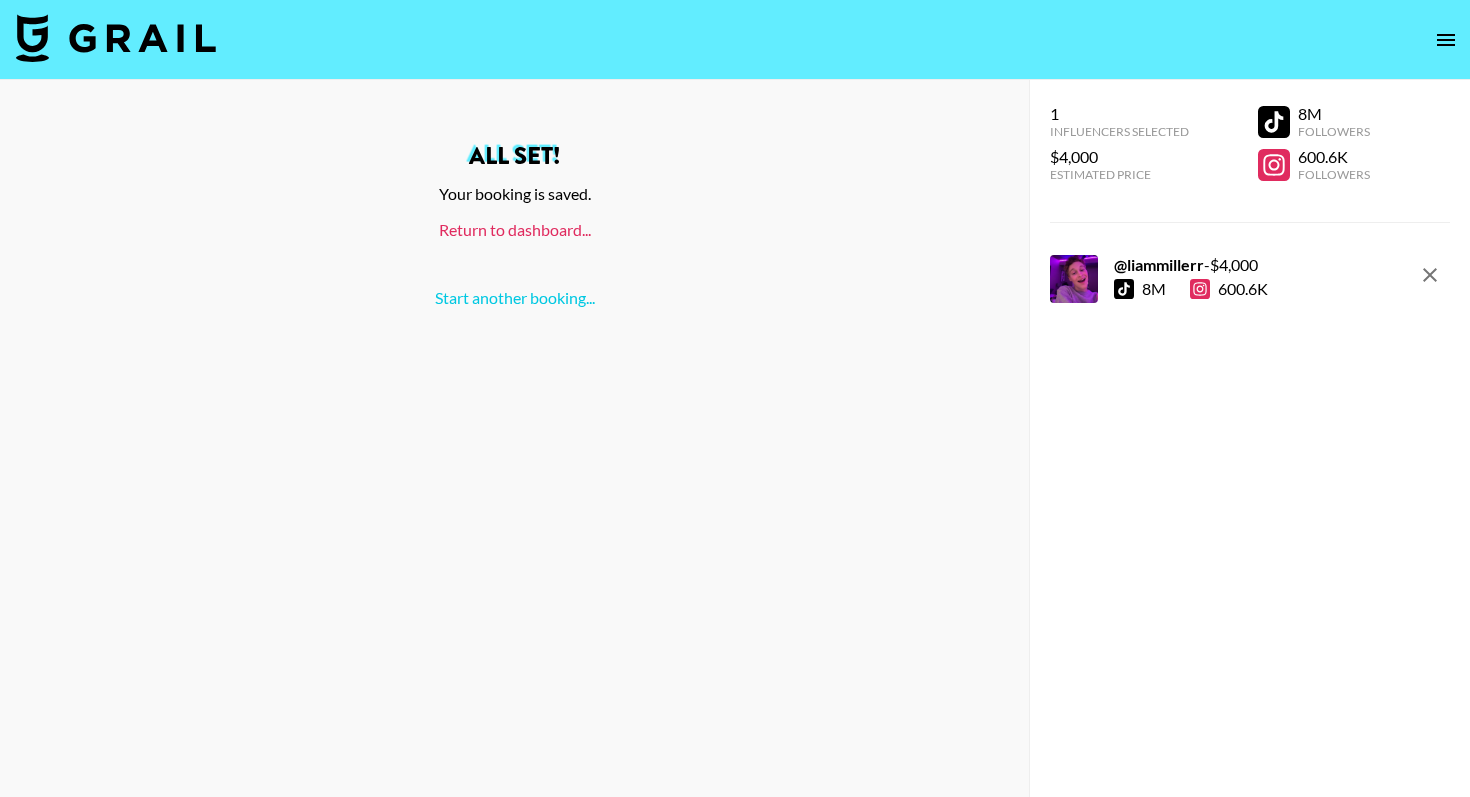 click on "Return to dashboard..." at bounding box center [515, 229] 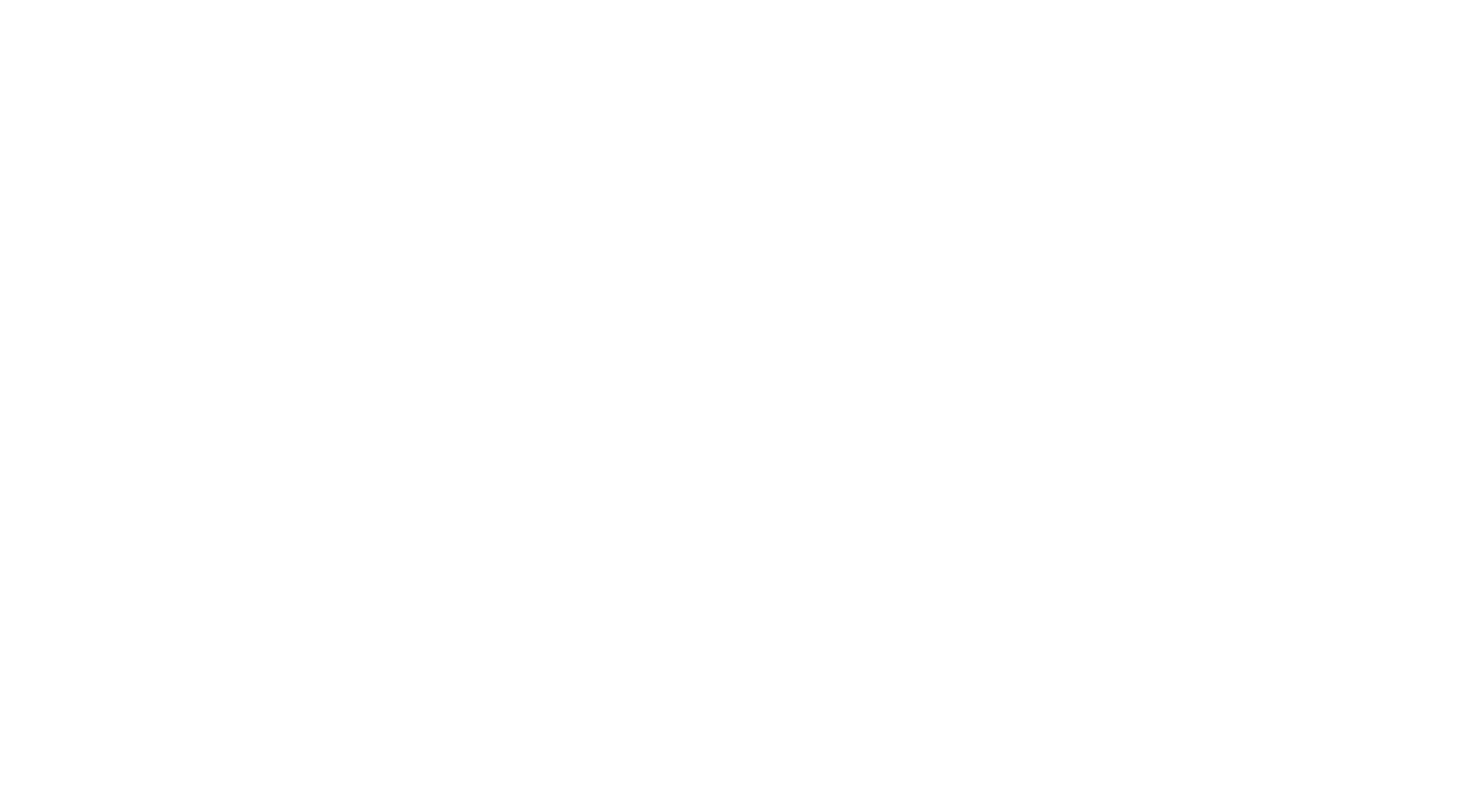 scroll, scrollTop: 0, scrollLeft: 0, axis: both 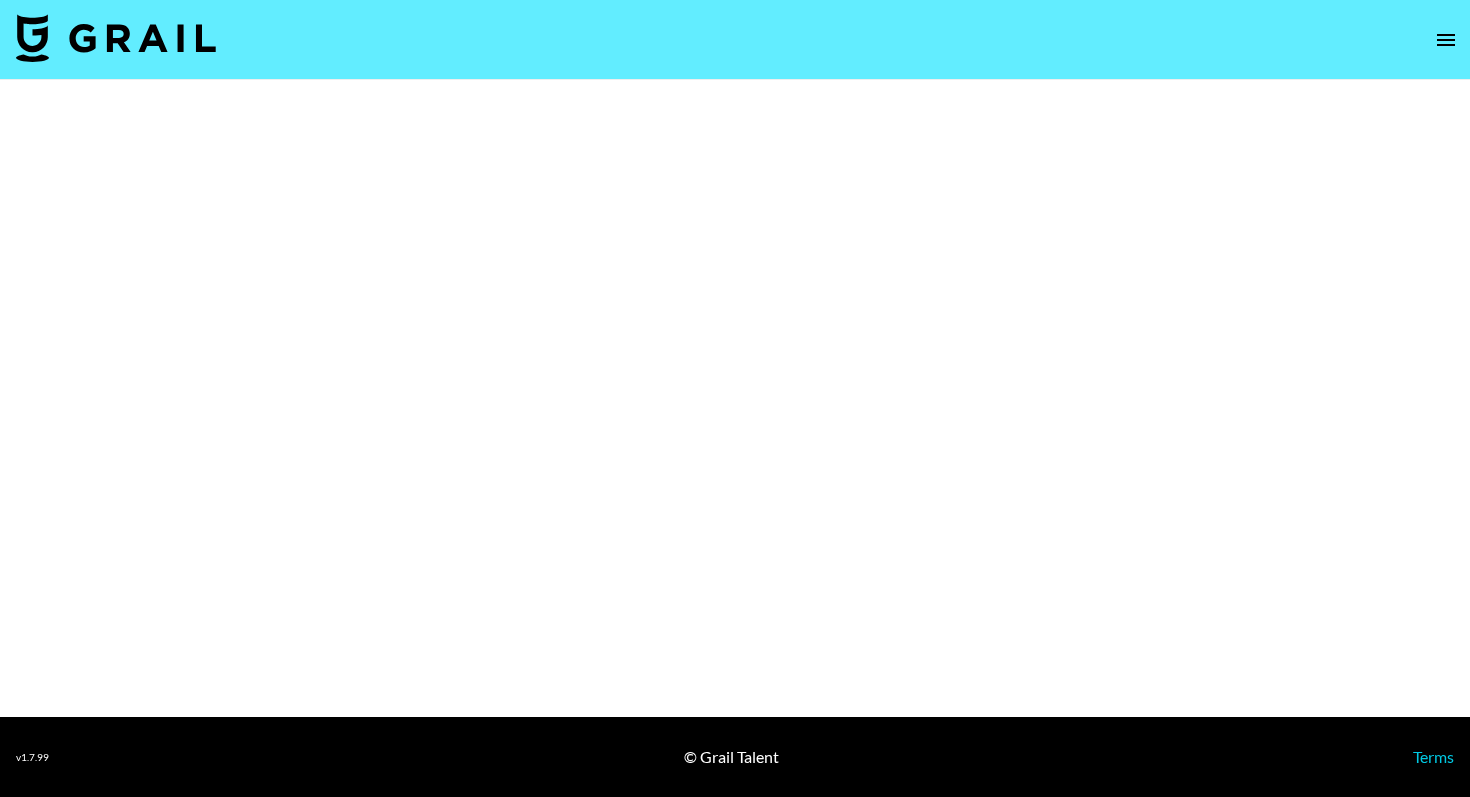 select on "Brand" 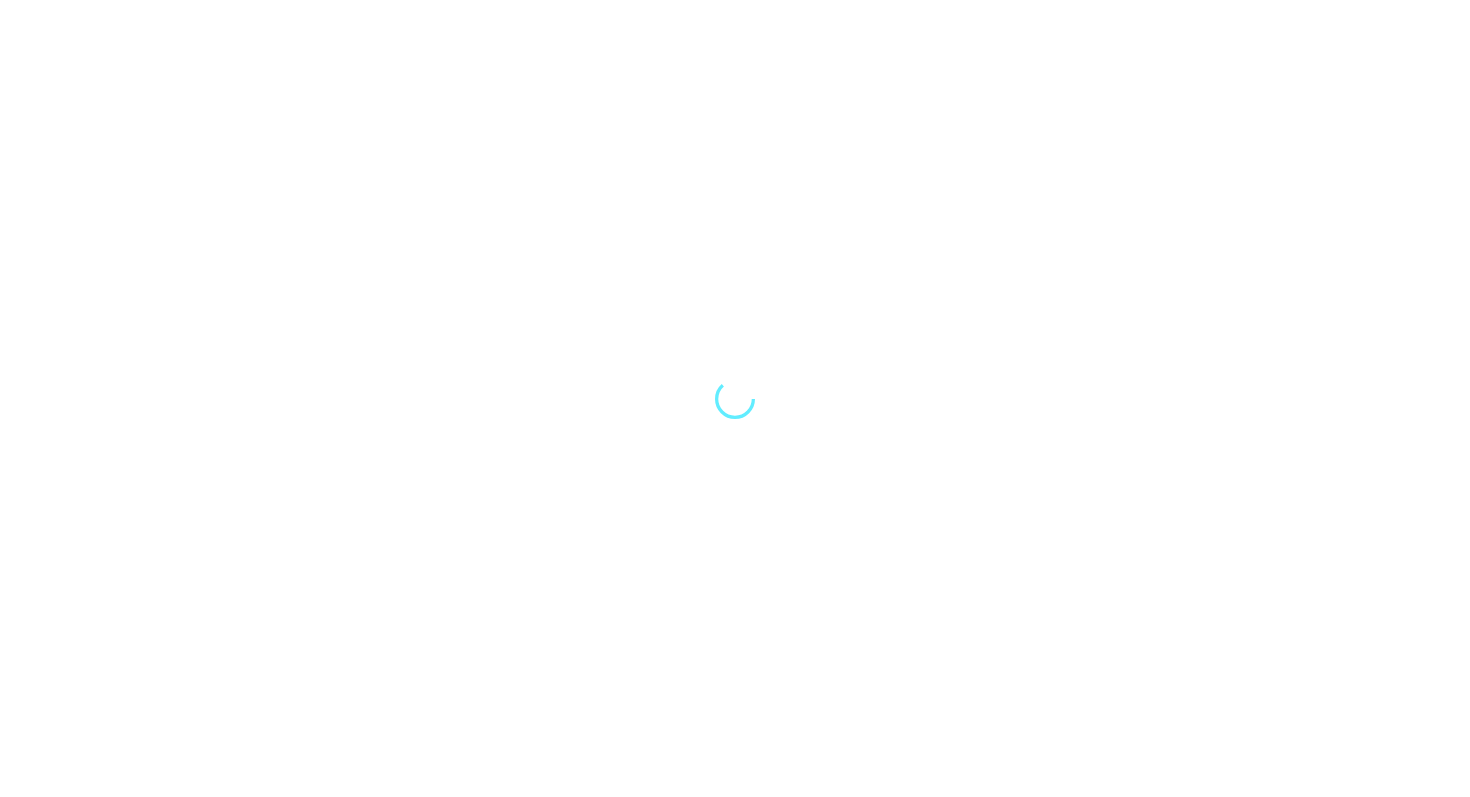 scroll, scrollTop: 0, scrollLeft: 0, axis: both 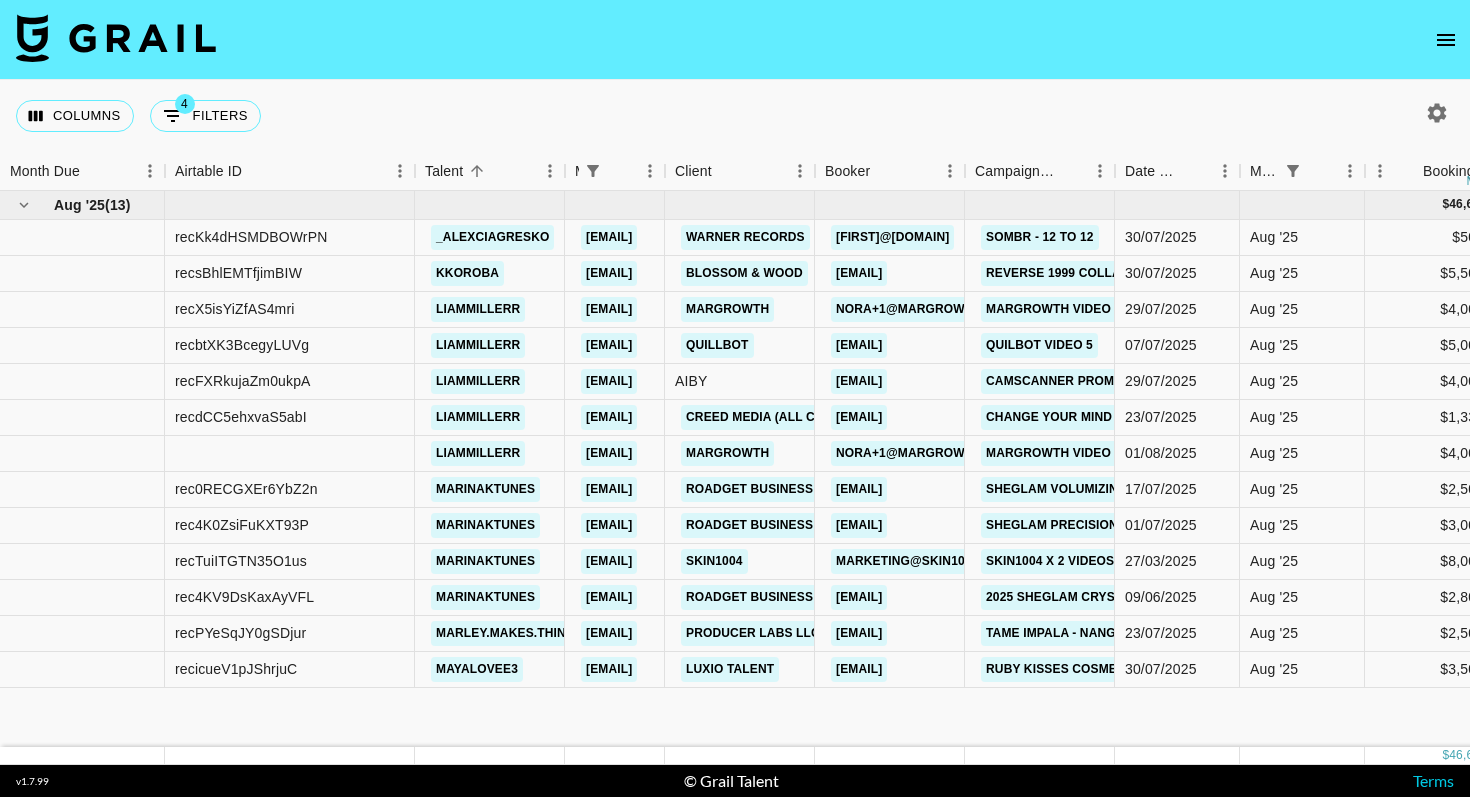 click 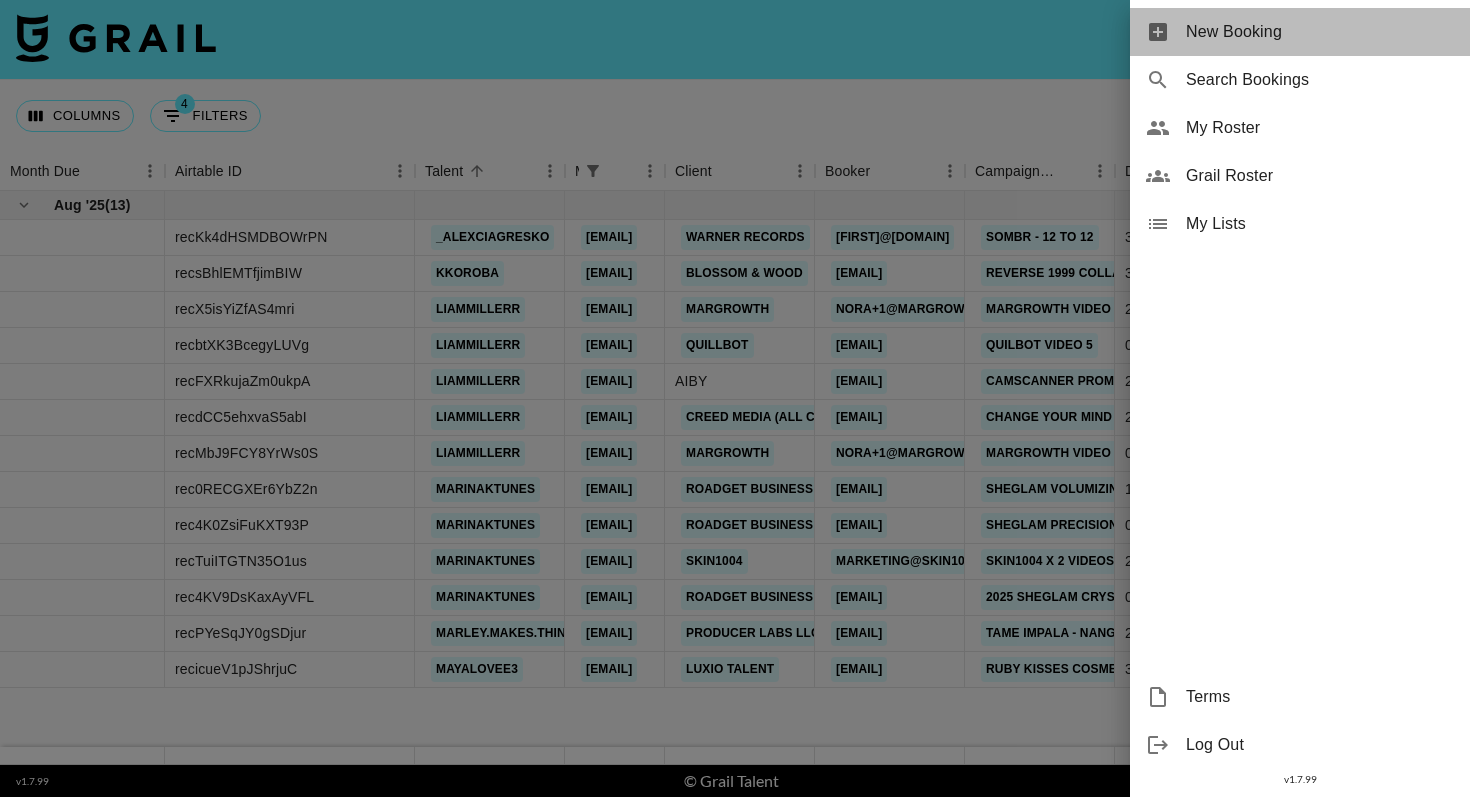 click on "New Booking" at bounding box center (1320, 32) 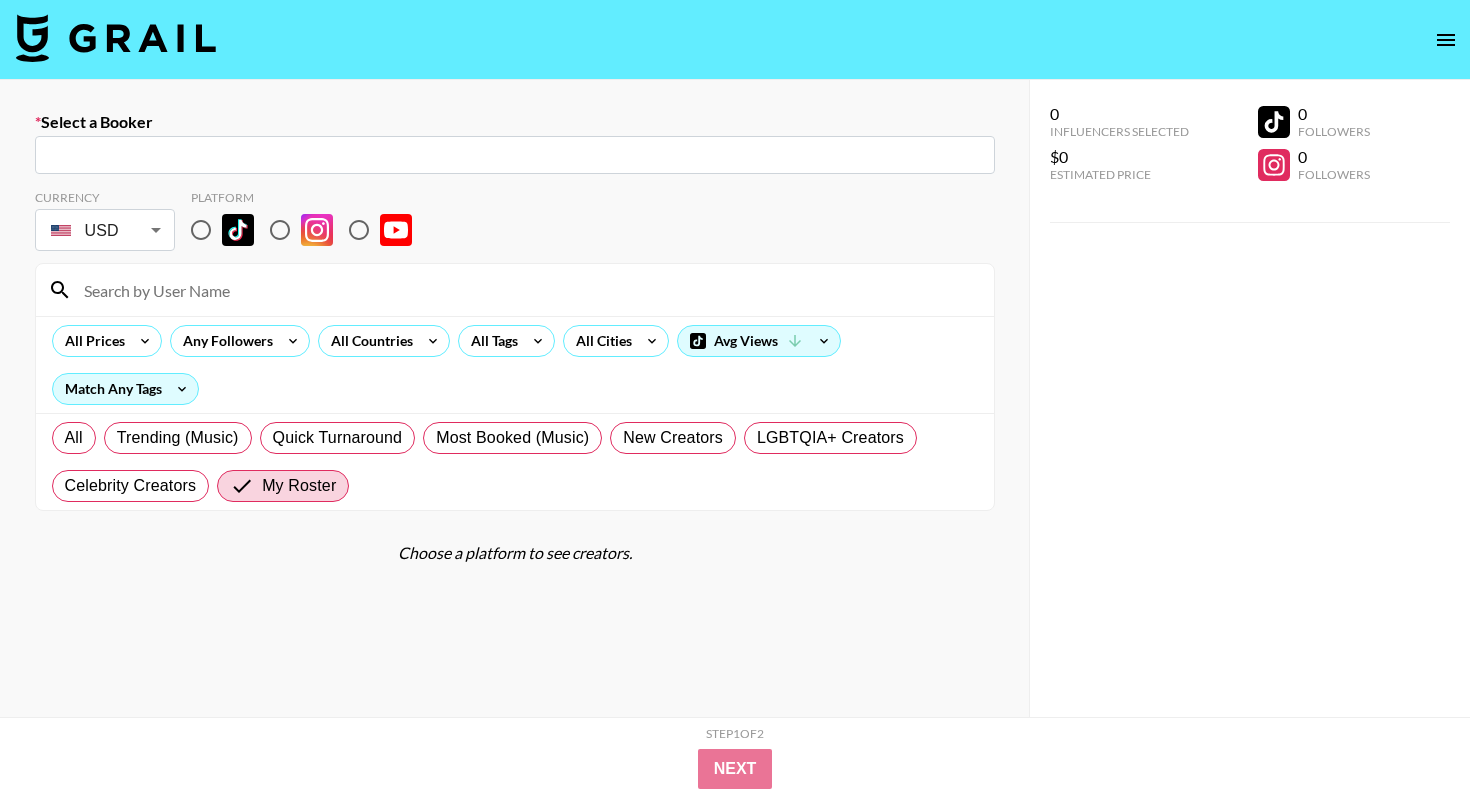 click at bounding box center (515, 155) 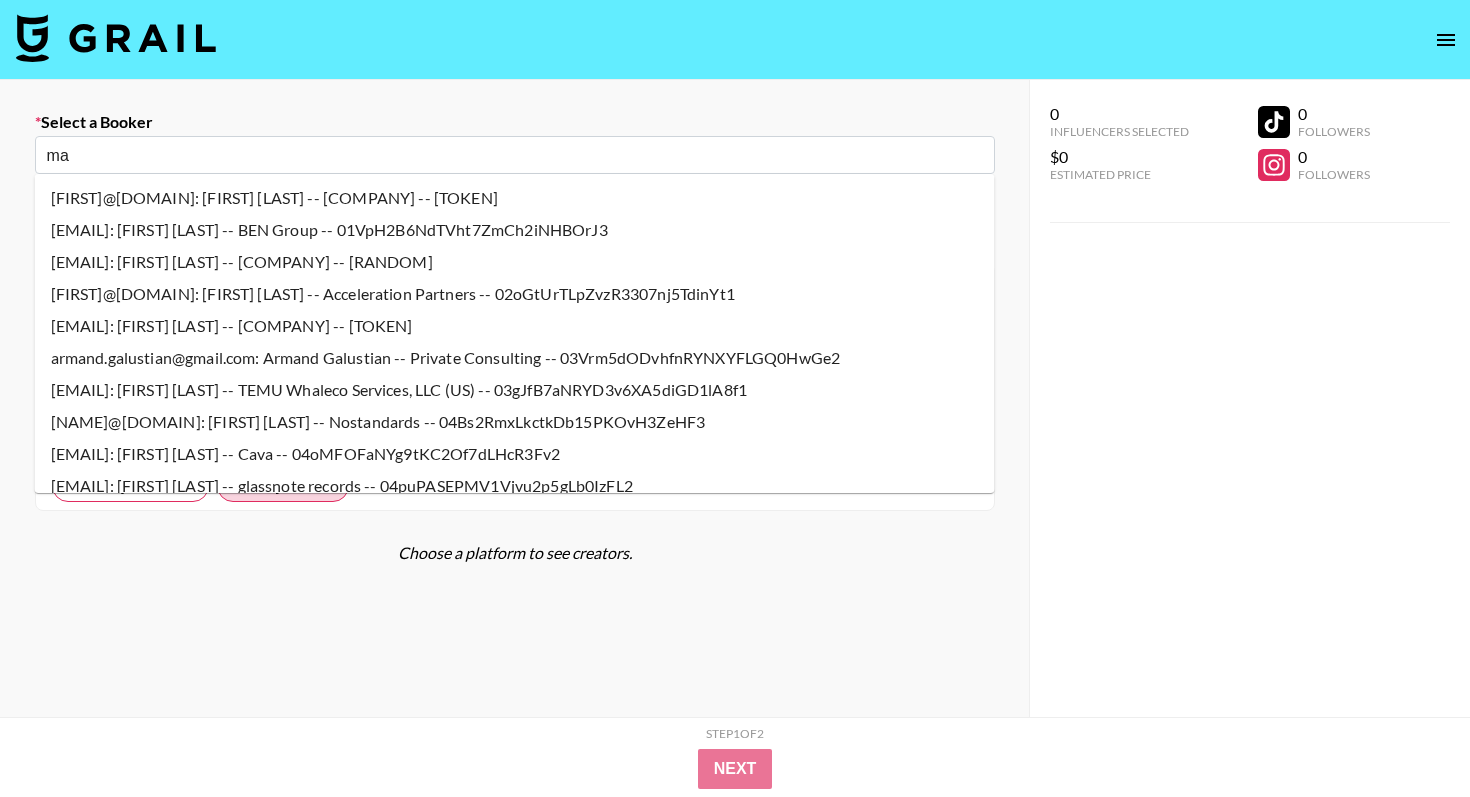 type on "m" 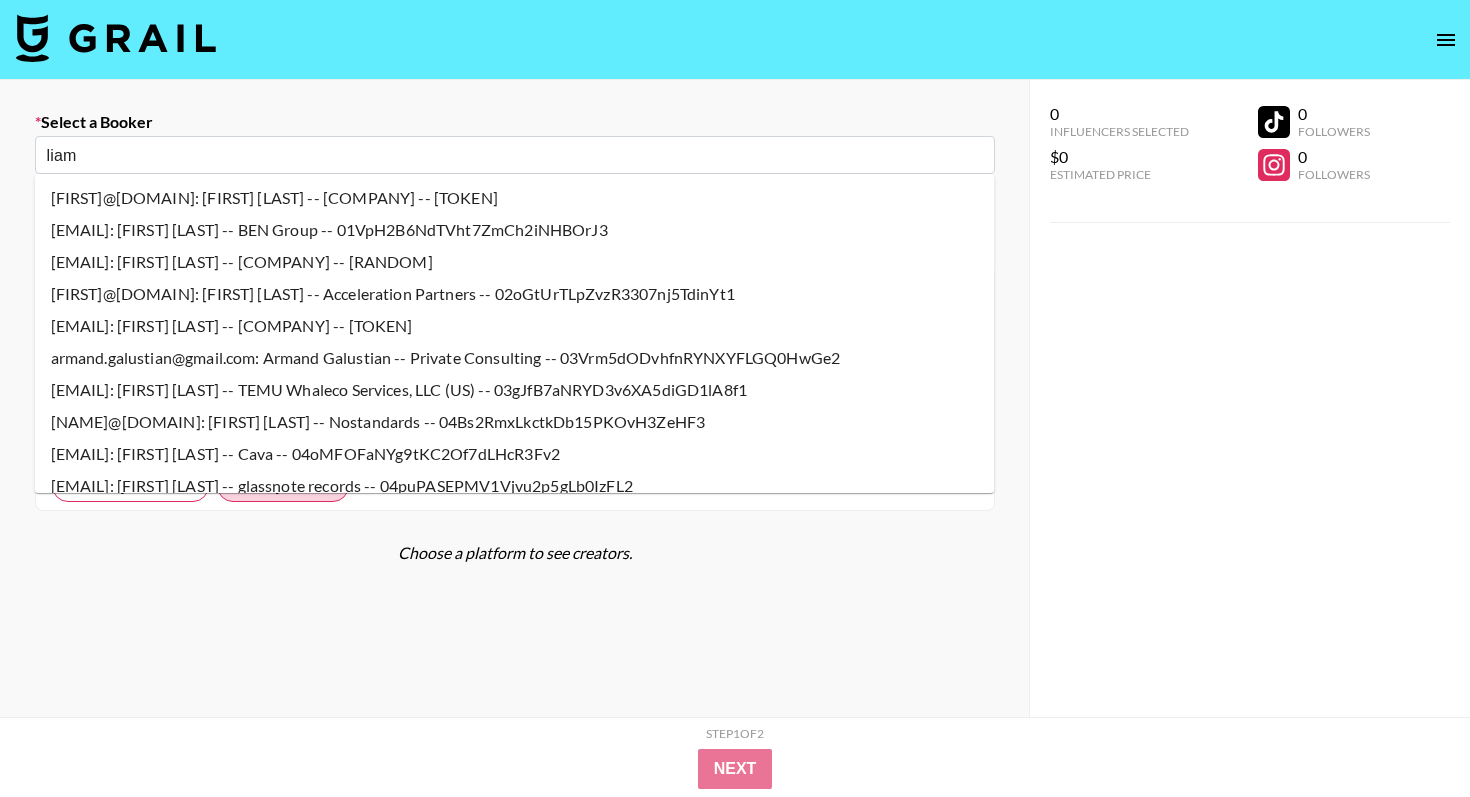 click on "liam" at bounding box center [515, 155] 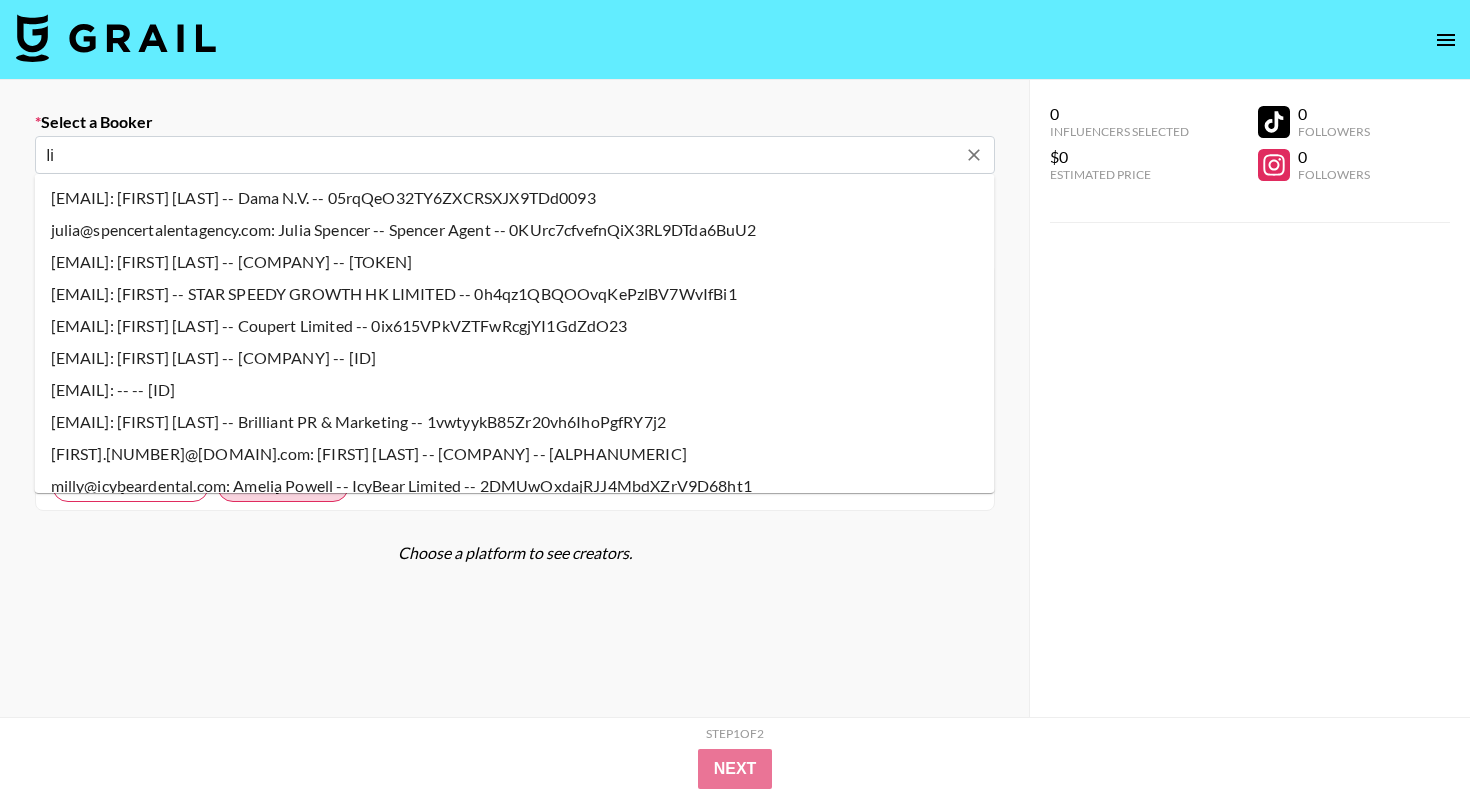 type on "l" 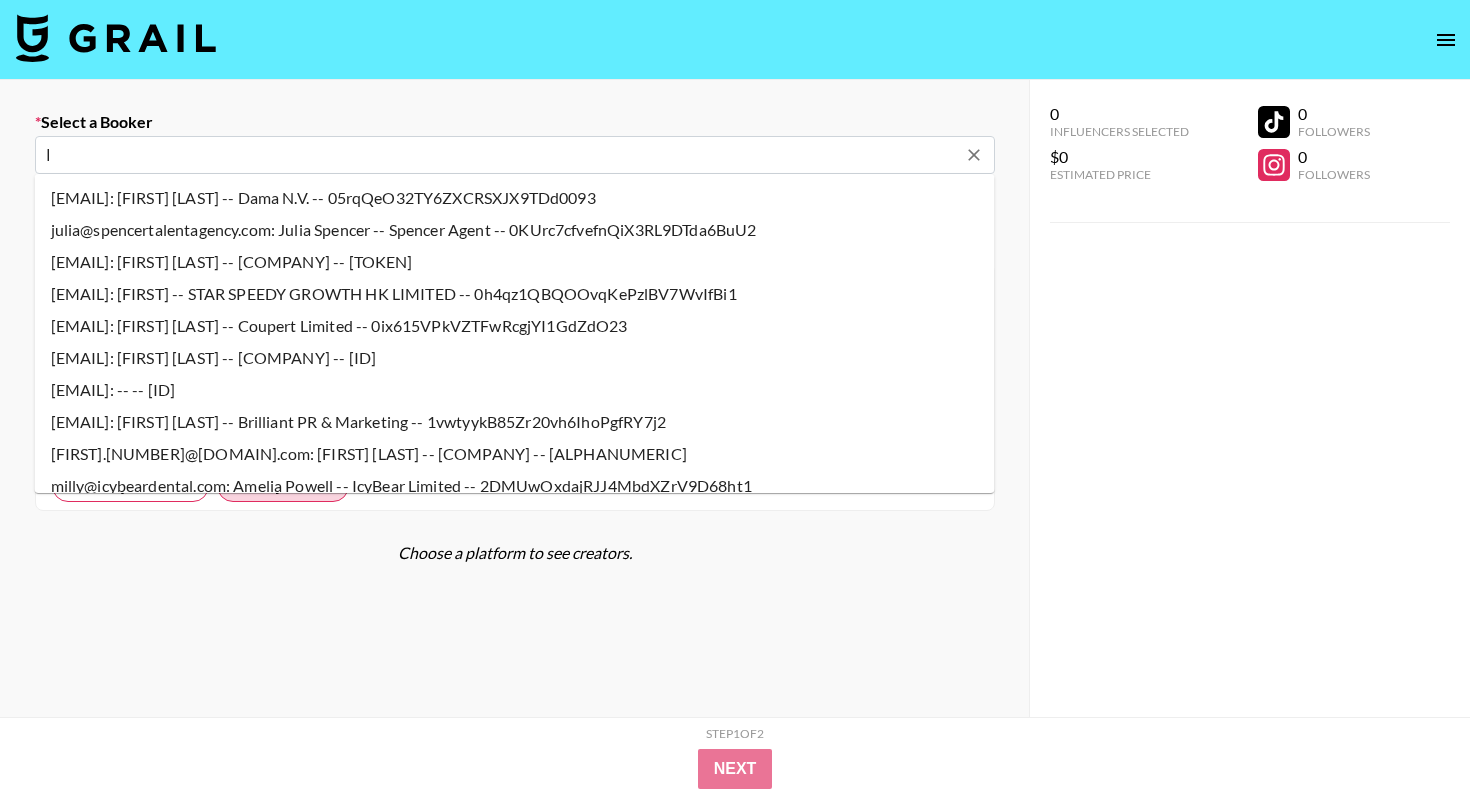 type 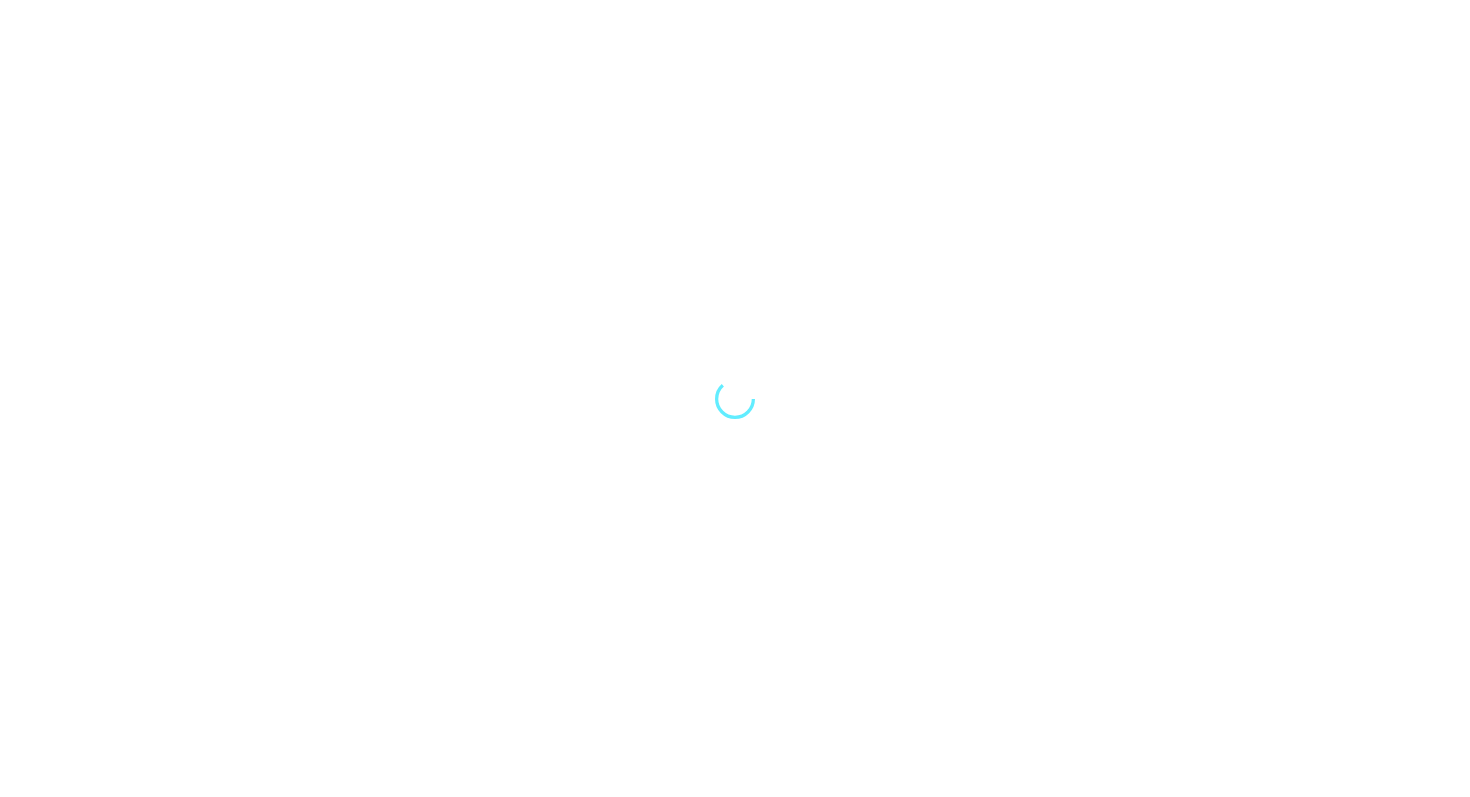 scroll, scrollTop: 0, scrollLeft: 0, axis: both 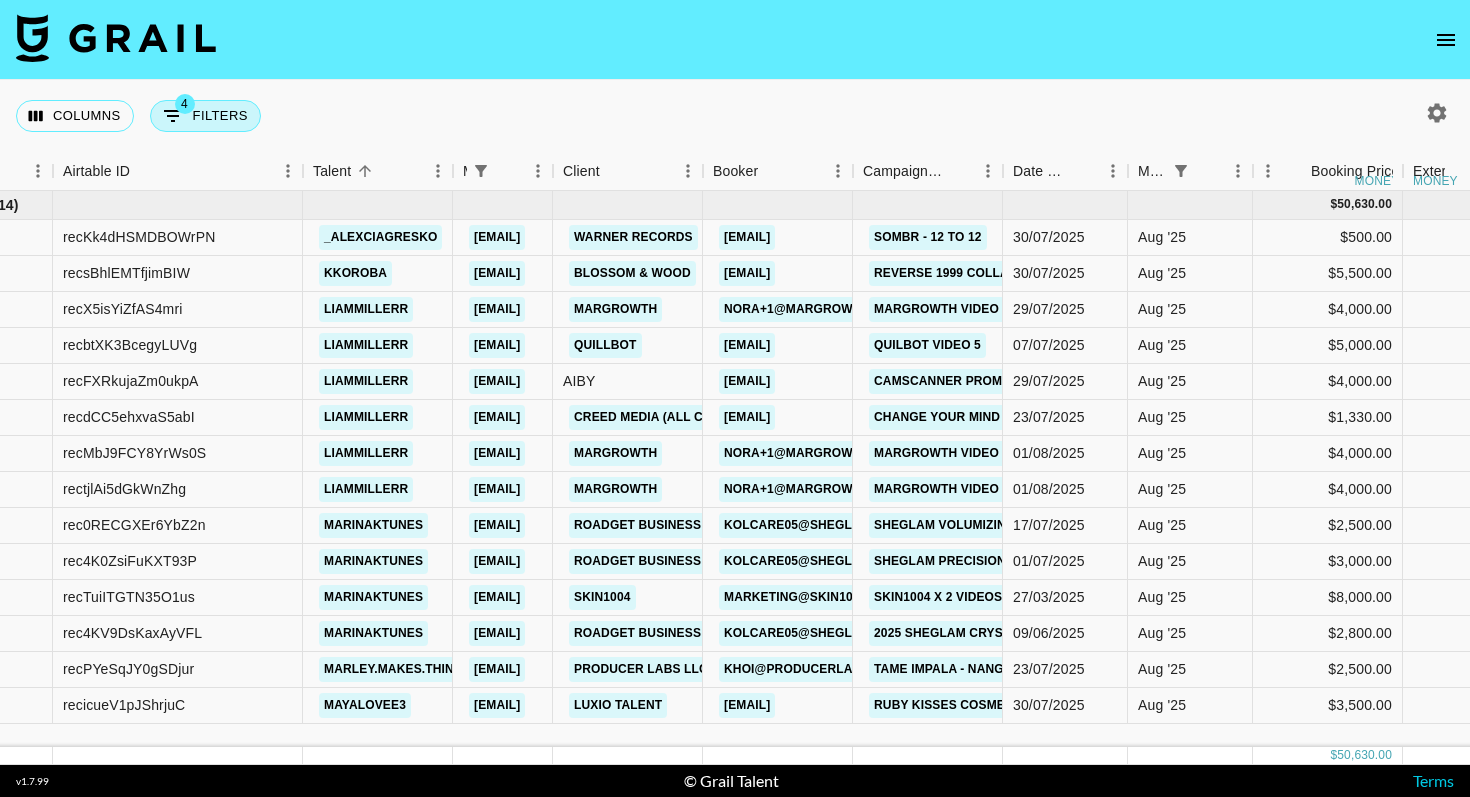 click on "4 Filters" at bounding box center [205, 116] 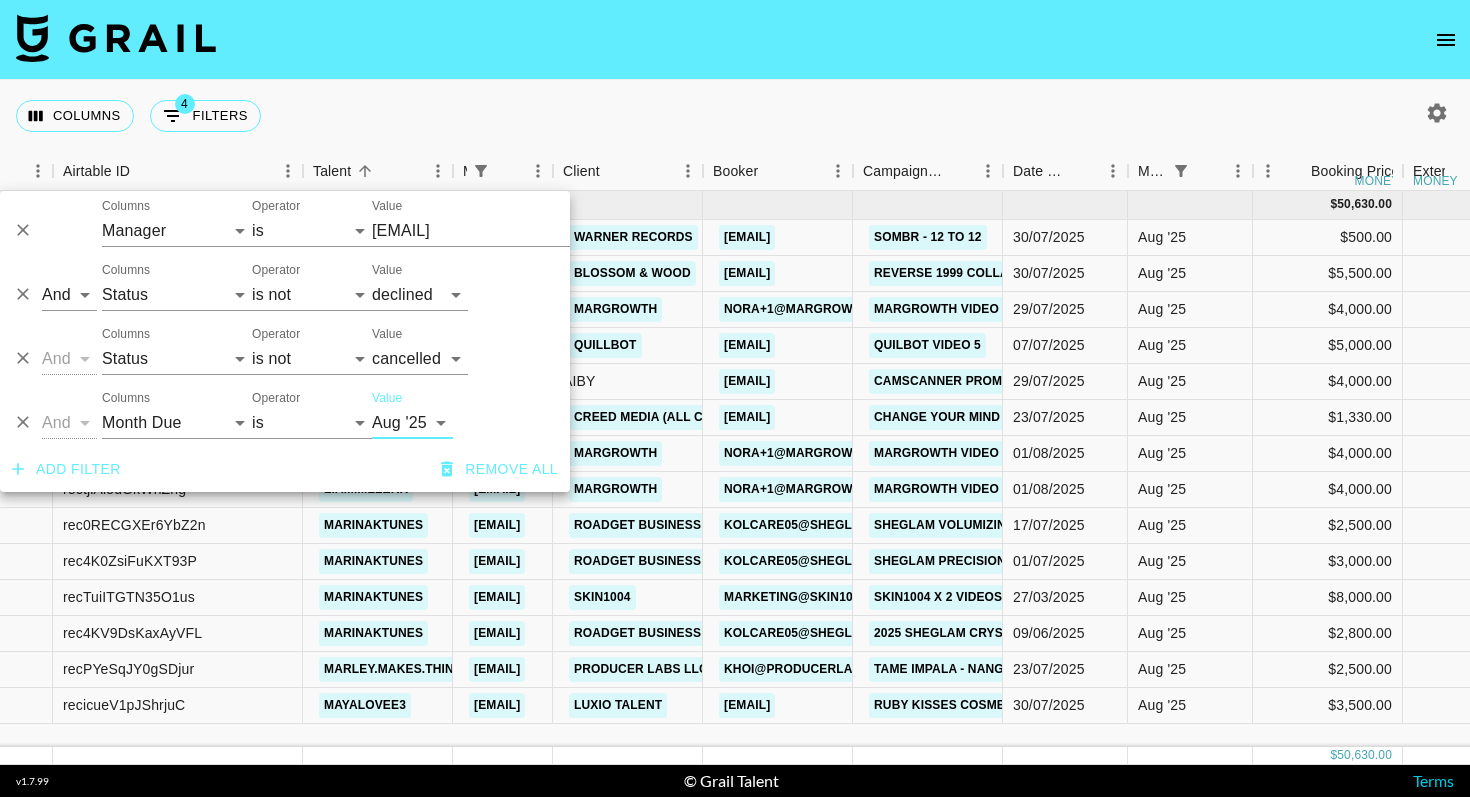 click on "Value" at bounding box center [387, 398] 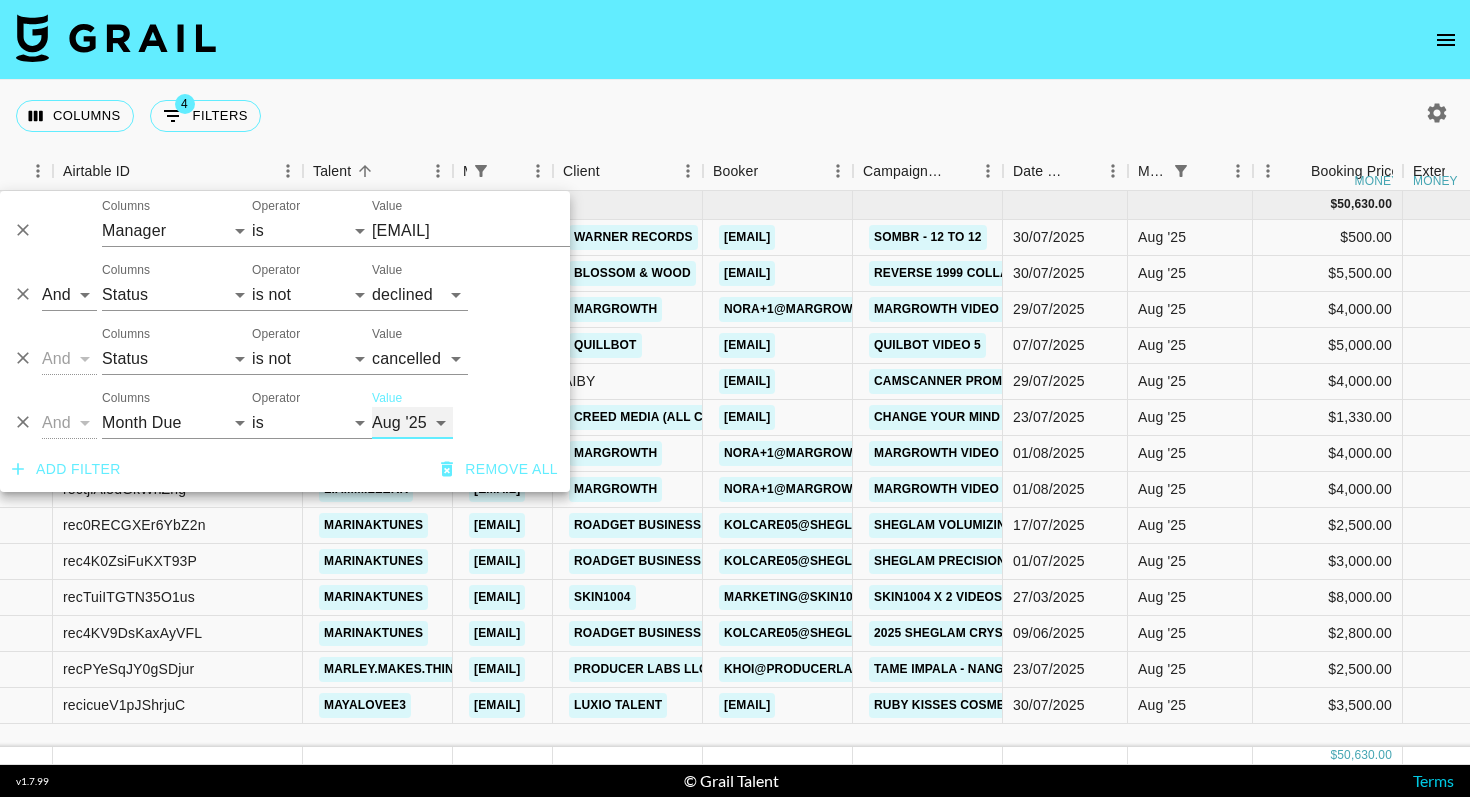 click on "Aug '26 Jul '26 Jun '26 May '26 Apr '26 Mar '26 Feb '26 Jan '26 Dec '25 Nov '25 Oct '25 Sep '25 Aug '25 Jul '25 Jun '25 May '25 Apr '25 Mar '25 Feb '25 Jan '25 Dec '24 Nov '24 Oct '24 Sep '24 Aug '24" at bounding box center (412, 423) 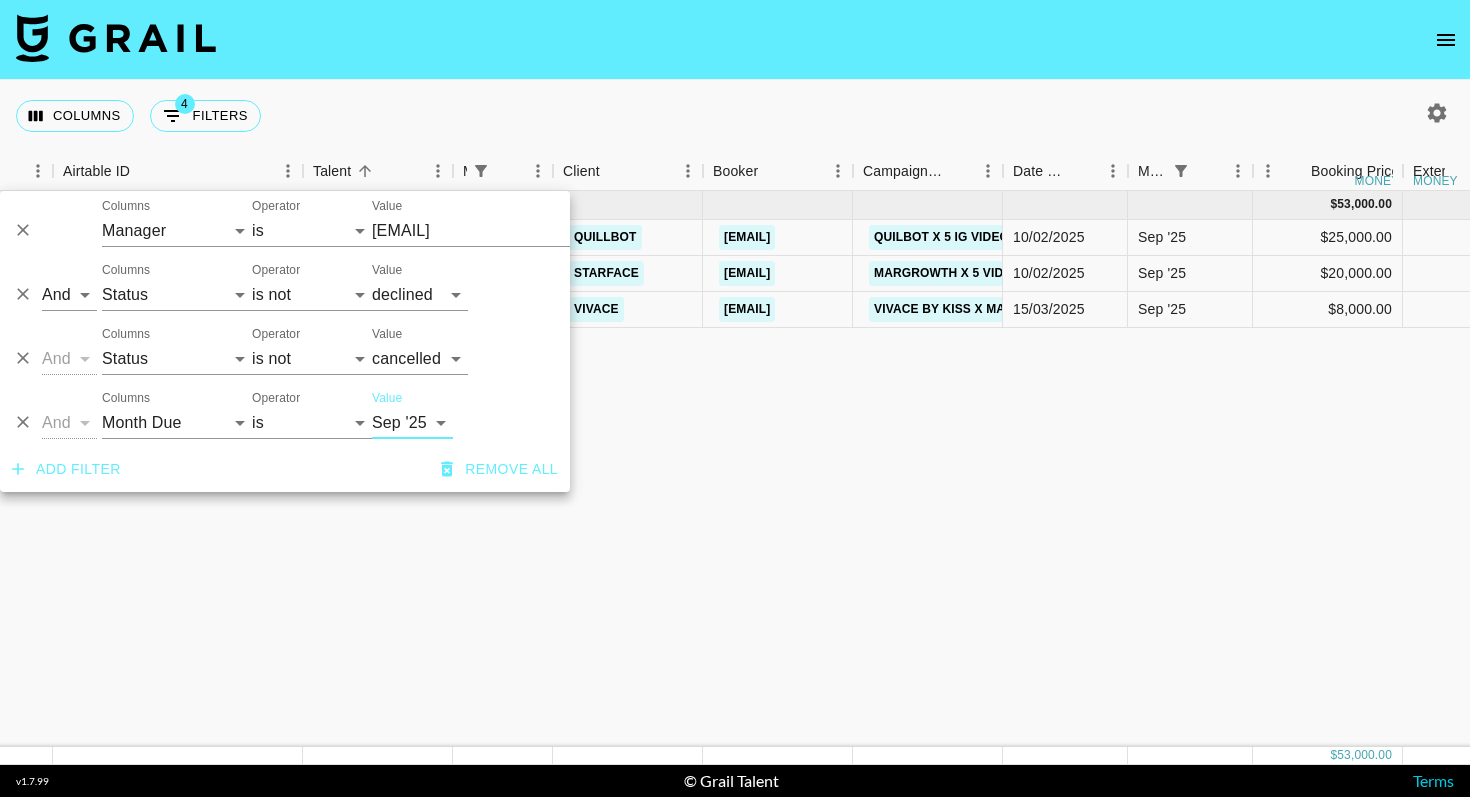 click on "Value Aug '26 Jul '26 Jun '26 May '26 Apr '26 Mar '26 Feb '26 Jan '26 Dec '25 Nov '25 Oct '25 Sep '25 Aug '25 Jul '25 Jun '25 May '25 Apr '25 Mar '25 Feb '25 Jan '25 Dec '24 Nov '24 Oct '24 Sep '24 Aug '24" at bounding box center (412, 415) 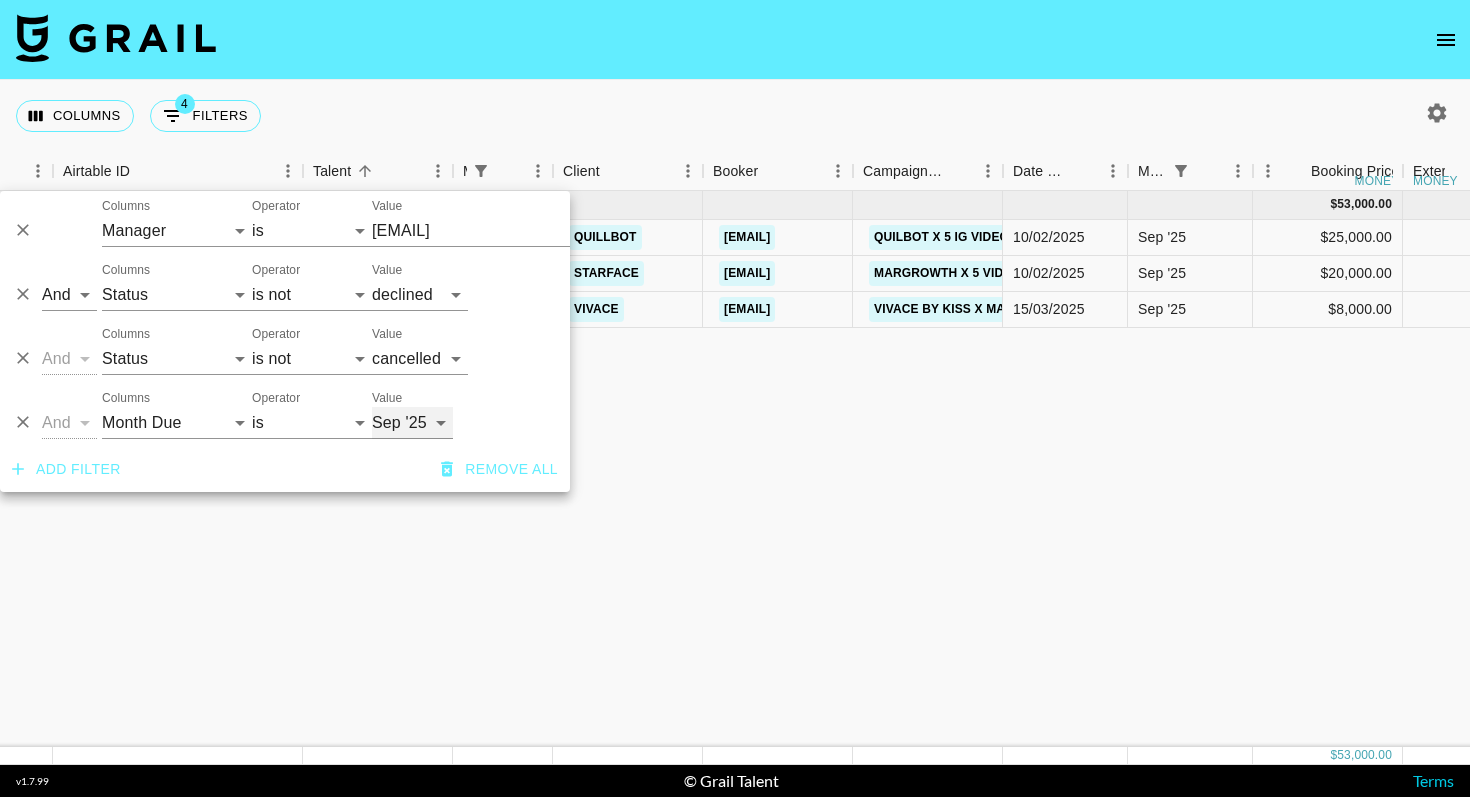 click on "Aug '26 Jul '26 Jun '26 May '26 Apr '26 Mar '26 Feb '26 Jan '26 Dec '25 Nov '25 Oct '25 Sep '25 Aug '25 Jul '25 Jun '25 May '25 Apr '25 Mar '25 Feb '25 Jan '25 Dec '24 Nov '24 Oct '24 Sep '24 Aug '24" at bounding box center [412, 423] 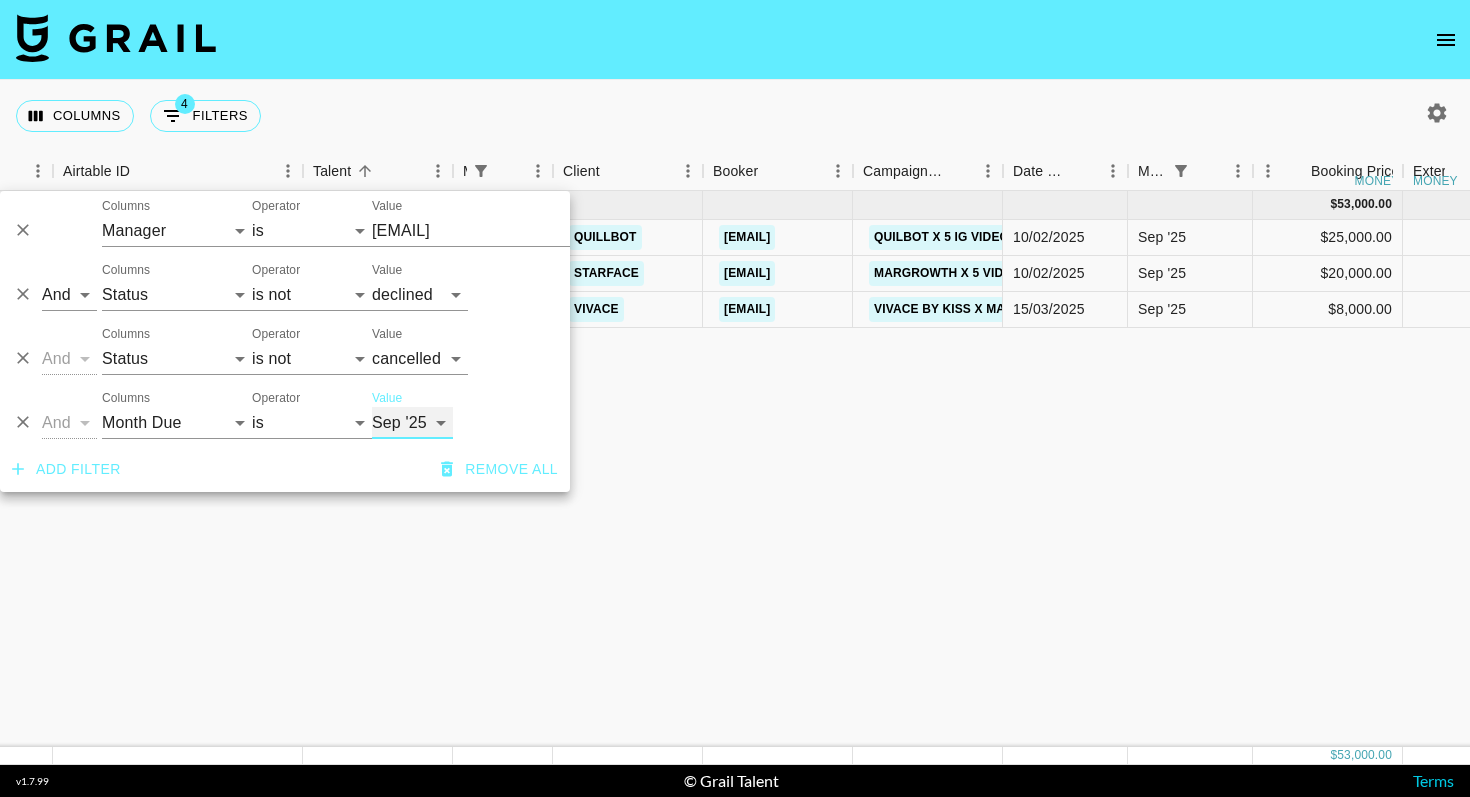 select on "Aug '25" 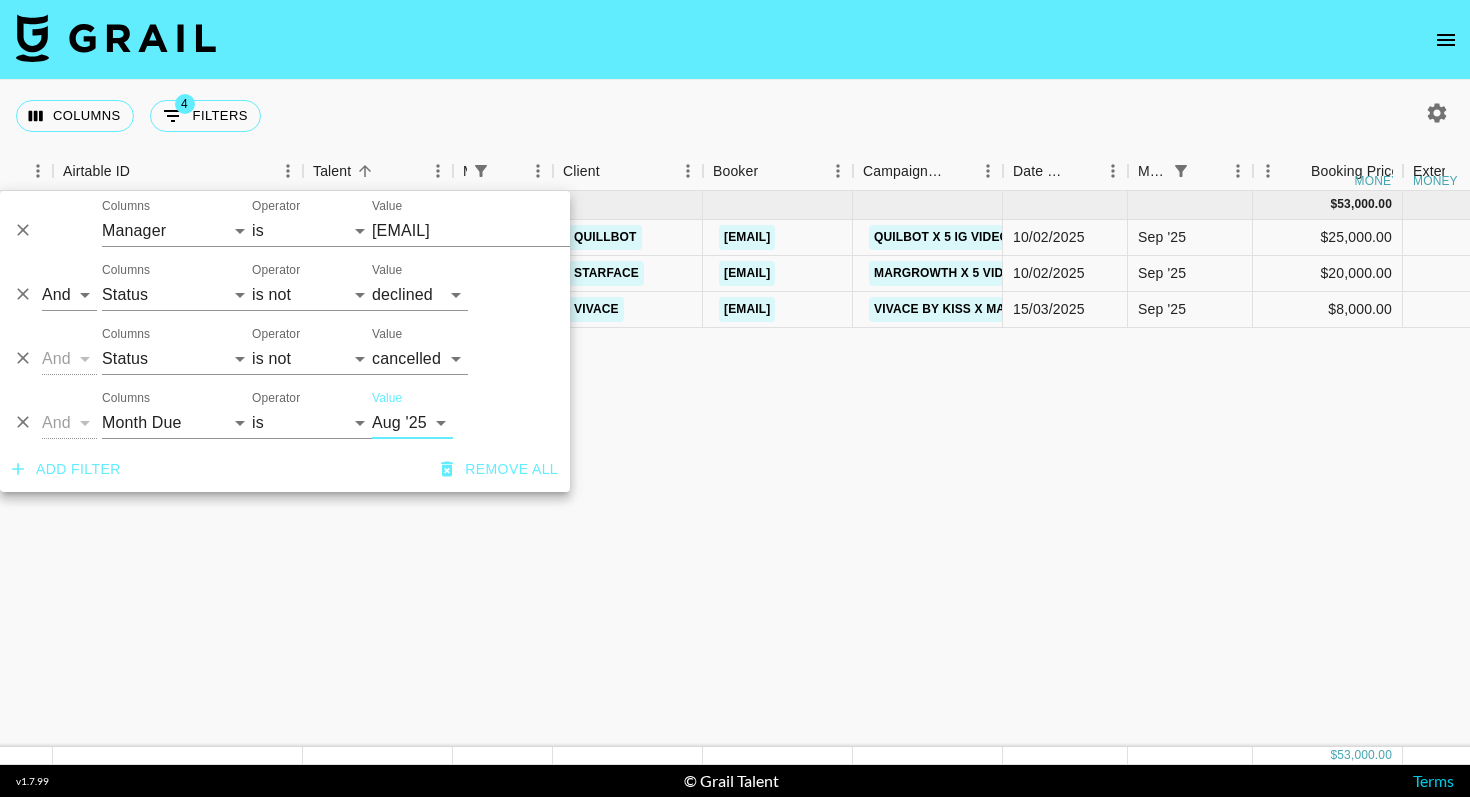 click on "Columns 4 Filters + Booking" at bounding box center (735, 116) 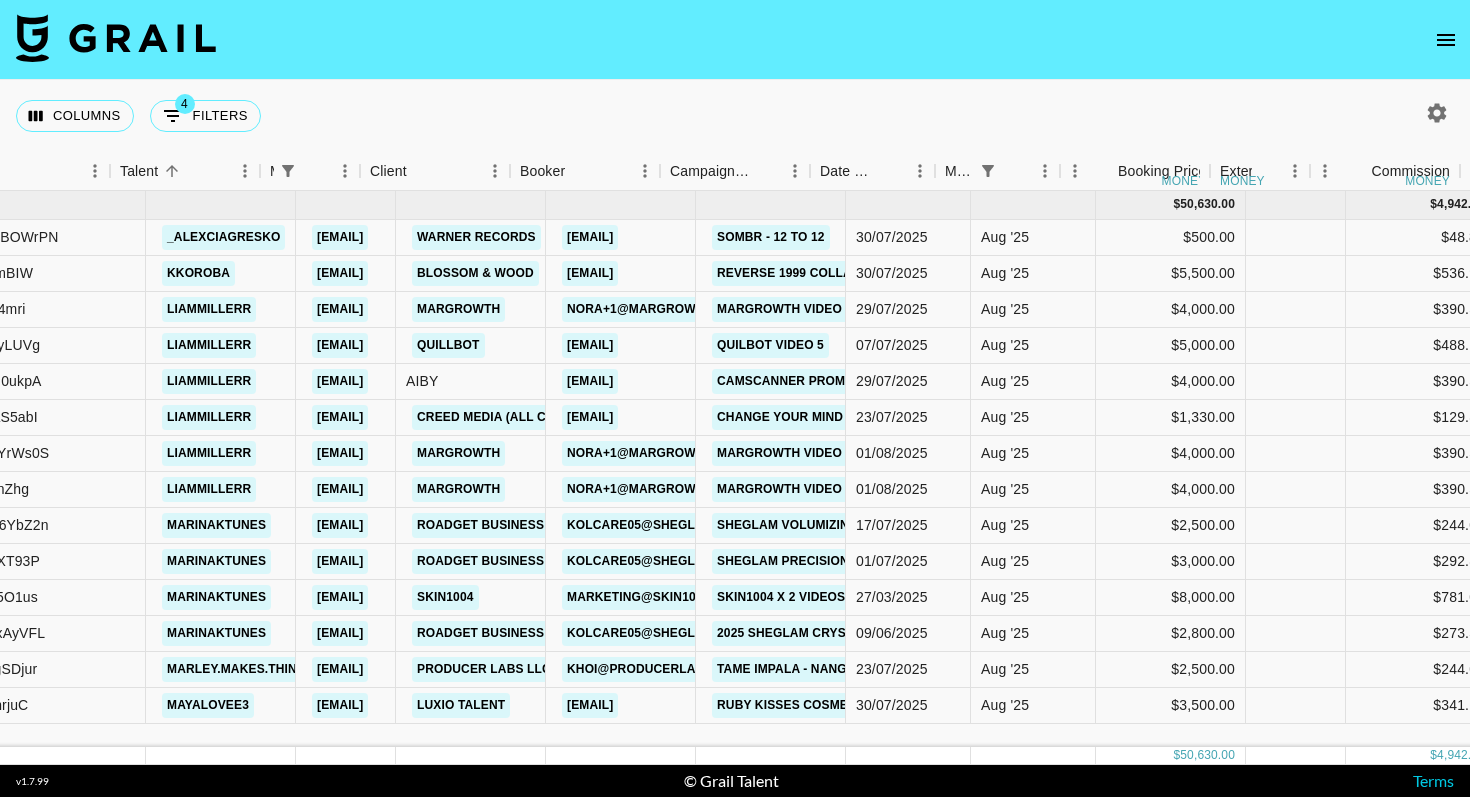 scroll, scrollTop: 0, scrollLeft: 374, axis: horizontal 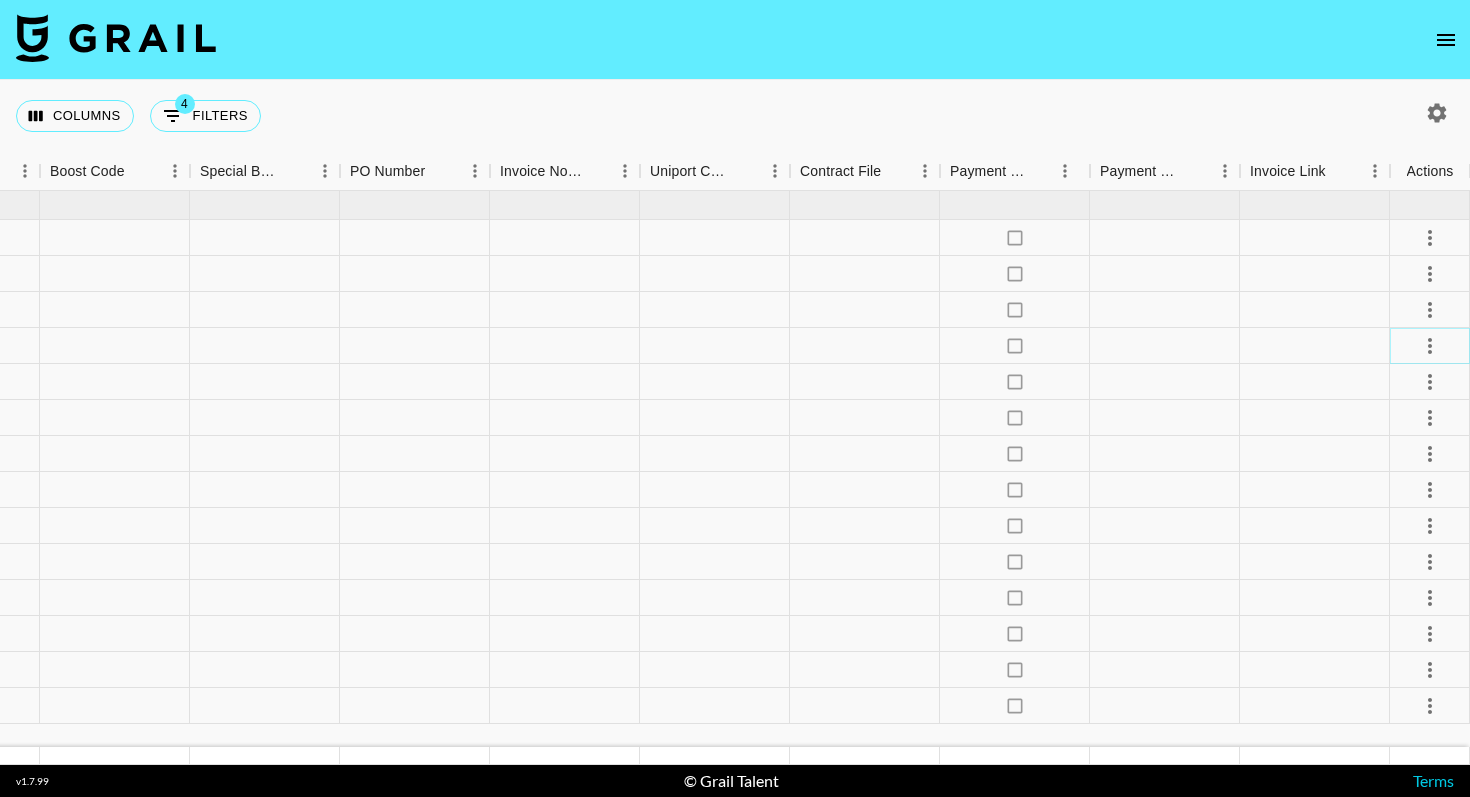 click 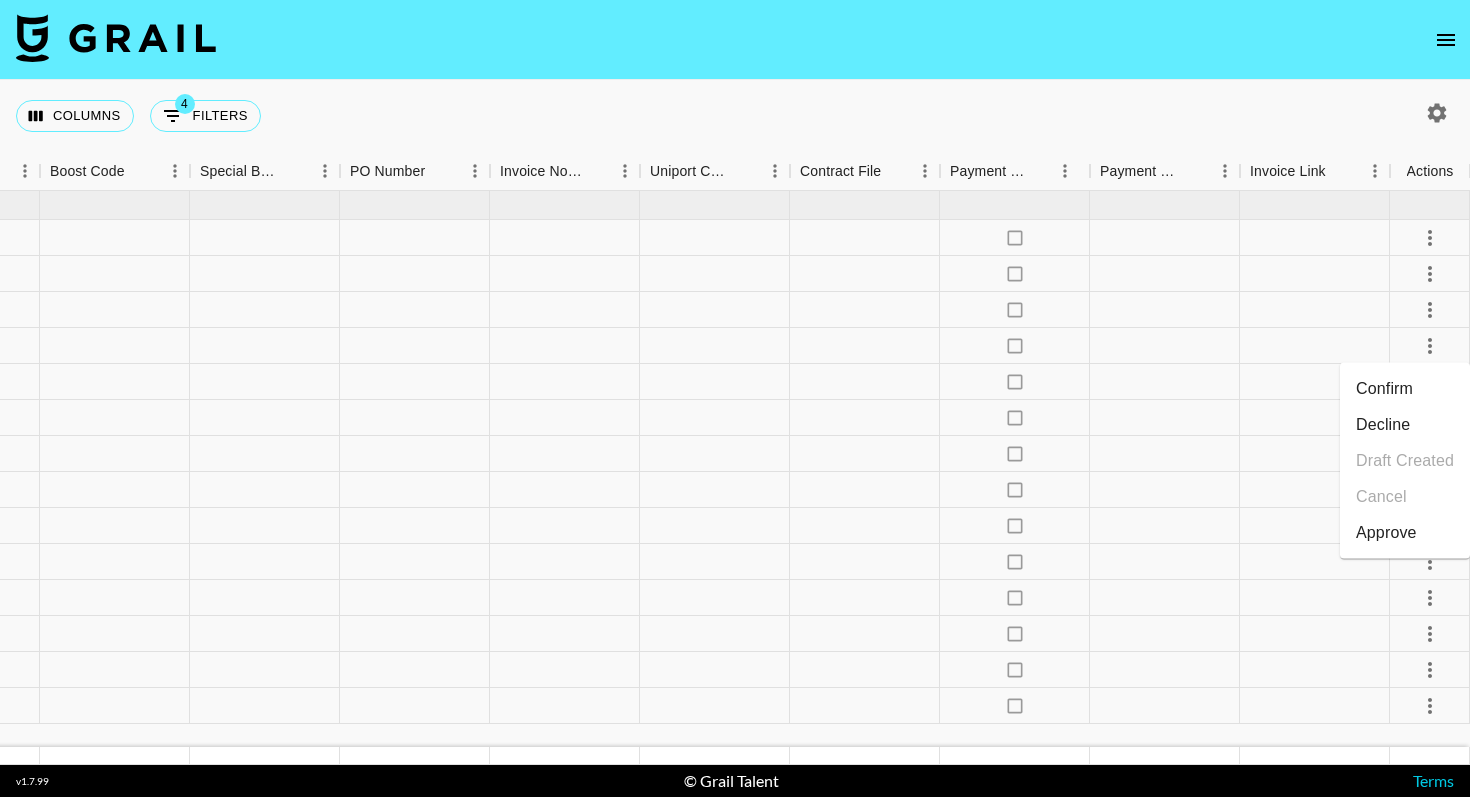 click on "Confirm" at bounding box center [1405, 389] 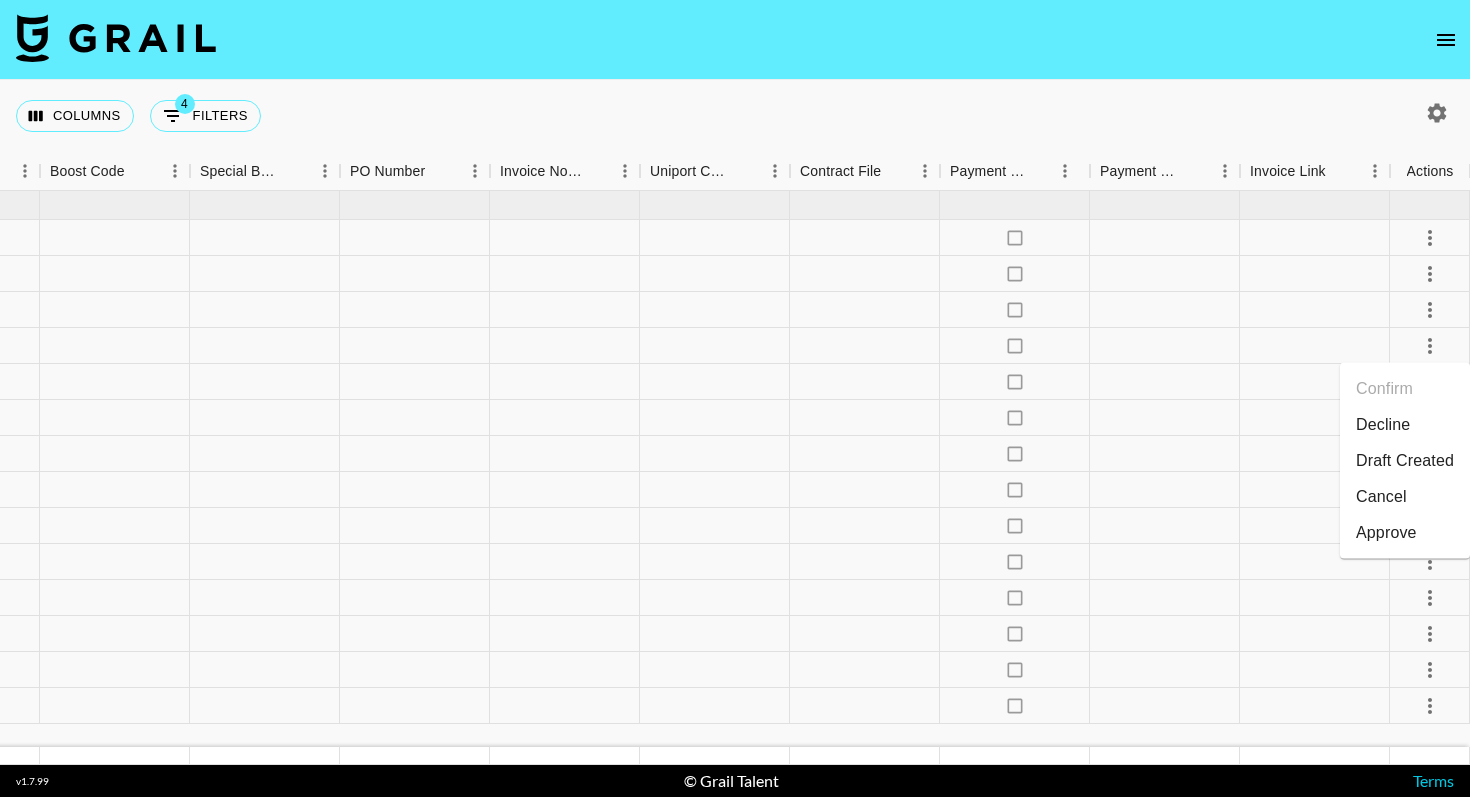 click on "Draft Created" at bounding box center (1405, 461) 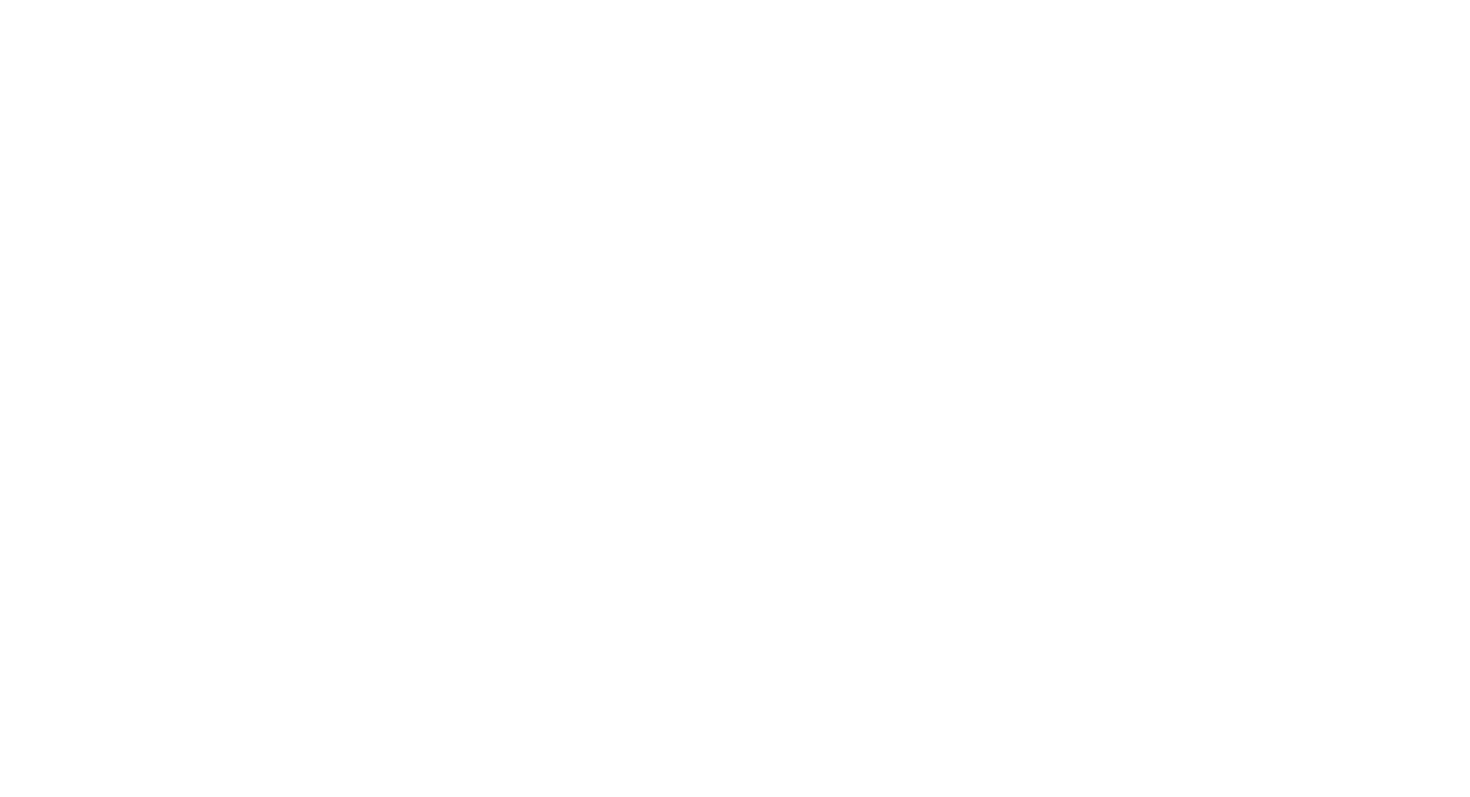 scroll, scrollTop: 0, scrollLeft: 0, axis: both 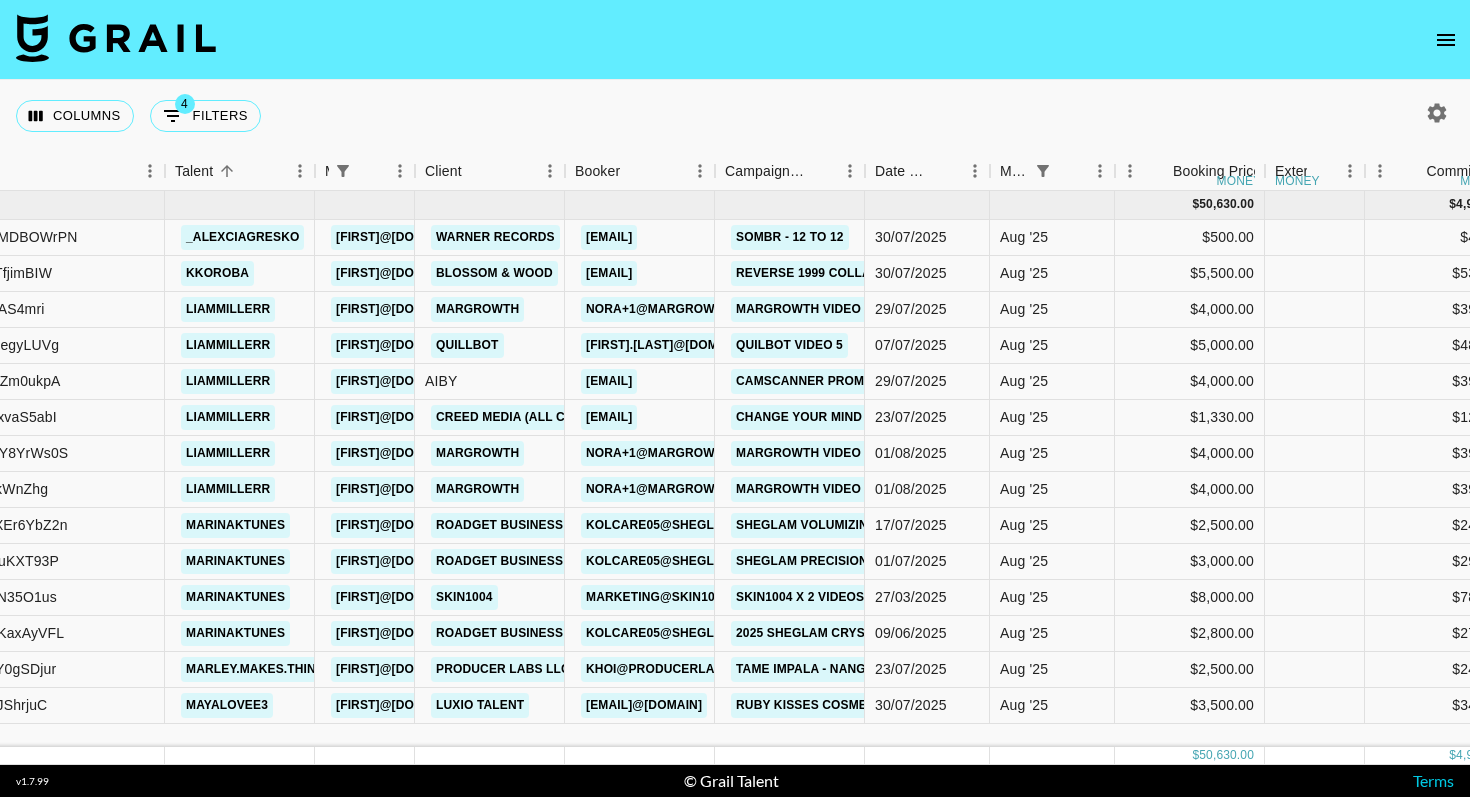click at bounding box center [735, 40] 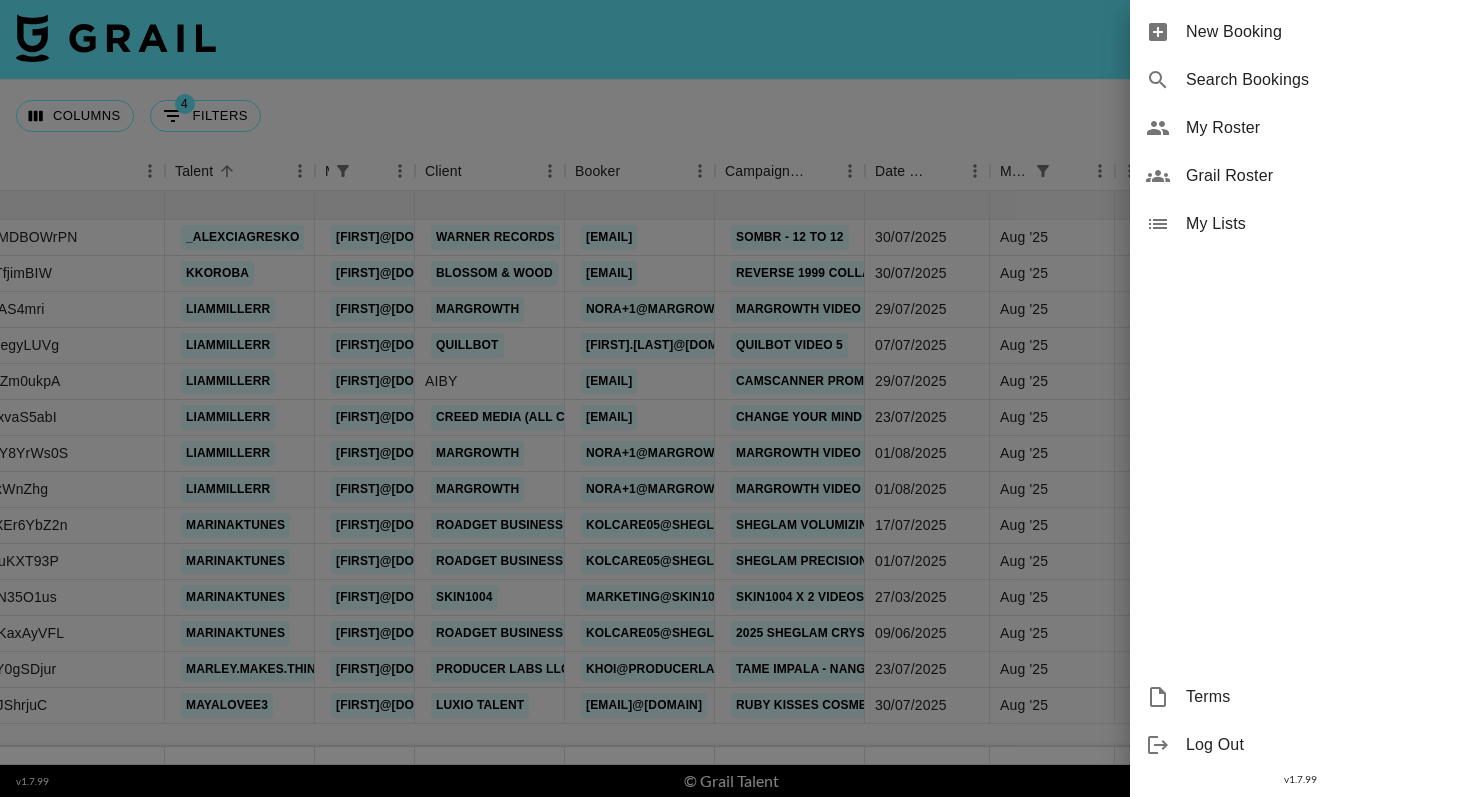 click on "New Booking" at bounding box center (1320, 32) 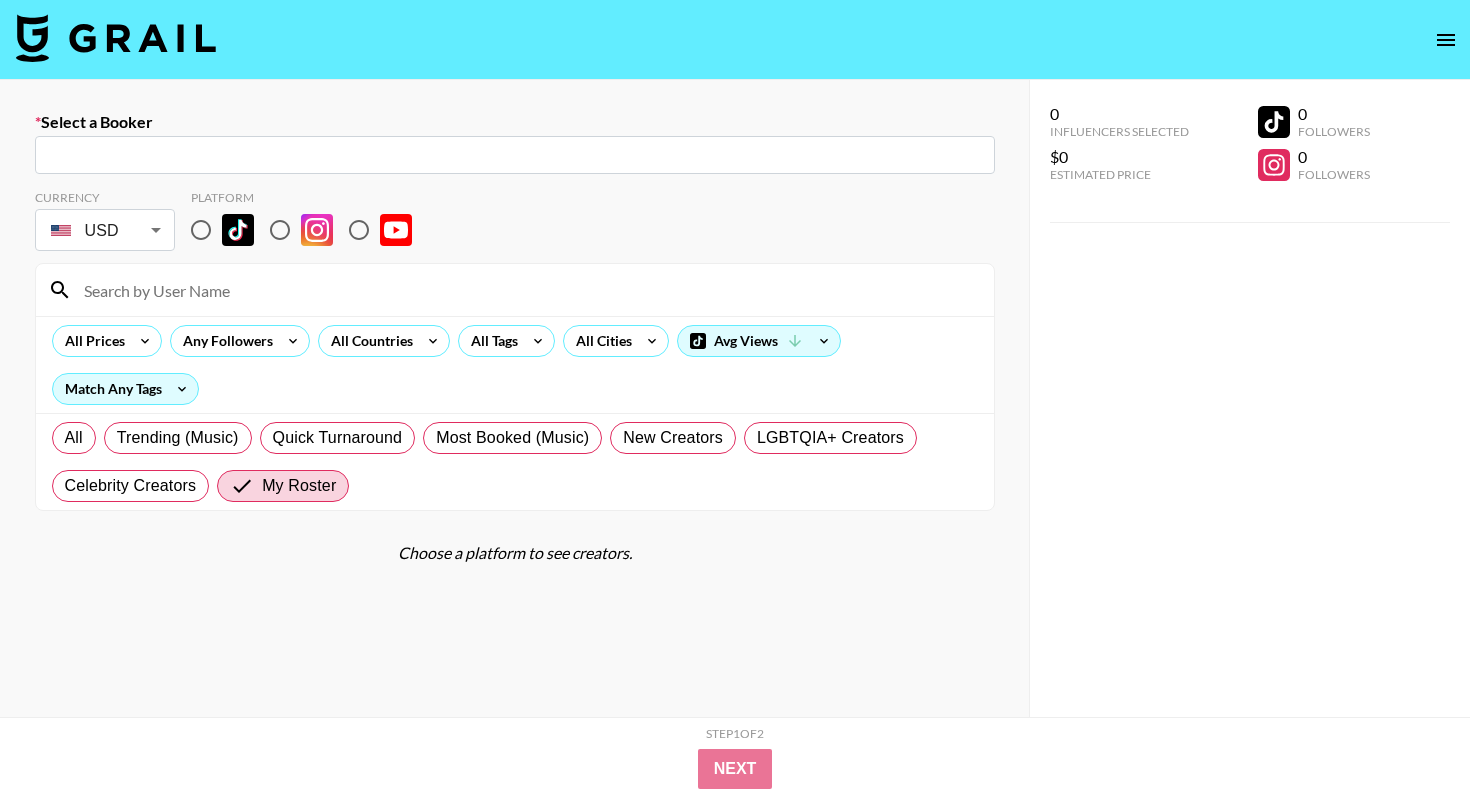 click at bounding box center [515, 155] 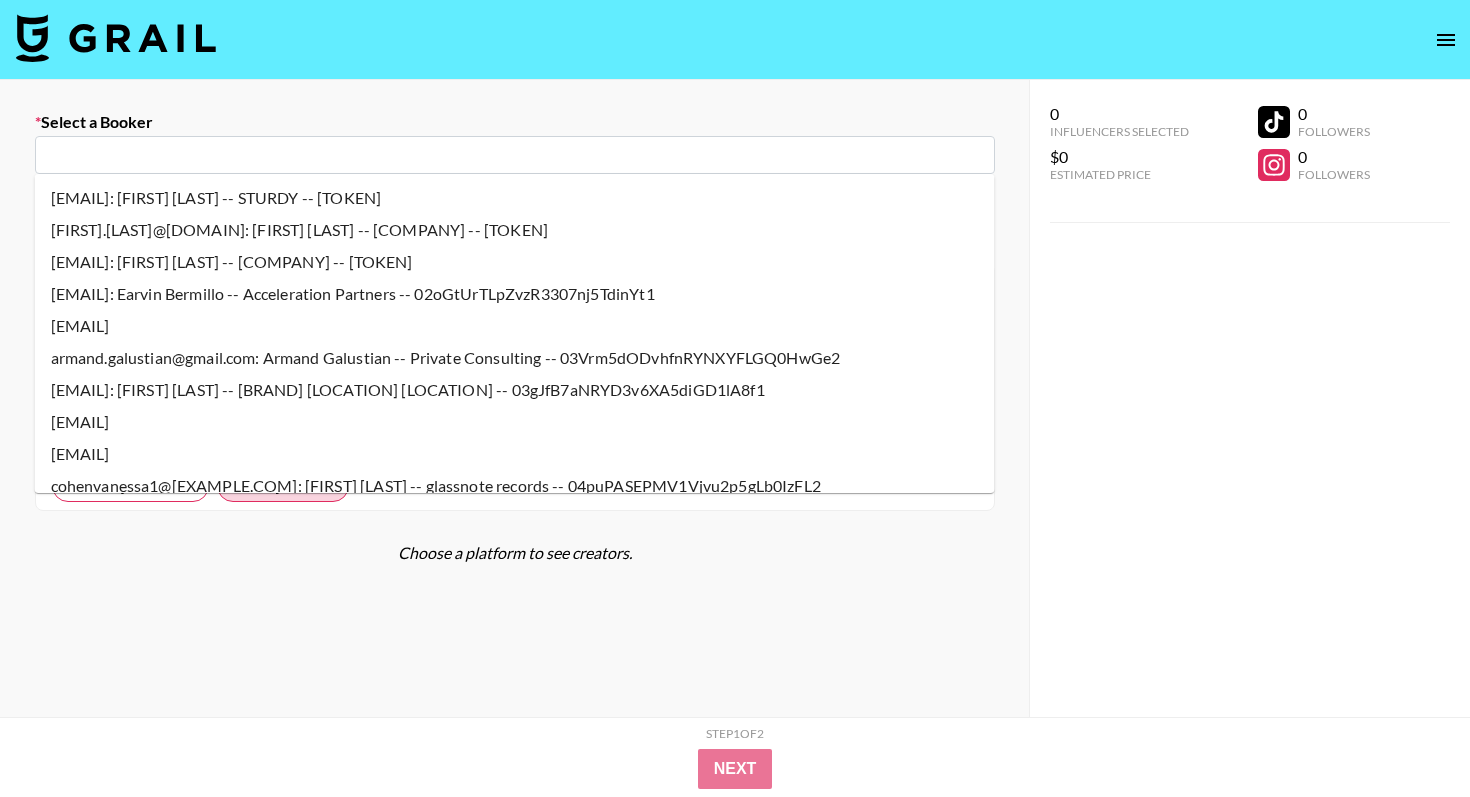 paste on "ofit.project@yahoo.com," 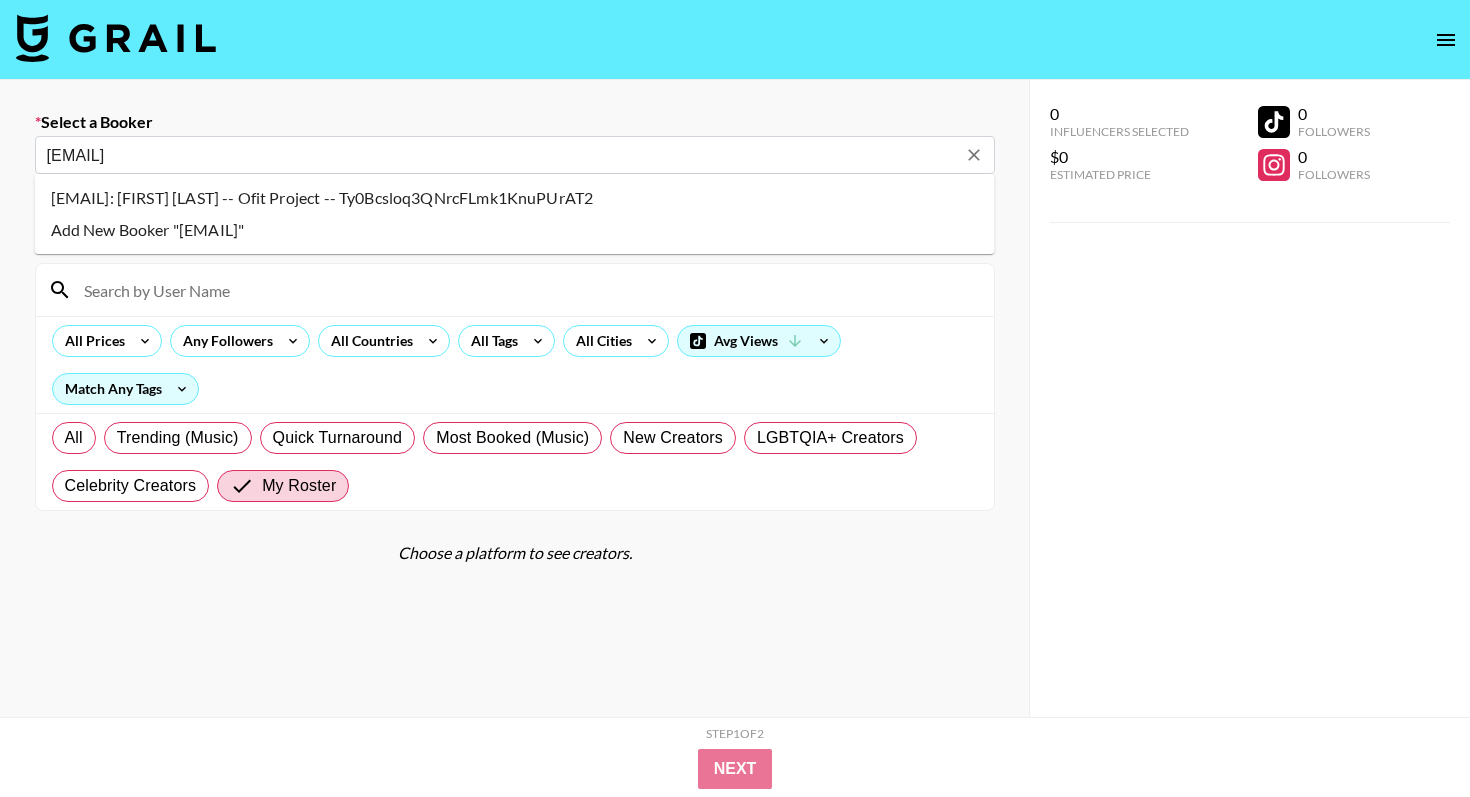 click on "[EMAIL]: [FIRST] [LAST] -- Ofit Project -- Ty0Bcsloq3QNrcFLmk1KnuPUrAT2" at bounding box center [515, 198] 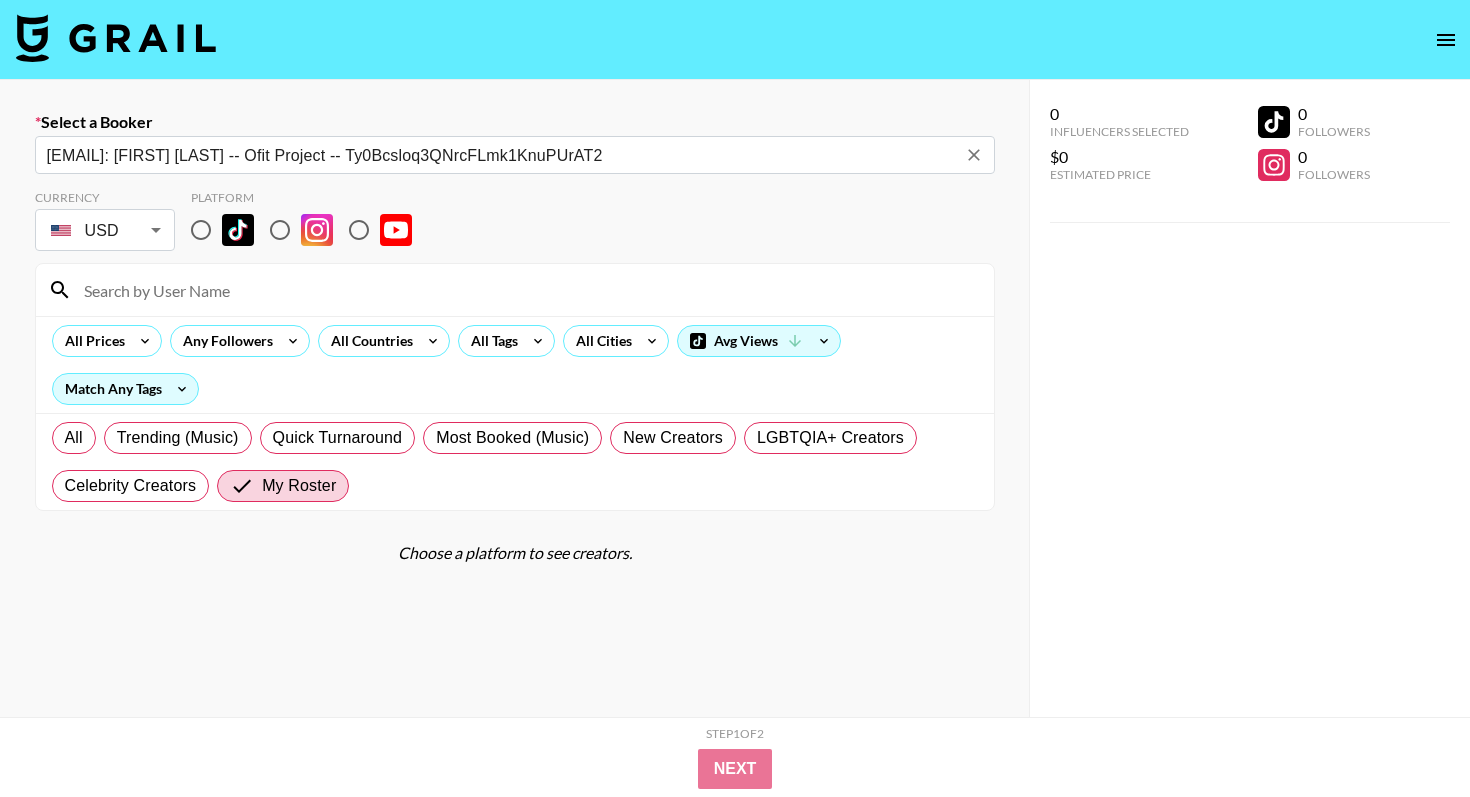 type on "[EMAIL]: [FIRST] [LAST] -- Ofit Project -- Ty0Bcsloq3QNrcFLmk1KnuPUrAT2" 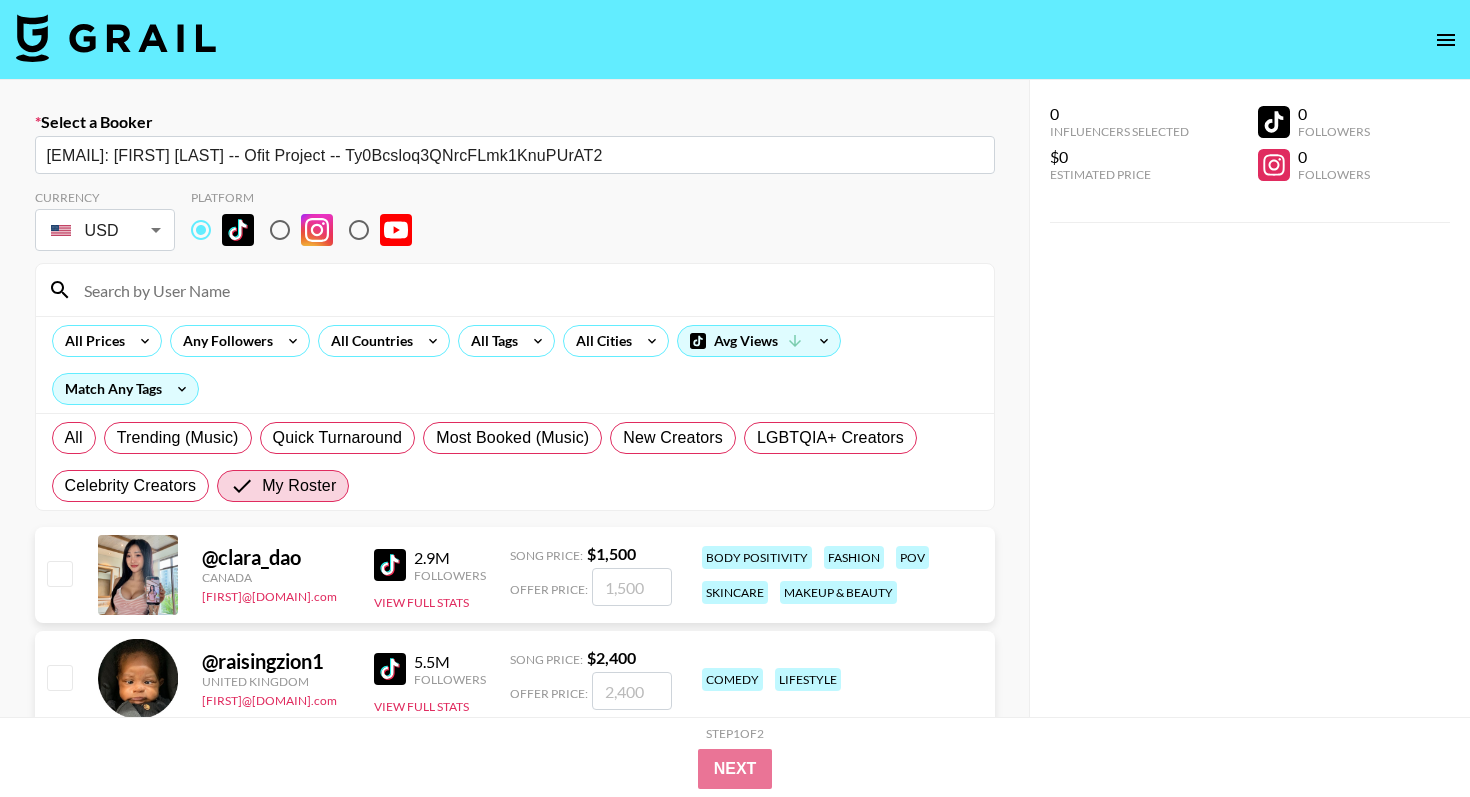 click at bounding box center (201, 230) 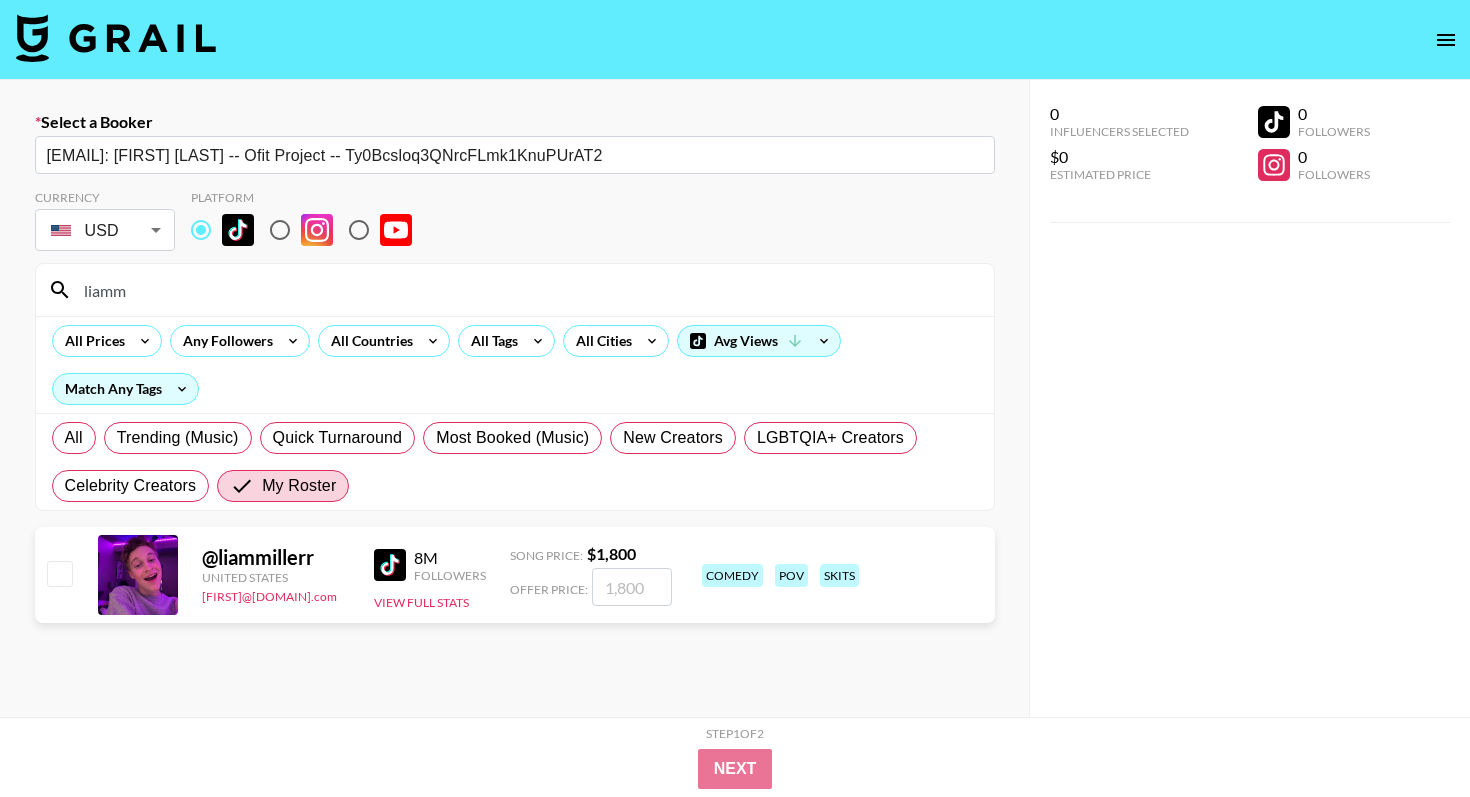 type on "liamm" 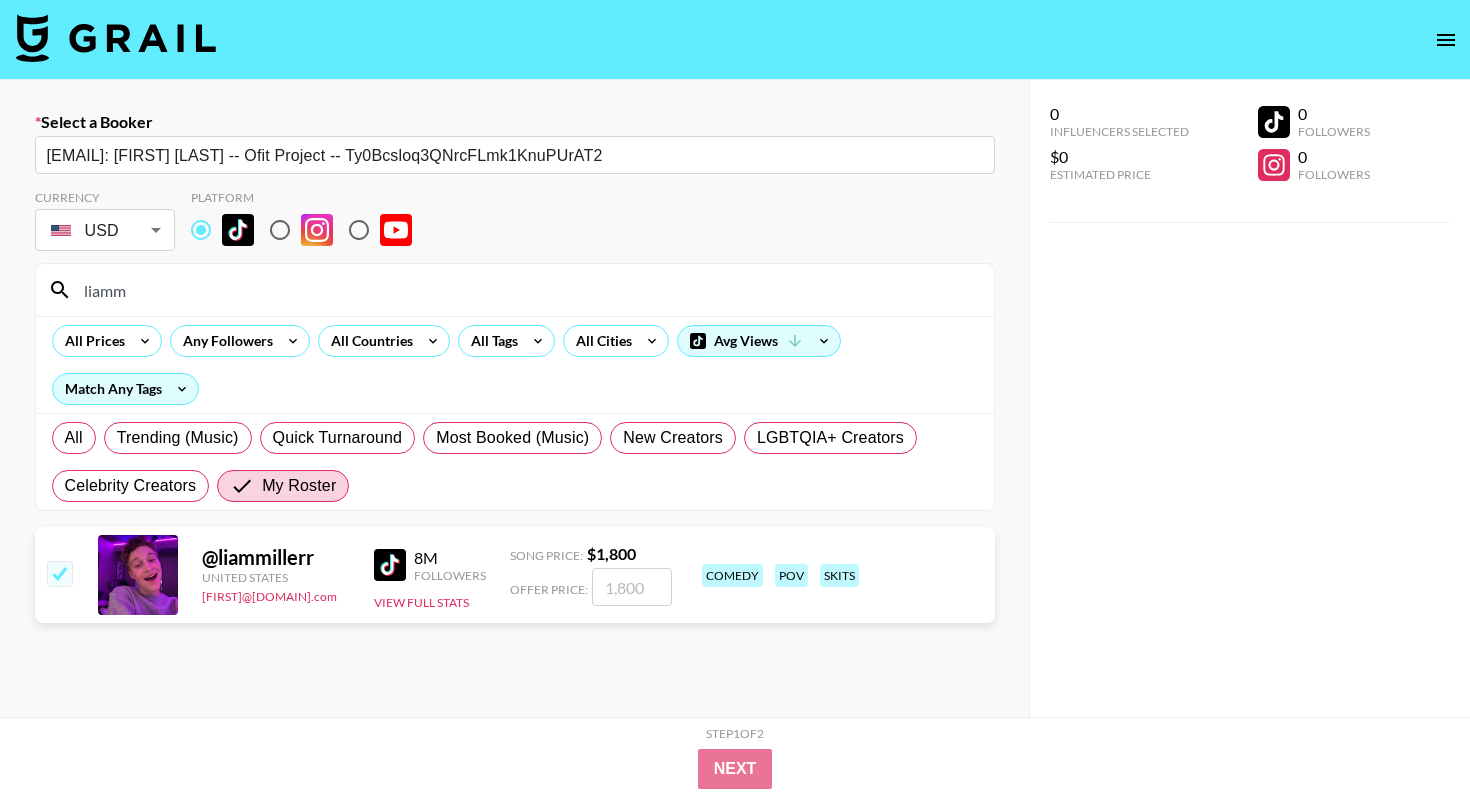 checkbox on "true" 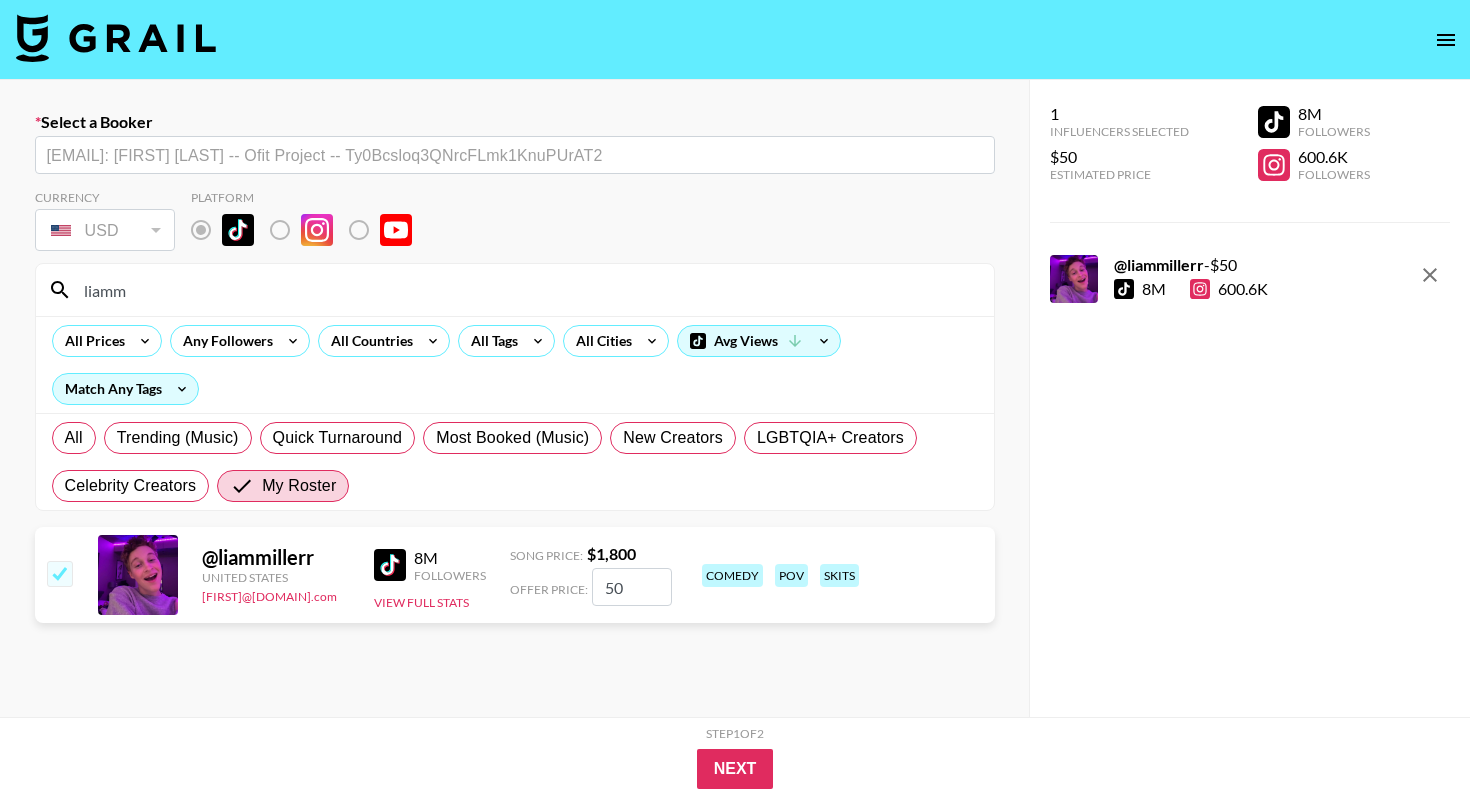 type on "5" 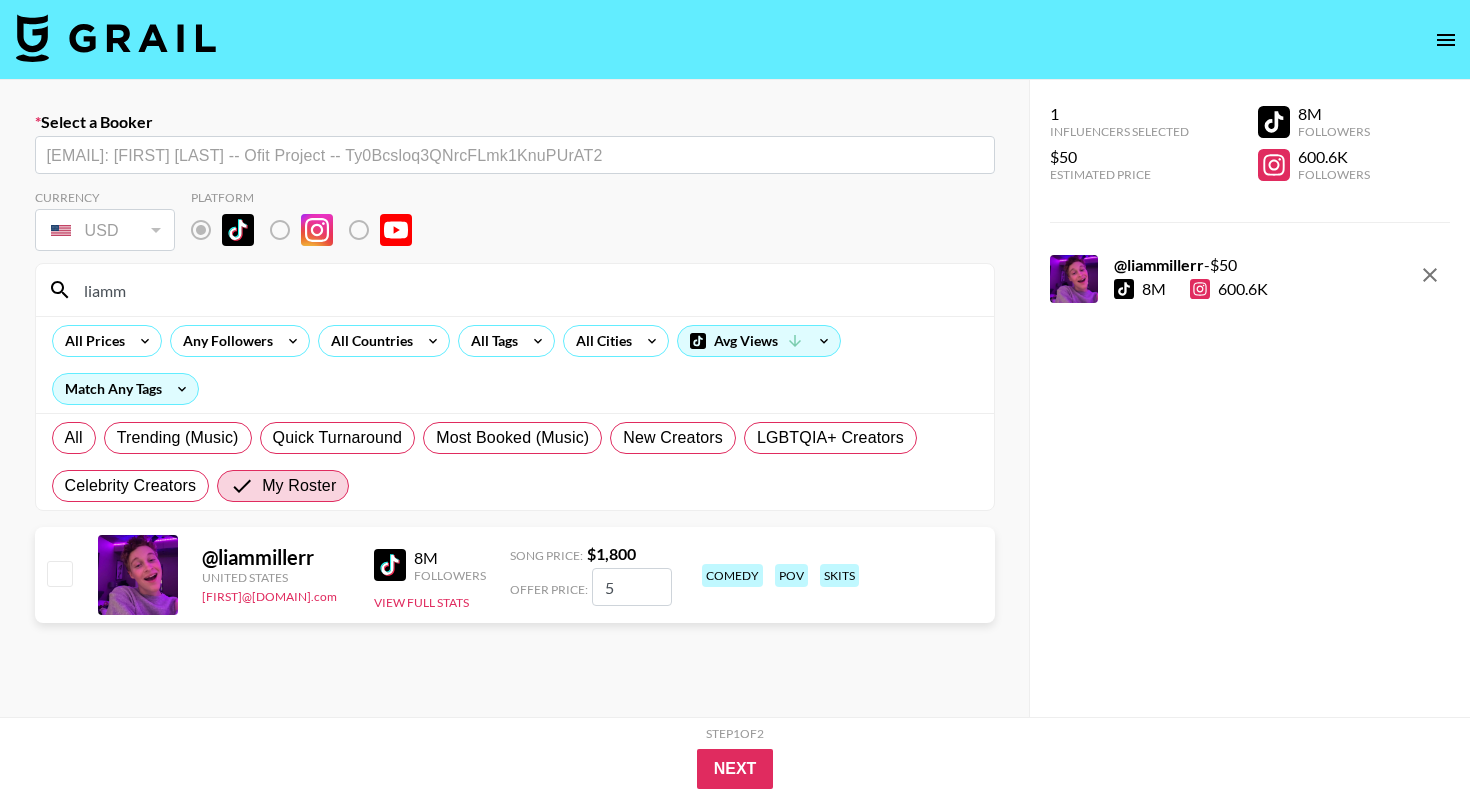 checkbox on "false" 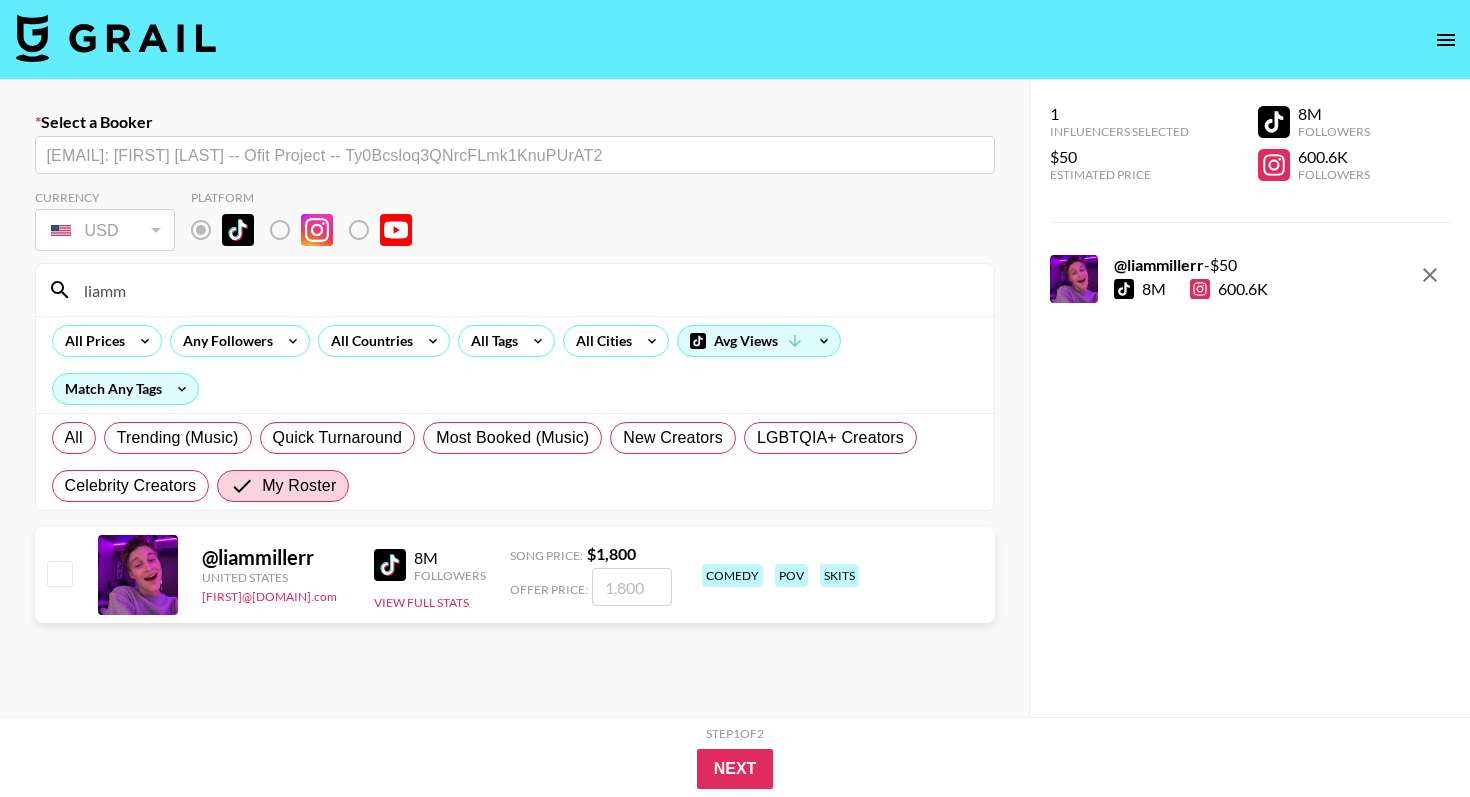type on "1" 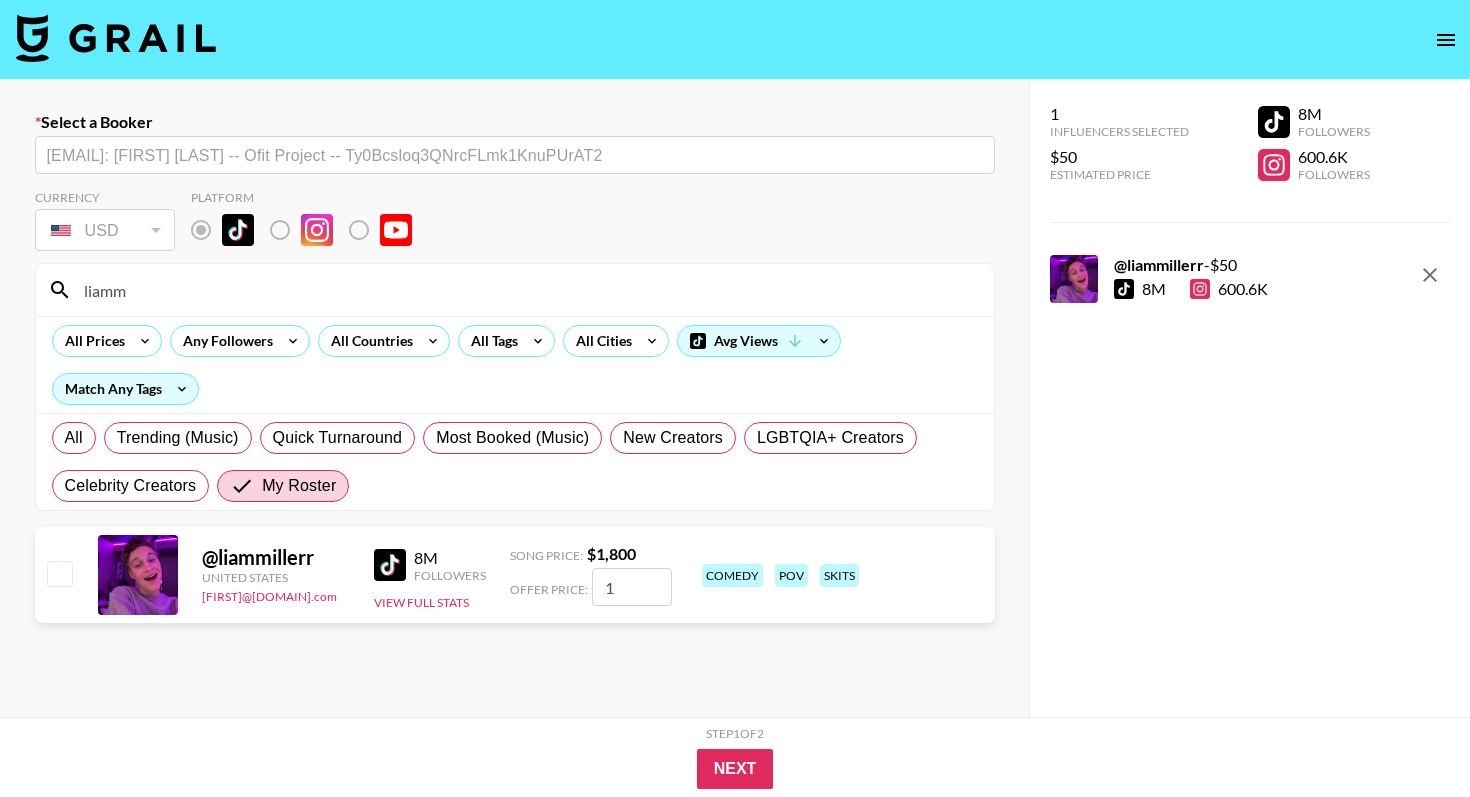 checkbox on "true" 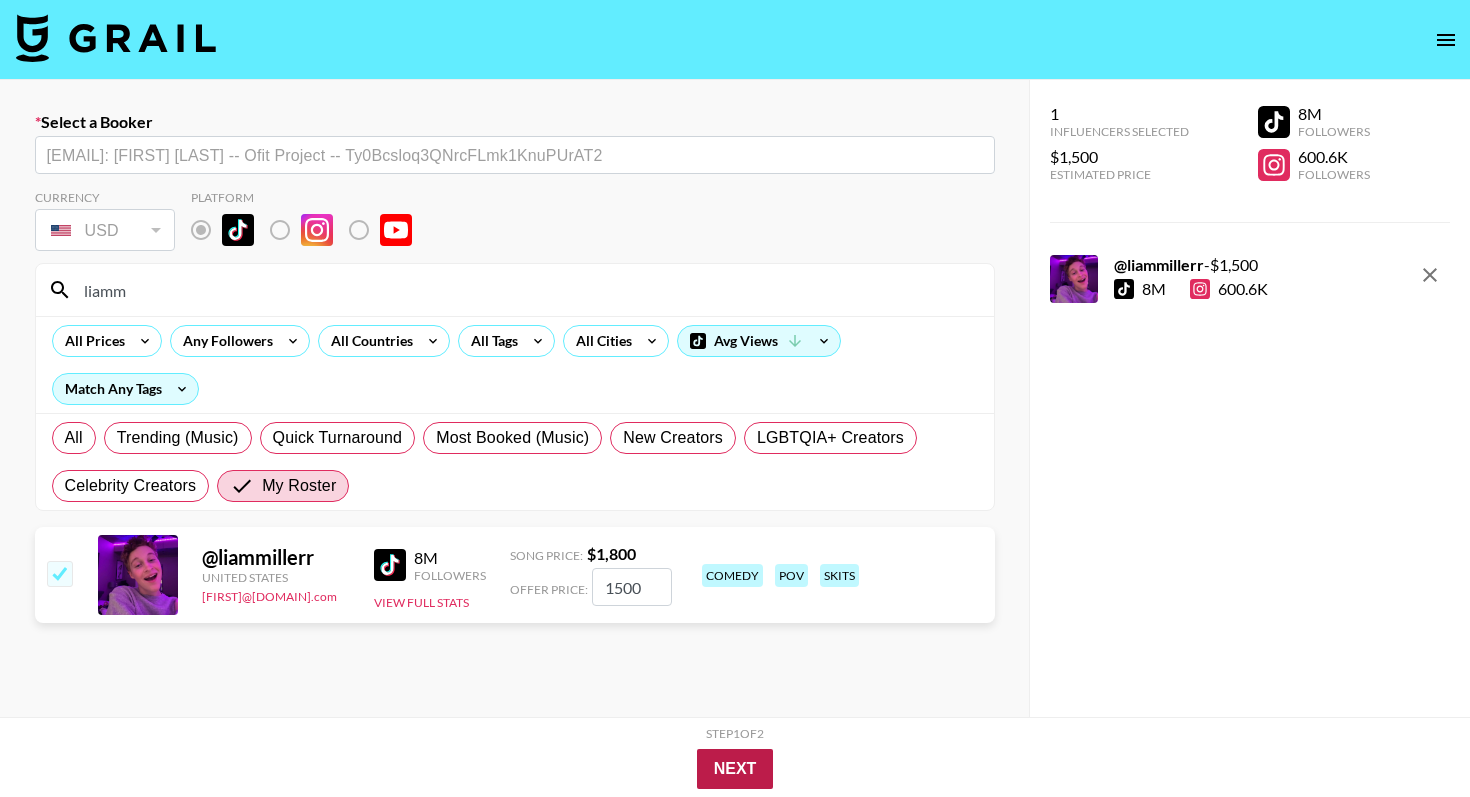 type on "1500" 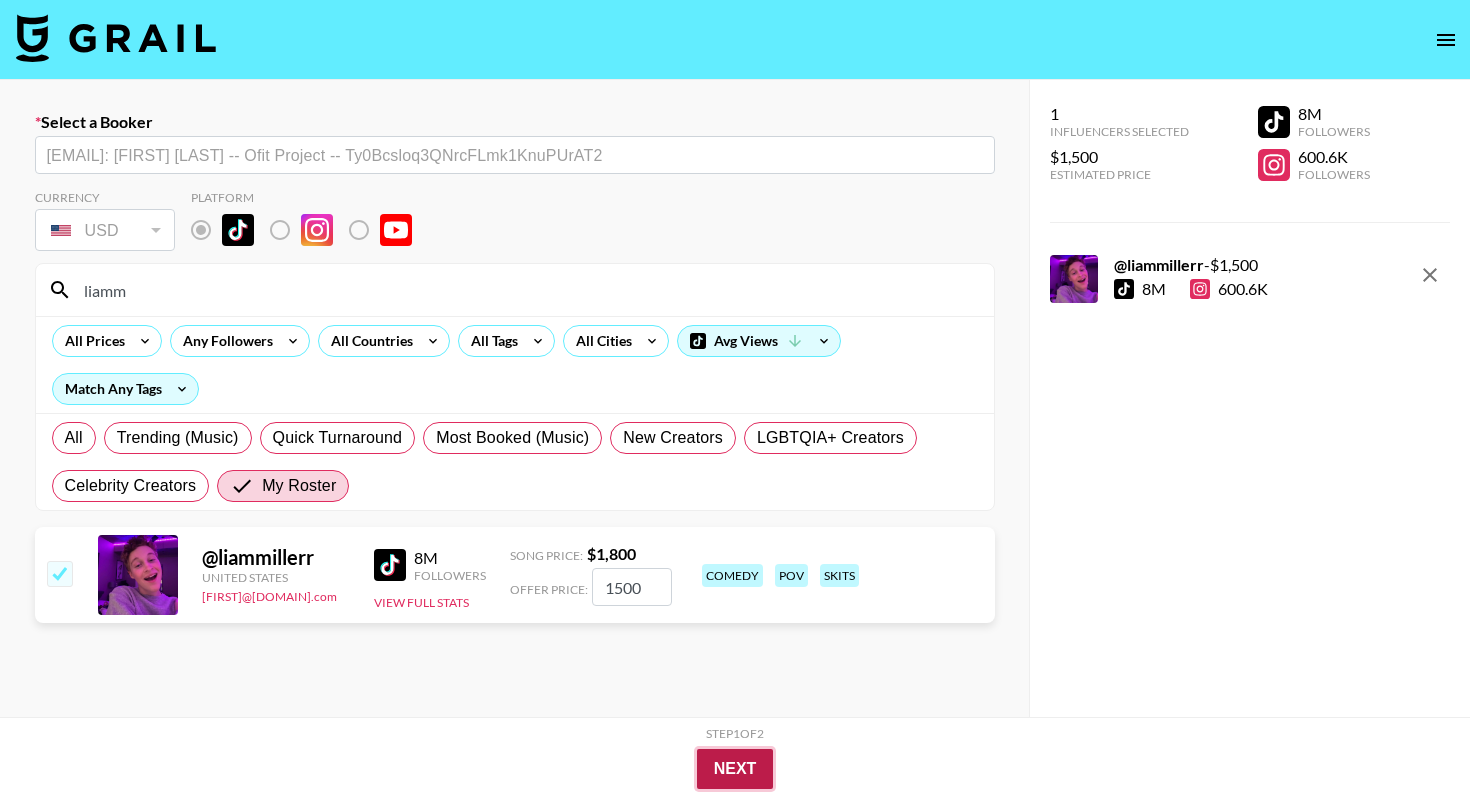 click on "Next" at bounding box center [735, 769] 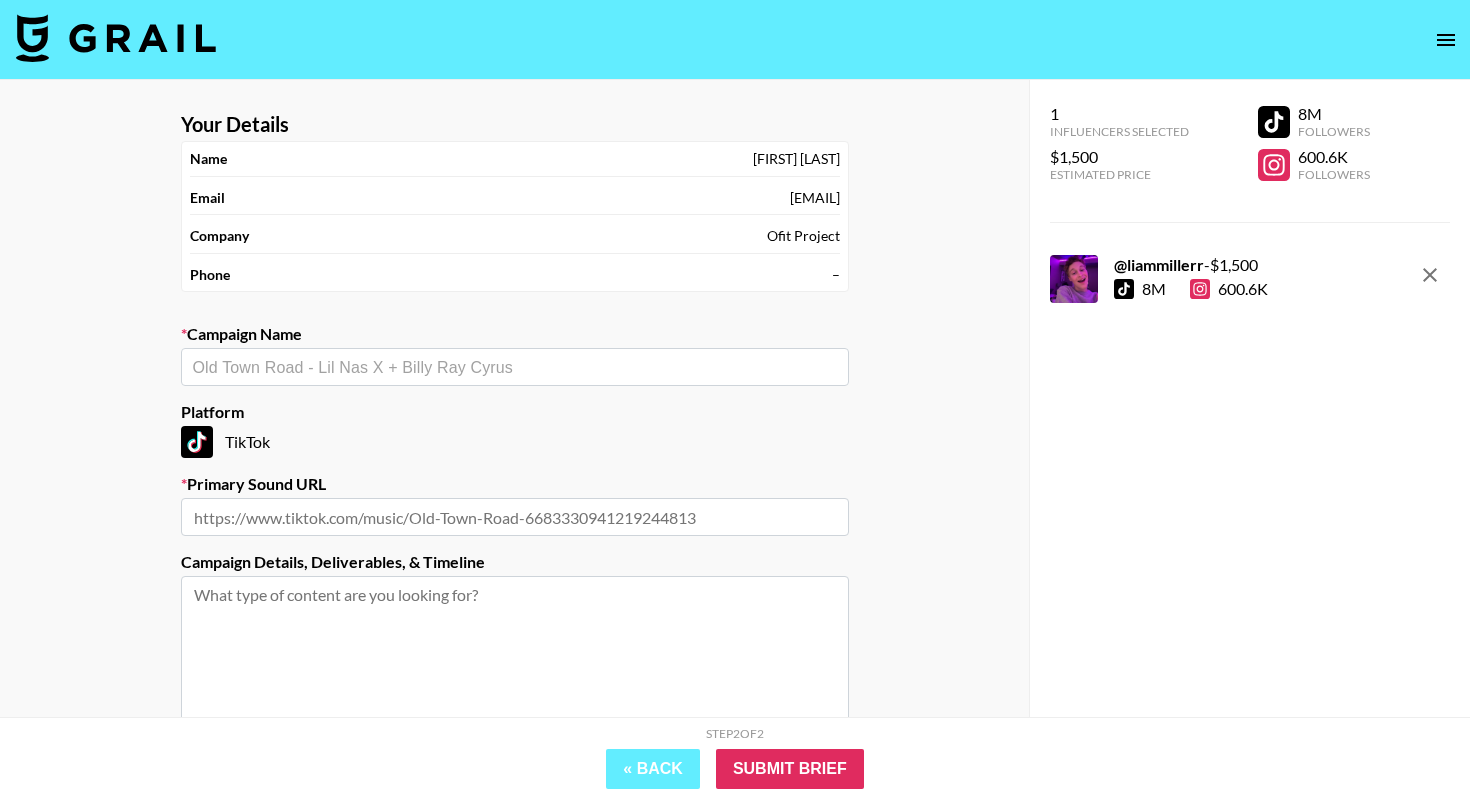 click at bounding box center [116, 38] 